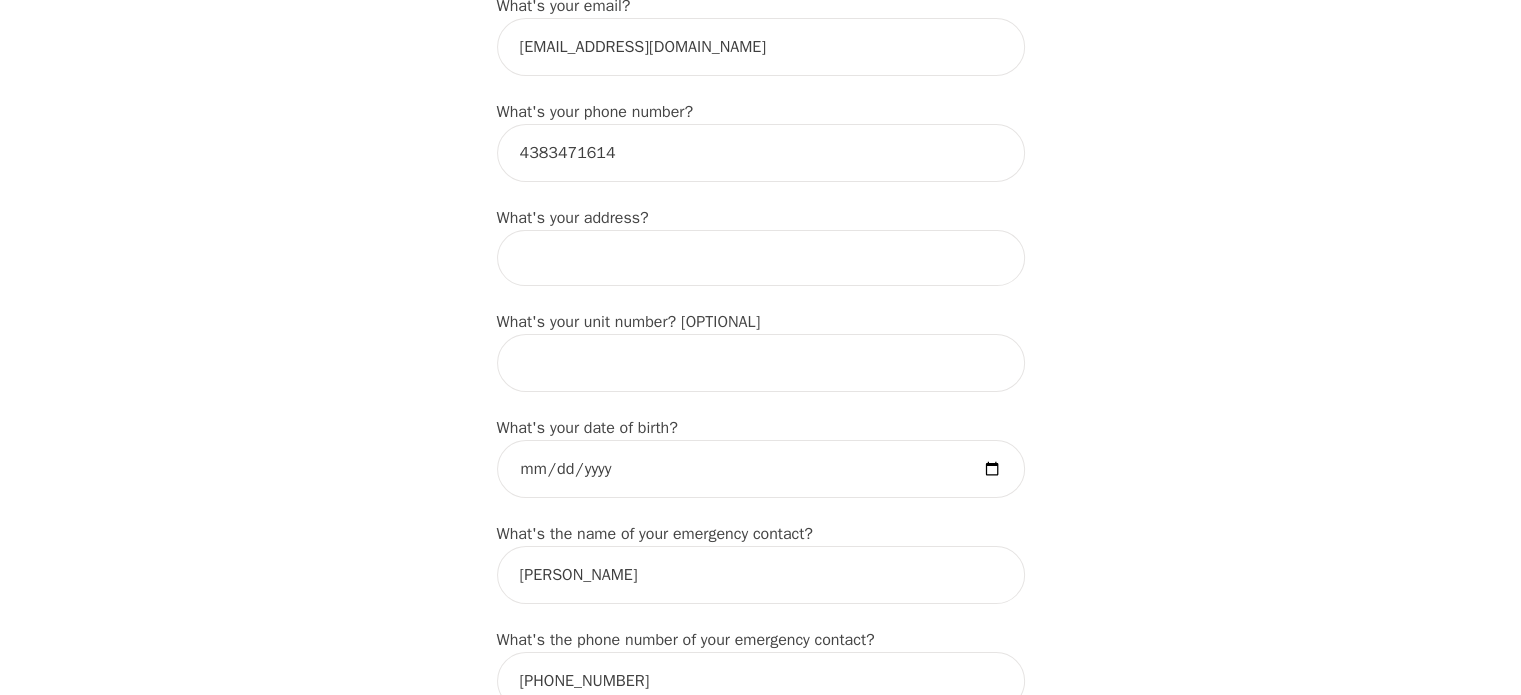 scroll, scrollTop: 672, scrollLeft: 0, axis: vertical 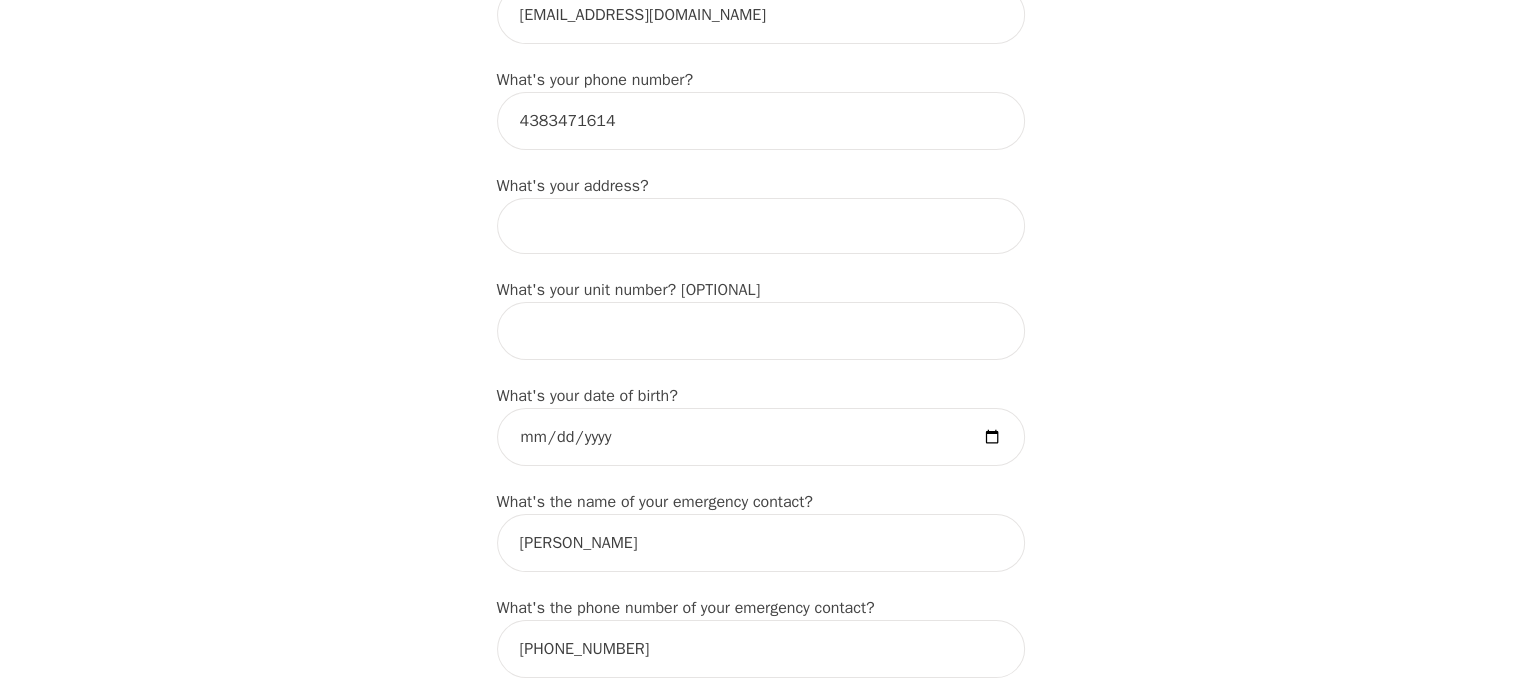 click at bounding box center [761, 226] 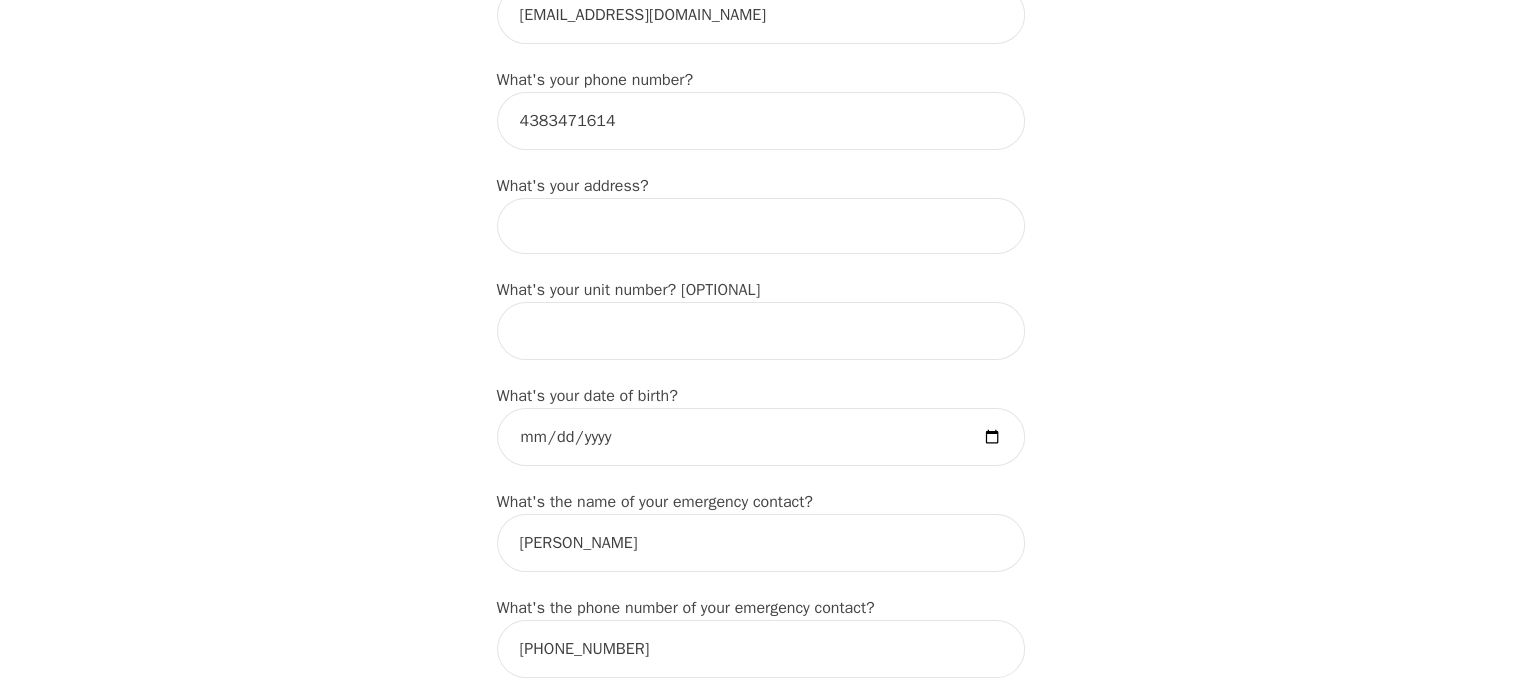 type on "[STREET_ADDRESS][PERSON_NAME]" 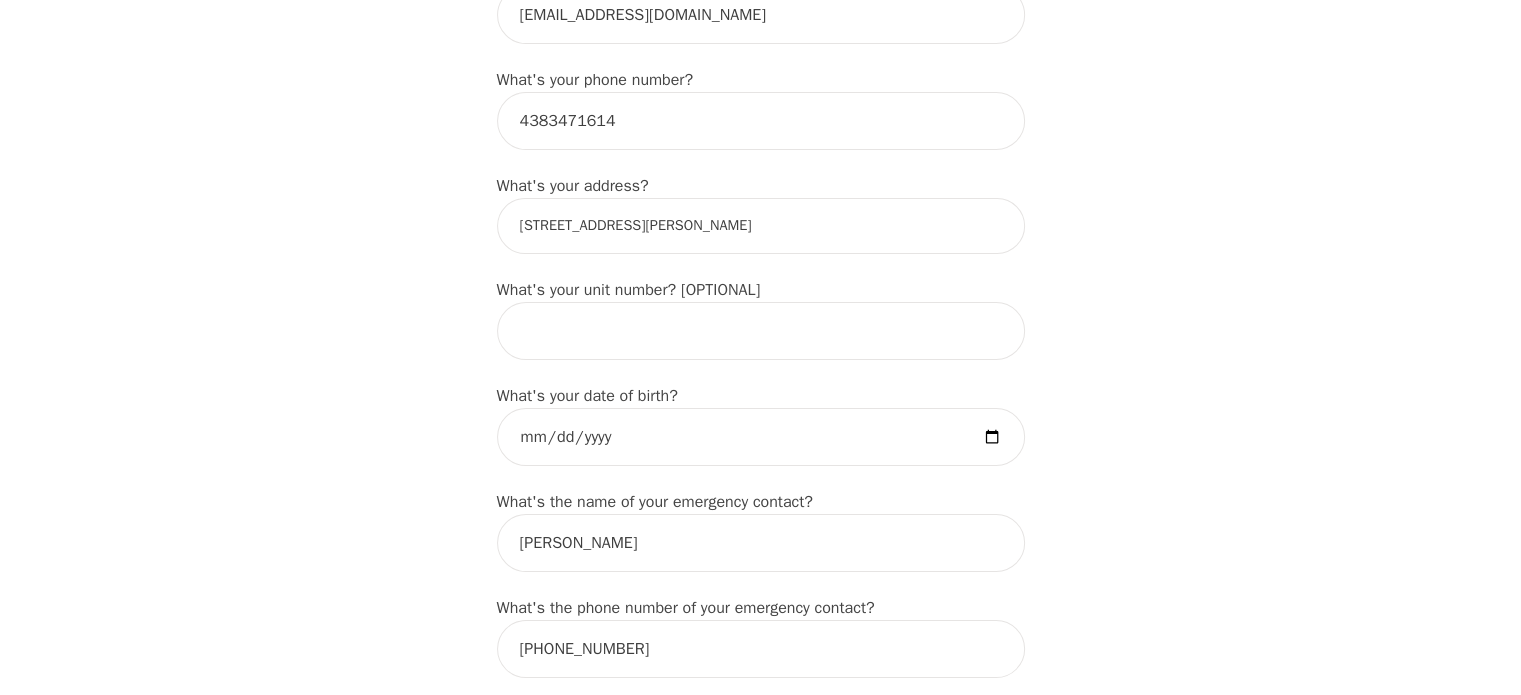 type on "[PERSON_NAME]" 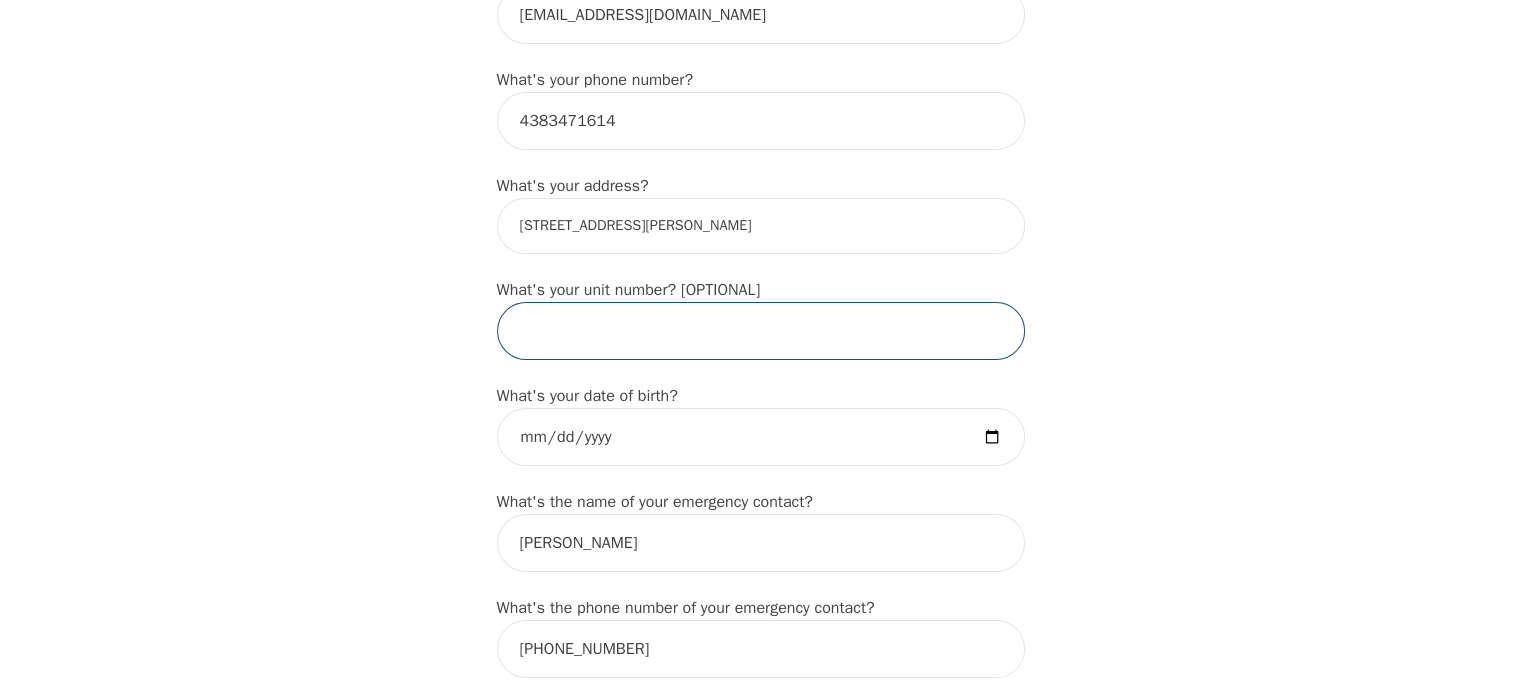 type on "207" 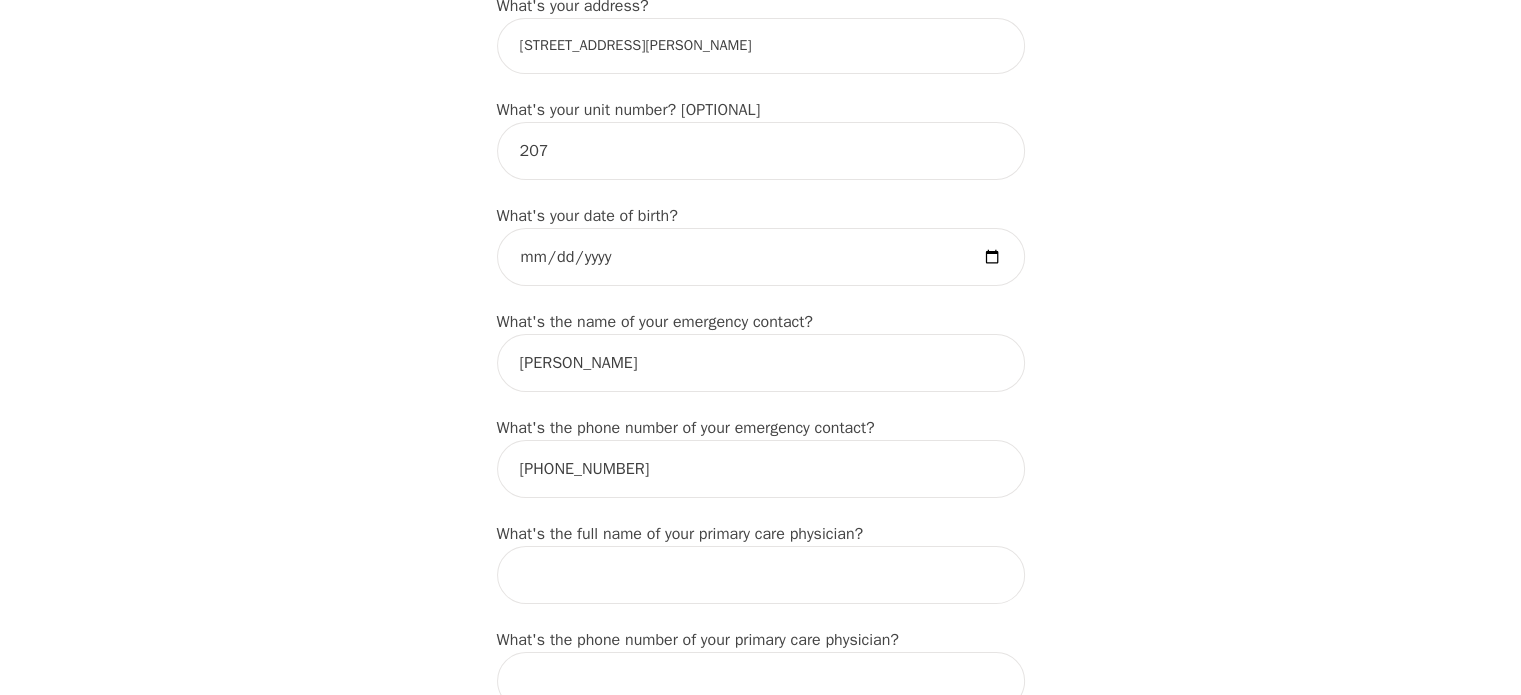 scroll, scrollTop: 854, scrollLeft: 0, axis: vertical 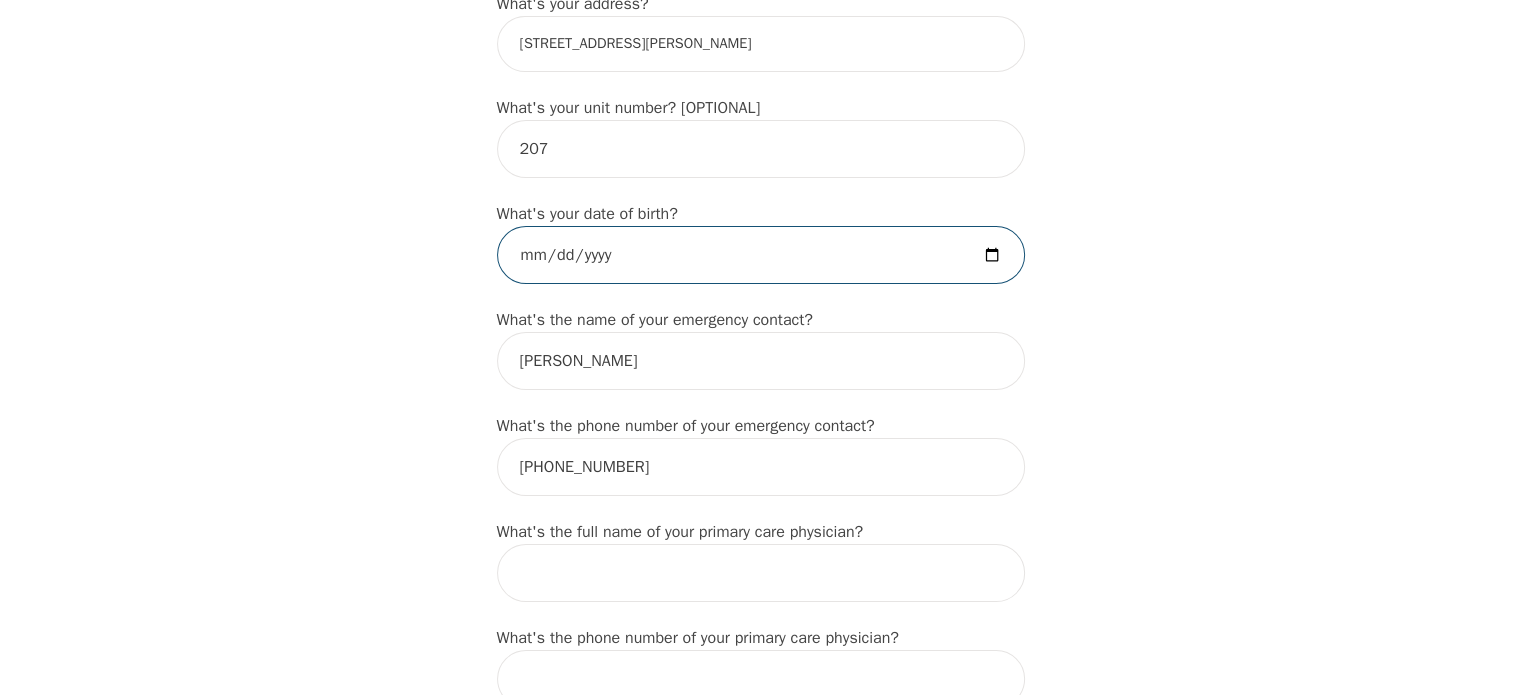 click at bounding box center [761, 255] 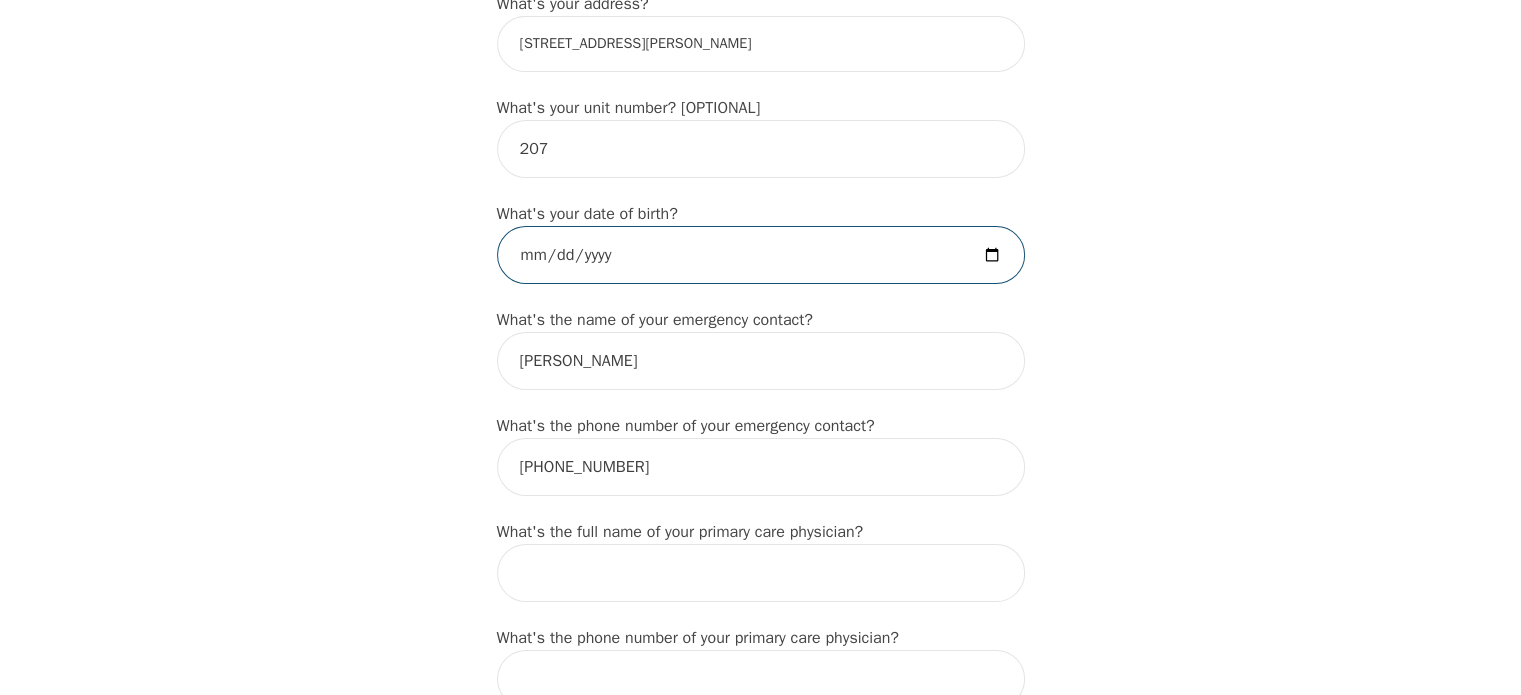 type on "[DATE]" 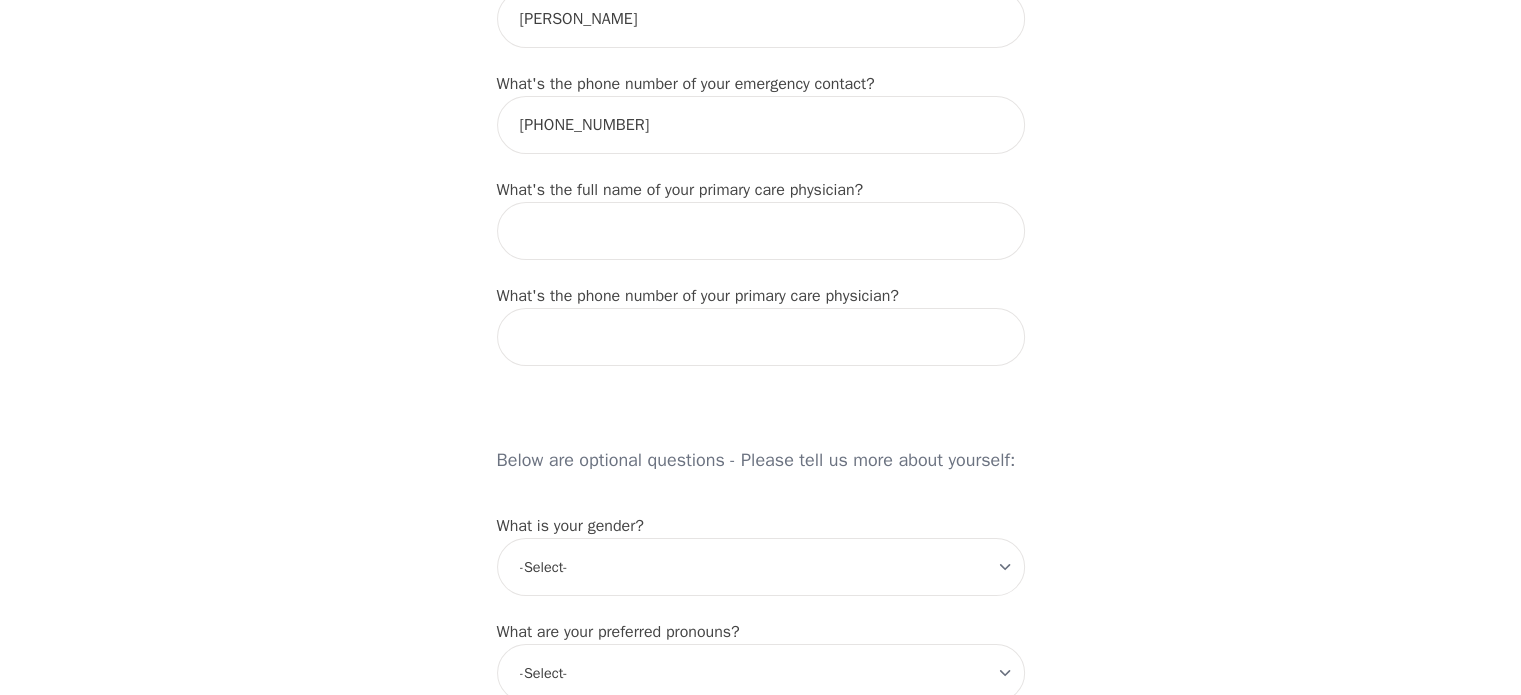 scroll, scrollTop: 1196, scrollLeft: 0, axis: vertical 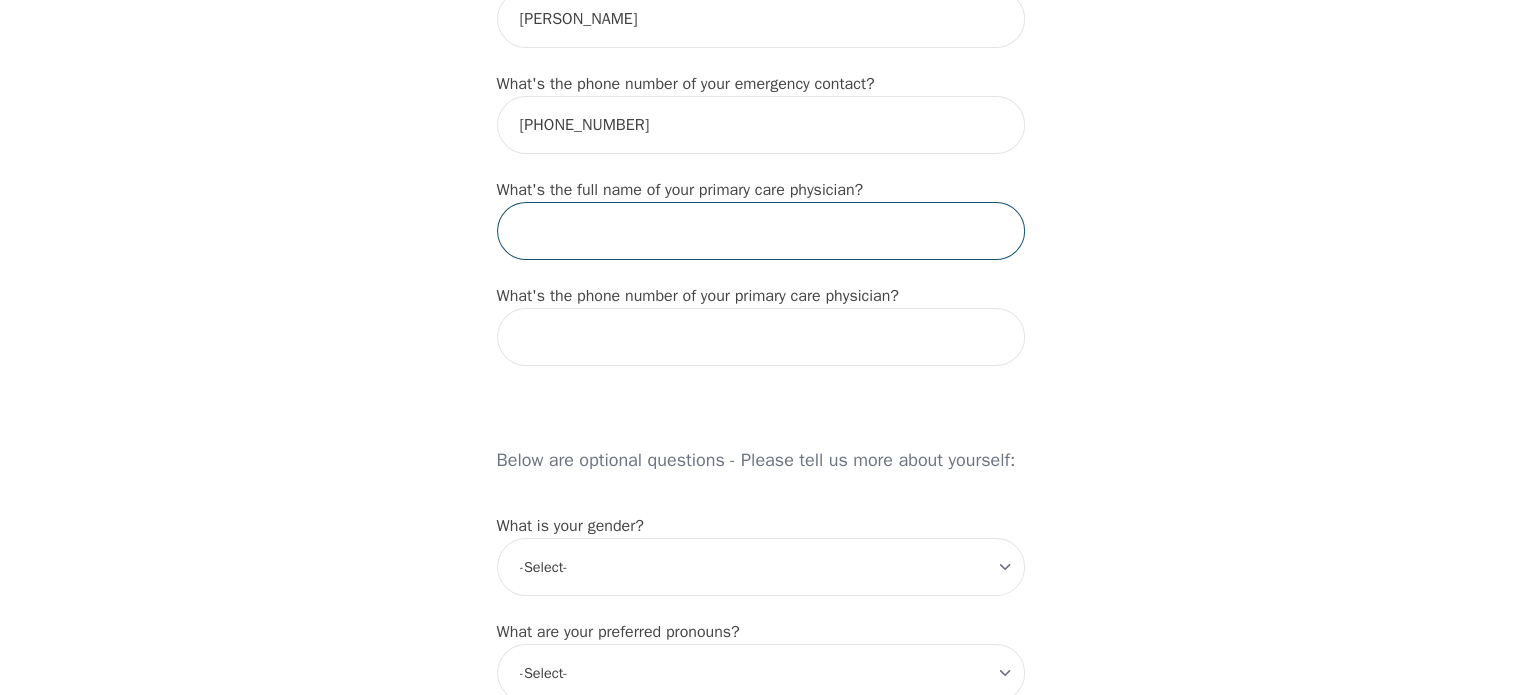 click at bounding box center (761, 231) 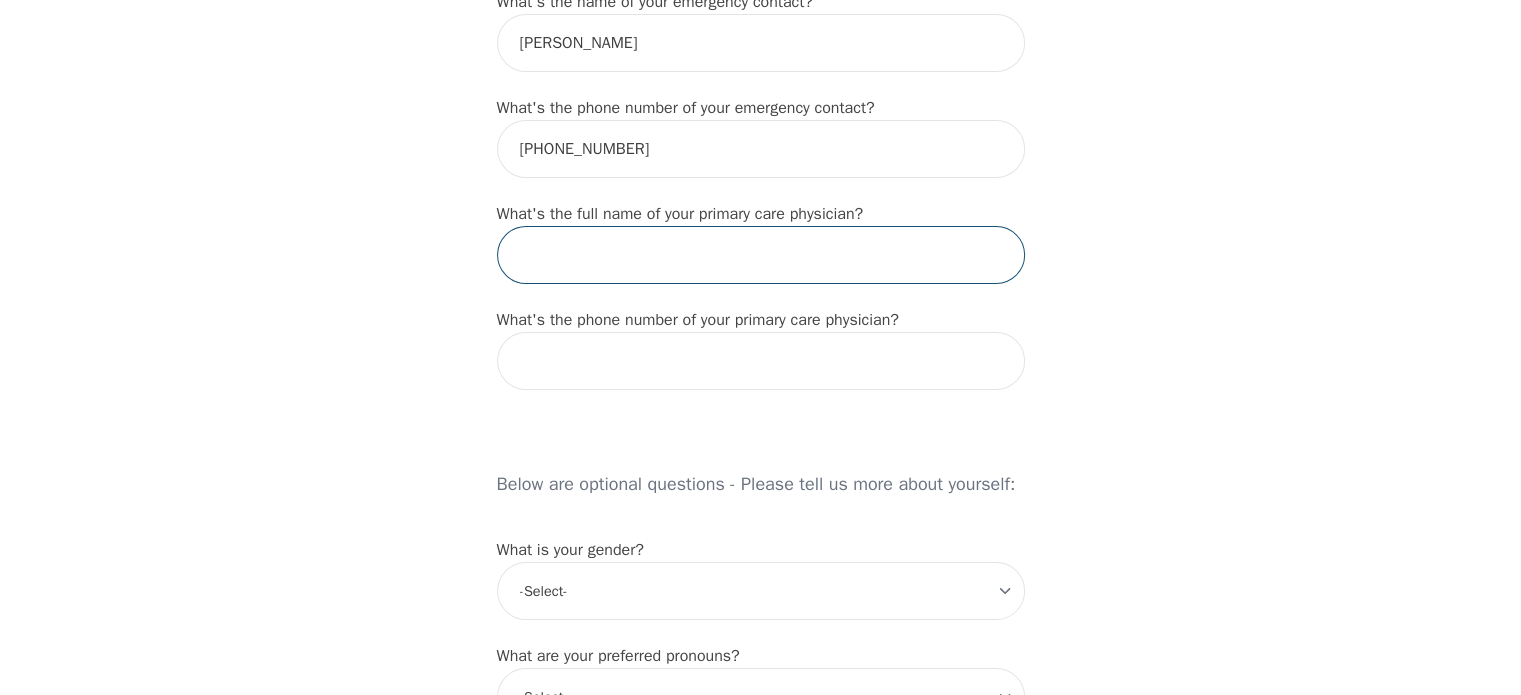 scroll, scrollTop: 1170, scrollLeft: 0, axis: vertical 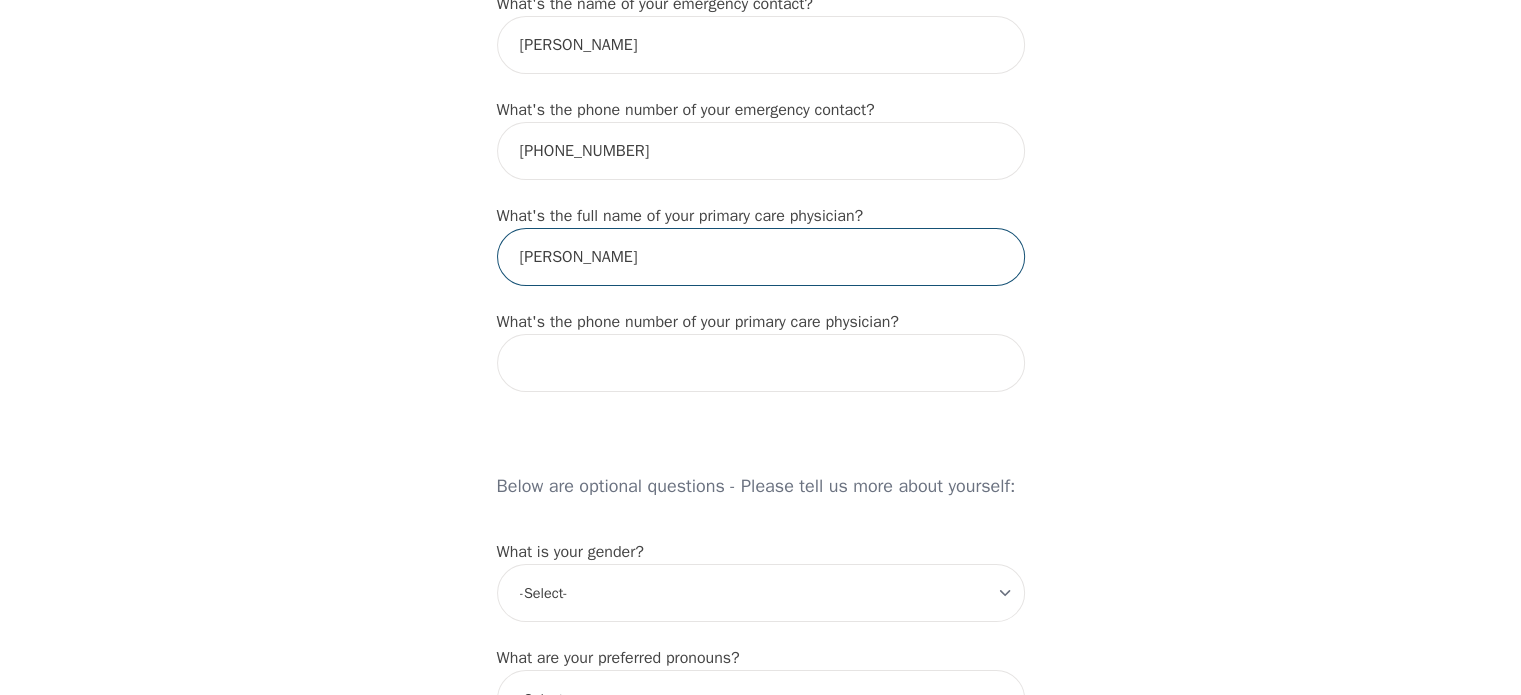 type on "[PERSON_NAME]" 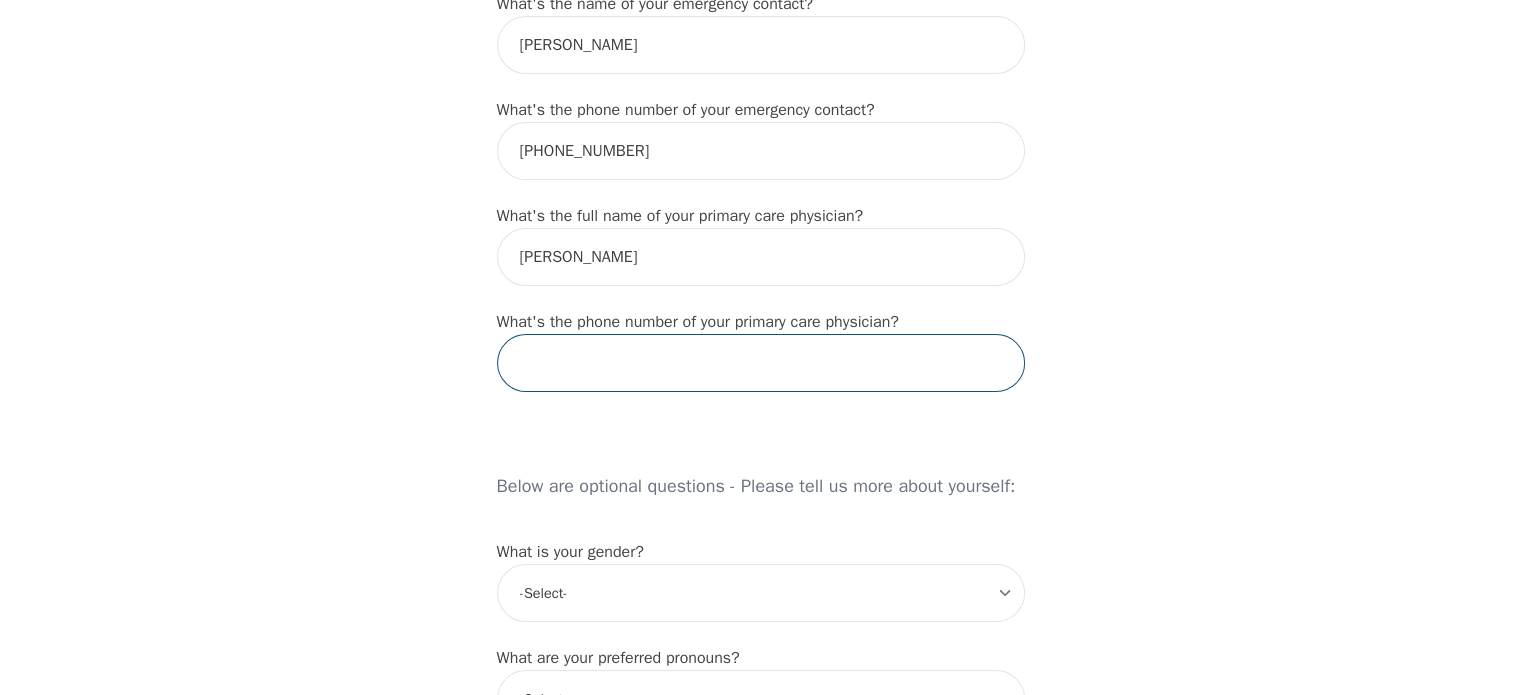 click at bounding box center [761, 363] 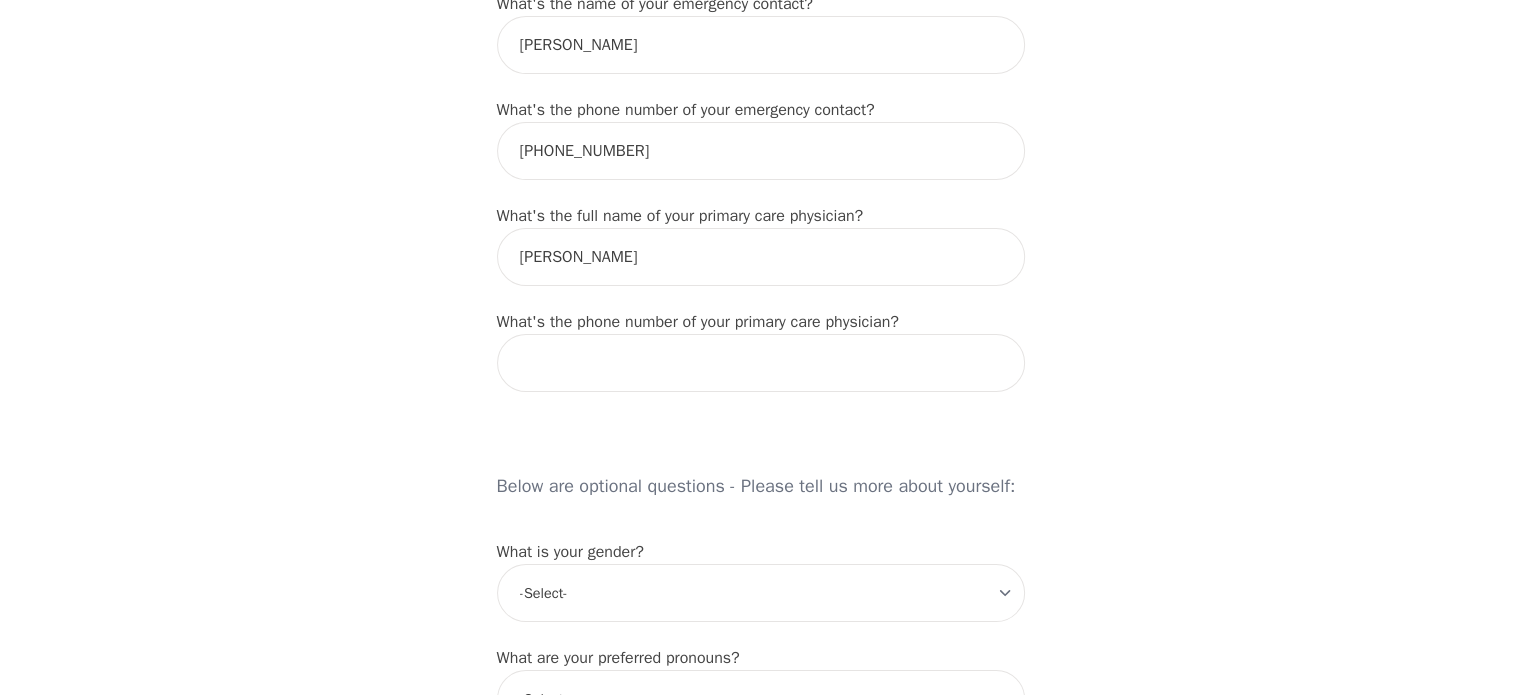 click on "Intake Assessment for [PERSON_NAME] Part 1 of 2: Tell Us About Yourself Please complete the following information before your initial session. This step is crucial to kickstart your therapeutic journey with your therapist: What's your first name? (This will be the name on your insurance receipt) [PERSON_NAME] What's your last name? [PERSON_NAME] What's your preferred name? [OPTIONAL] [PERSON_NAME] What's your email? [EMAIL_ADDRESS][DOMAIN_NAME] What's your phone number? [PHONE_NUMBER] What's your address? [STREET_ADDRESS][PERSON_NAME] What's your unit number? [OPTIONAL] 207 What's your date of birth? [DEMOGRAPHIC_DATA] What's the name of your emergency contact? [PERSON_NAME] What's the phone number of your emergency contact? [PHONE_NUMBER] What's the full name of your primary care physician? [PERSON_NAME] What's the phone number of your primary care physician? Below are optional questions - Please tell us more about yourself: What is your gender? -Select- [DEMOGRAPHIC_DATA] [DEMOGRAPHIC_DATA] [DEMOGRAPHIC_DATA] [DEMOGRAPHIC_DATA] [DEMOGRAPHIC_DATA] prefer_not_to_say" at bounding box center (760, 339) 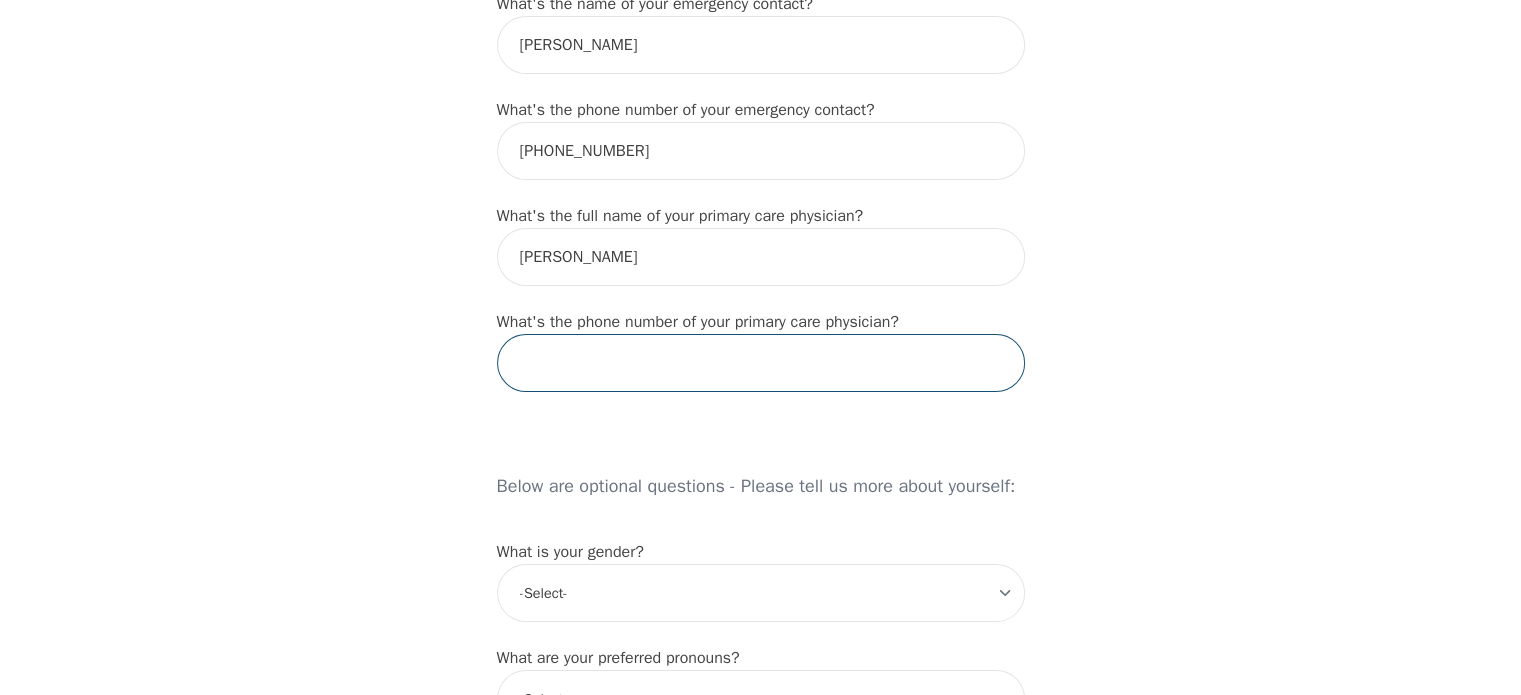 click at bounding box center (761, 363) 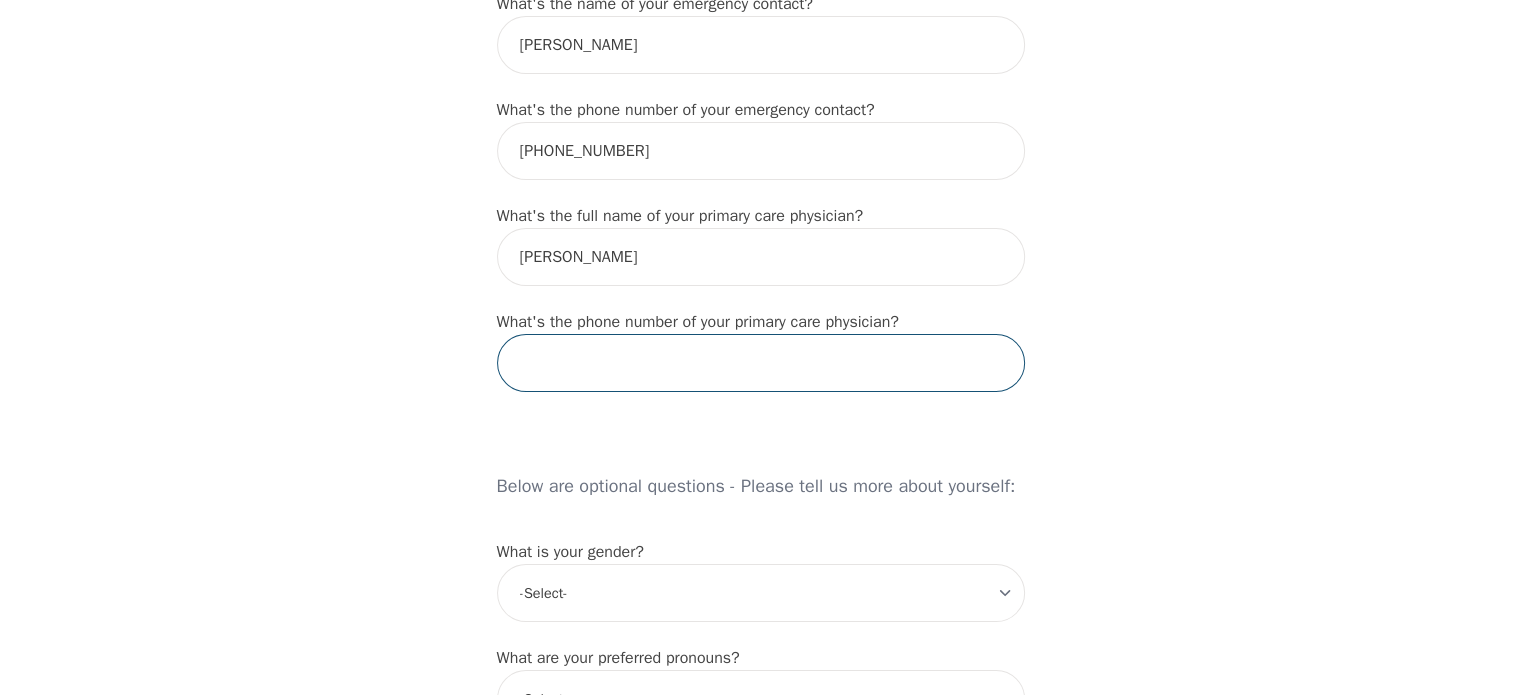 paste on "[PHONE_NUMBER]" 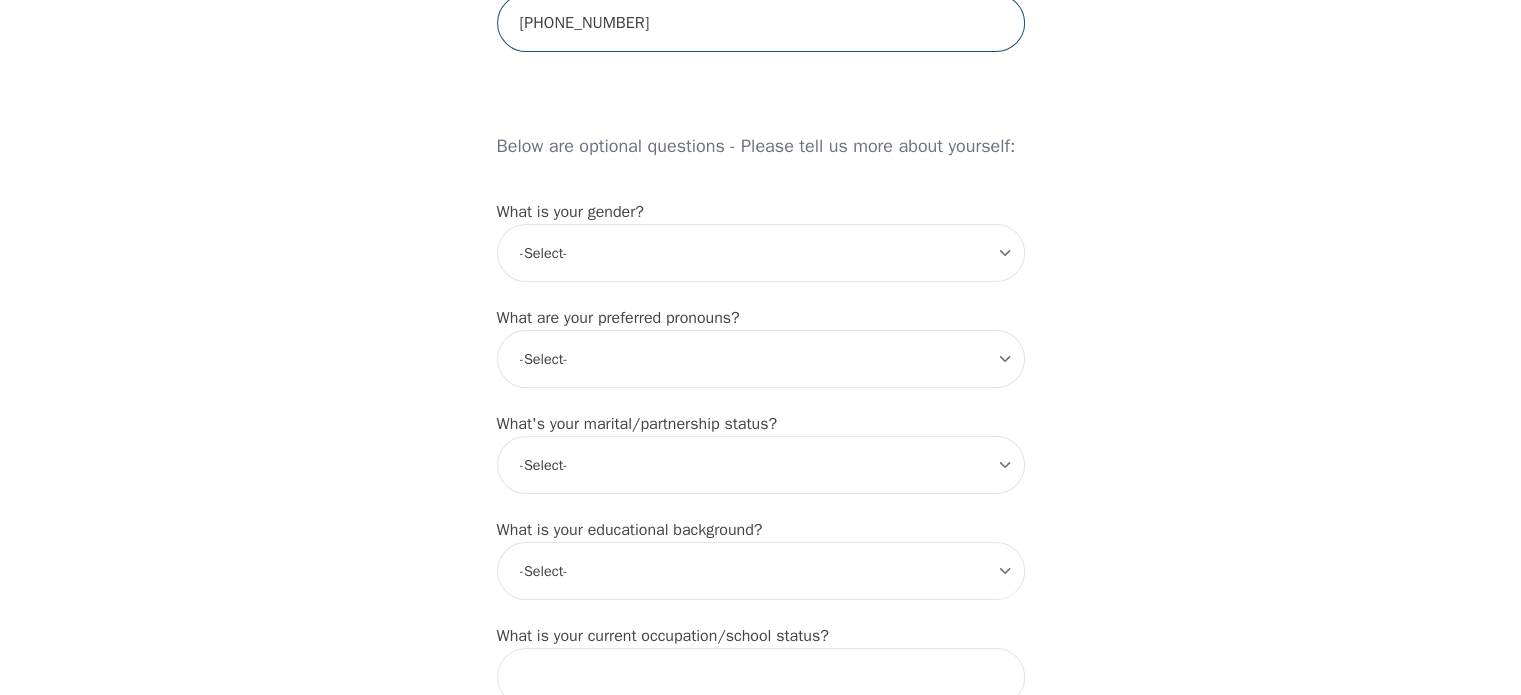 scroll, scrollTop: 1543, scrollLeft: 0, axis: vertical 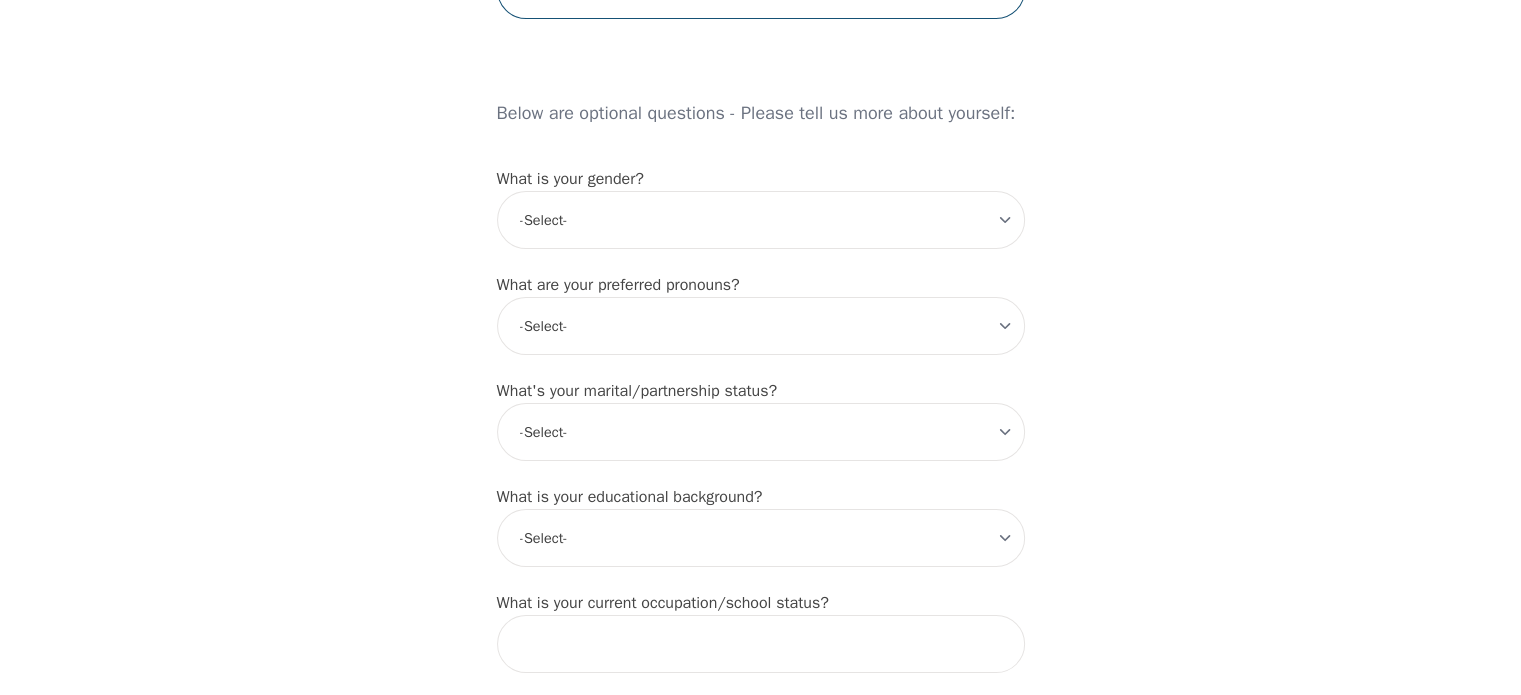 type on "[PHONE_NUMBER]" 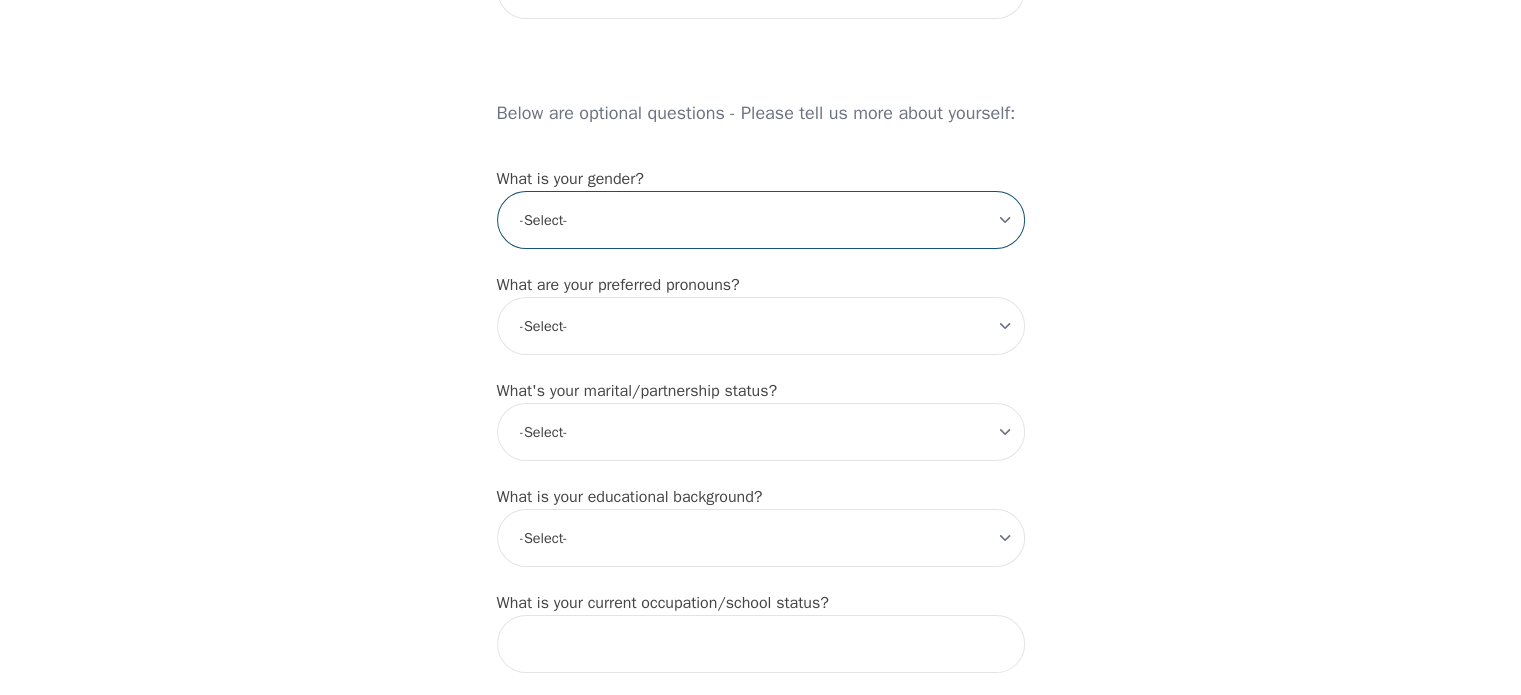 click on "-Select- [DEMOGRAPHIC_DATA] [DEMOGRAPHIC_DATA] [DEMOGRAPHIC_DATA] [DEMOGRAPHIC_DATA] [DEMOGRAPHIC_DATA] prefer_not_to_say" at bounding box center [761, 220] 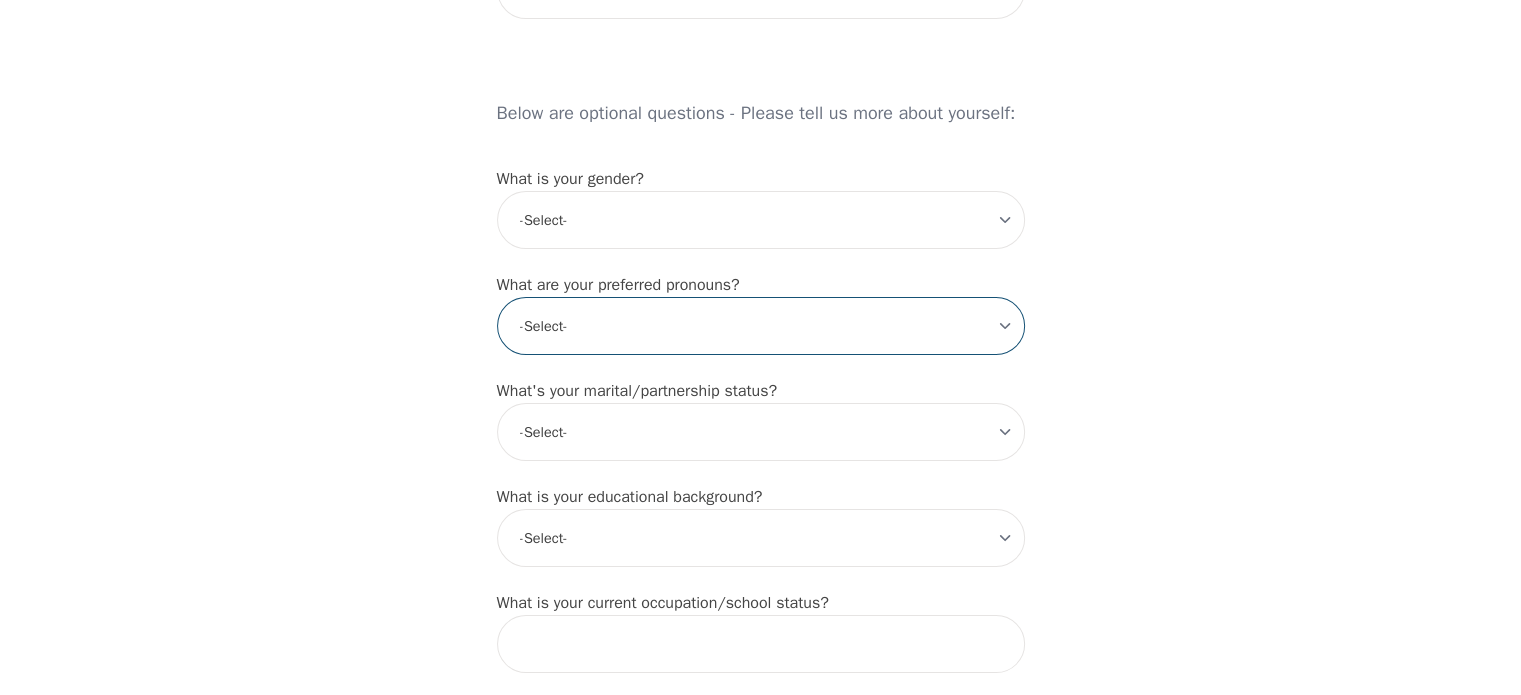 click on "-Select- he/him she/her they/them ze/zir xe/xem ey/em ve/ver tey/ter e/e per/per prefer_not_to_say" at bounding box center [761, 326] 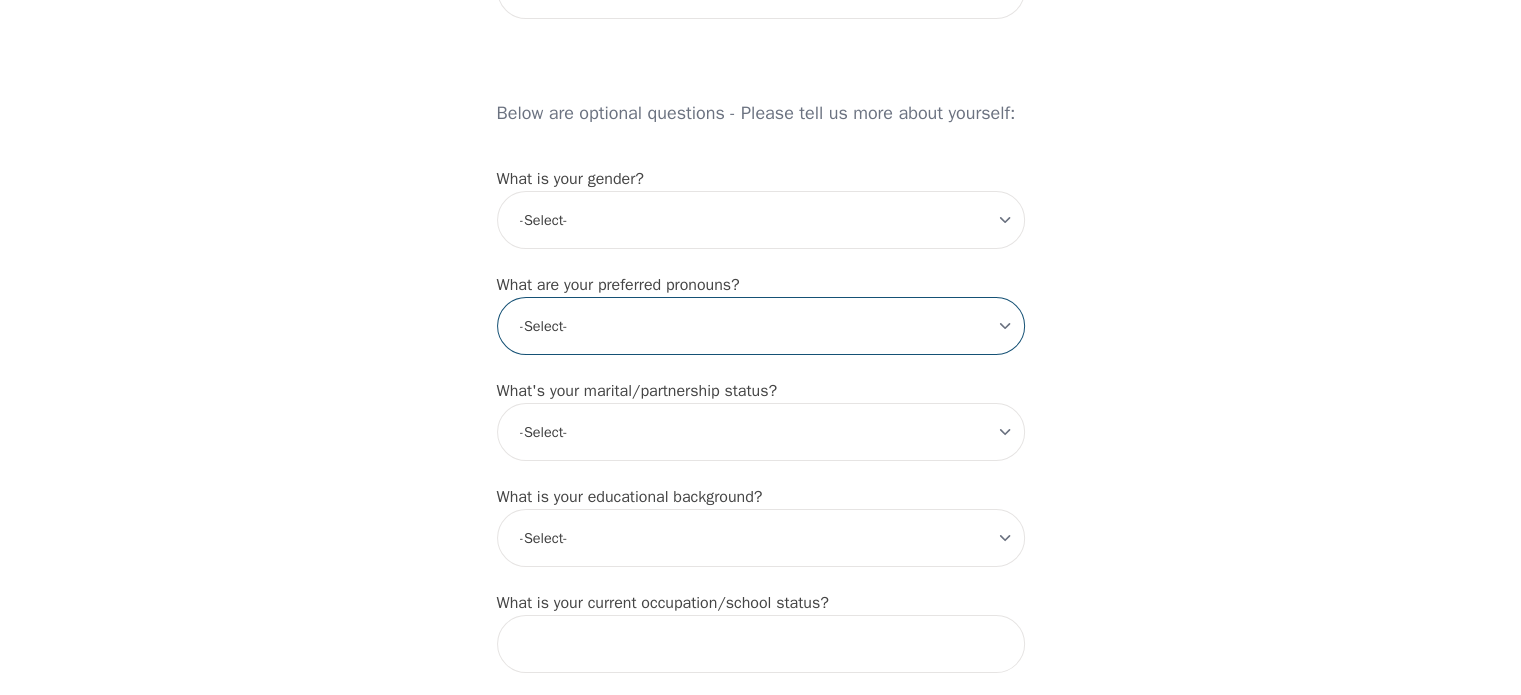 select on "he/him" 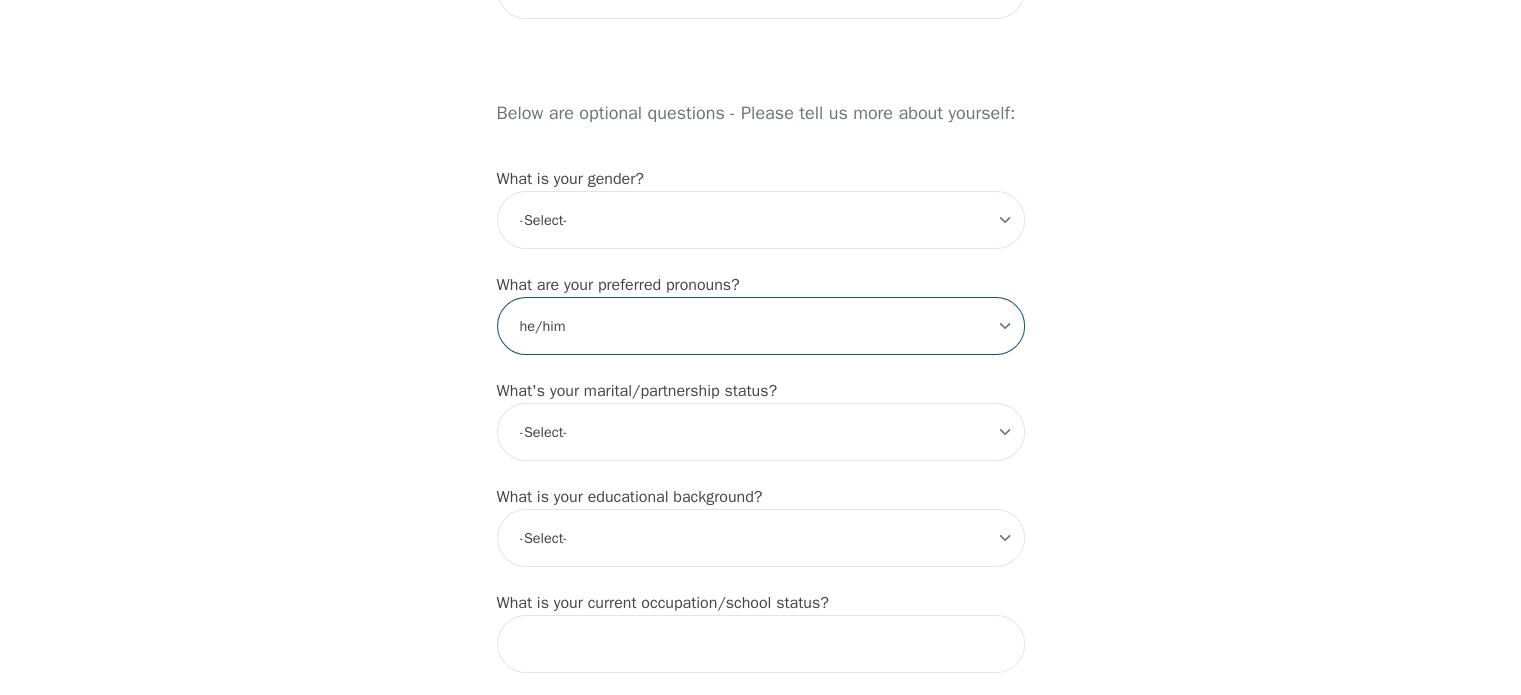 click on "-Select- he/him she/her they/them ze/zir xe/xem ey/em ve/ver tey/ter e/e per/per prefer_not_to_say" at bounding box center [761, 326] 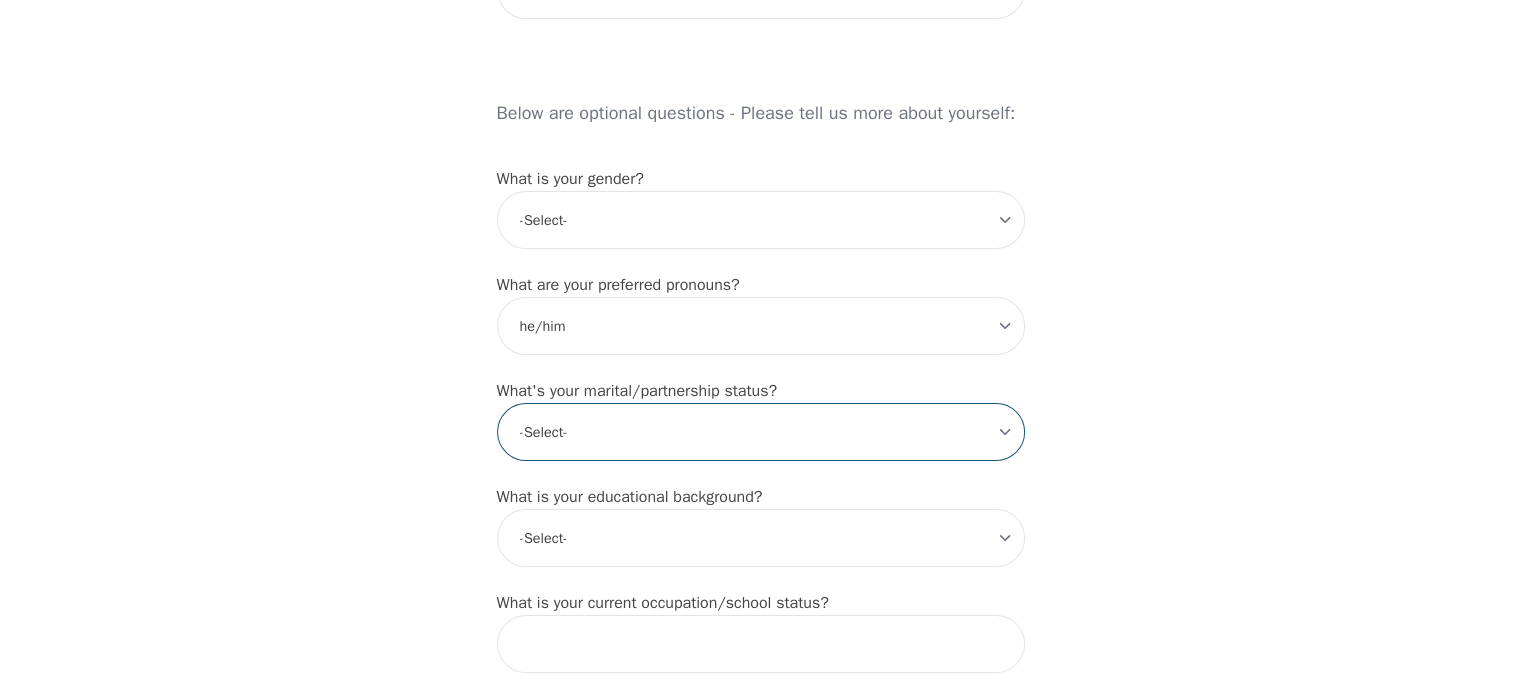 click on "-Select- Single Partnered Married Common Law Widowed Separated Divorced" at bounding box center (761, 432) 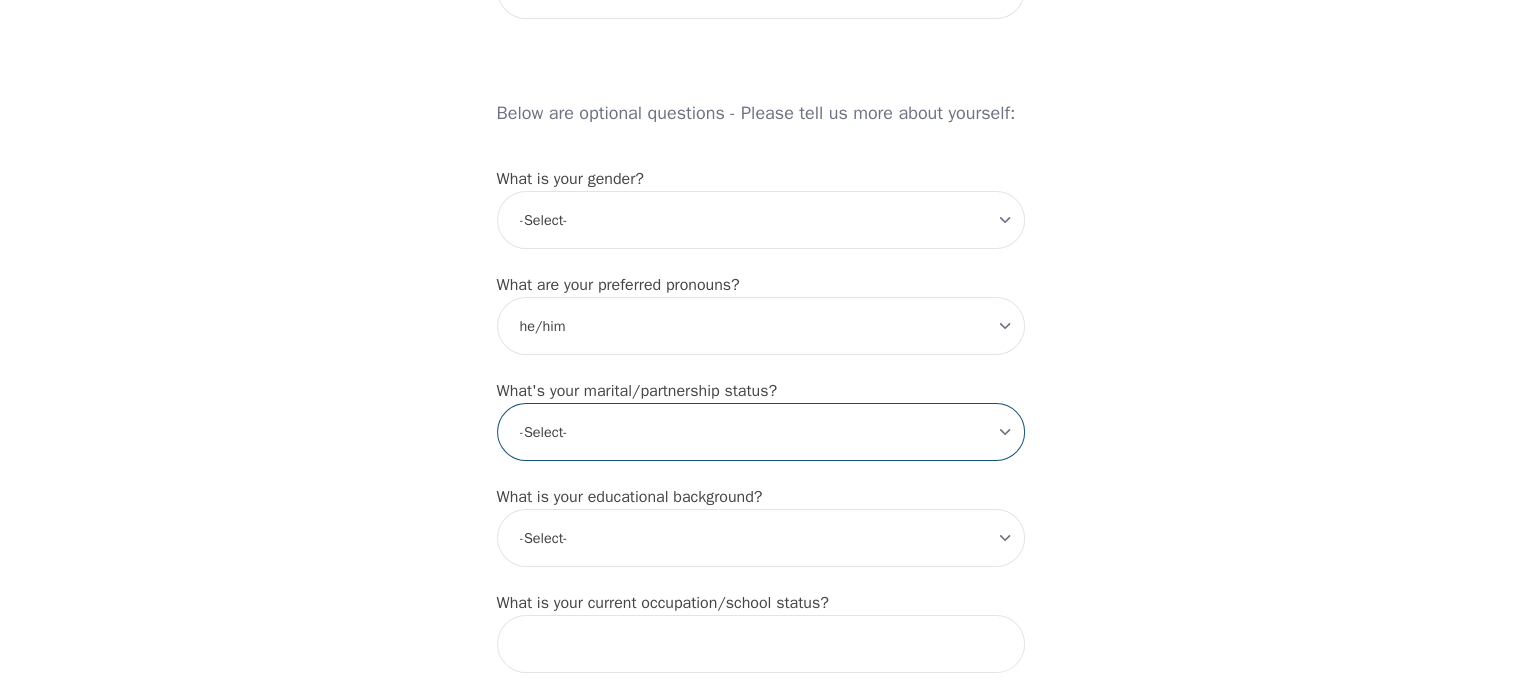select on "Single" 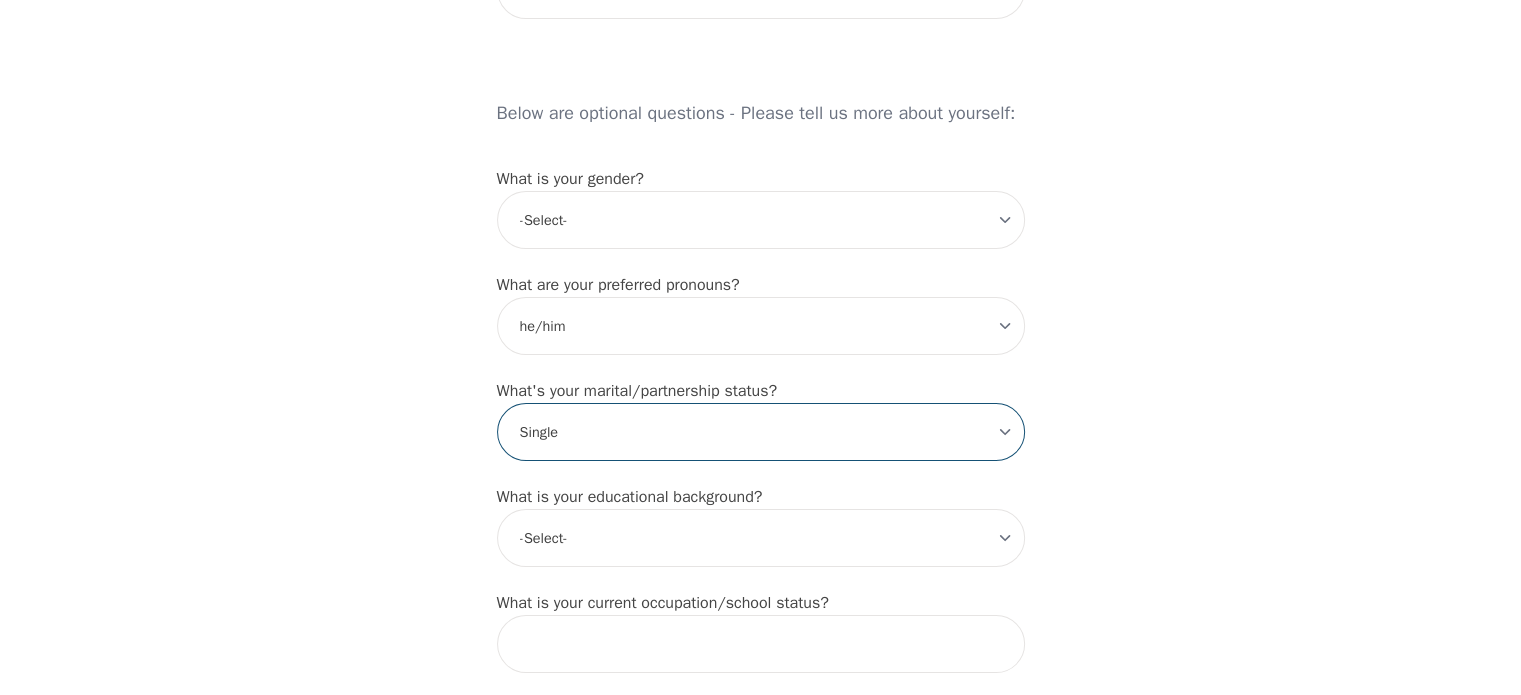 click on "-Select- Single Partnered Married Common Law Widowed Separated Divorced" at bounding box center (761, 432) 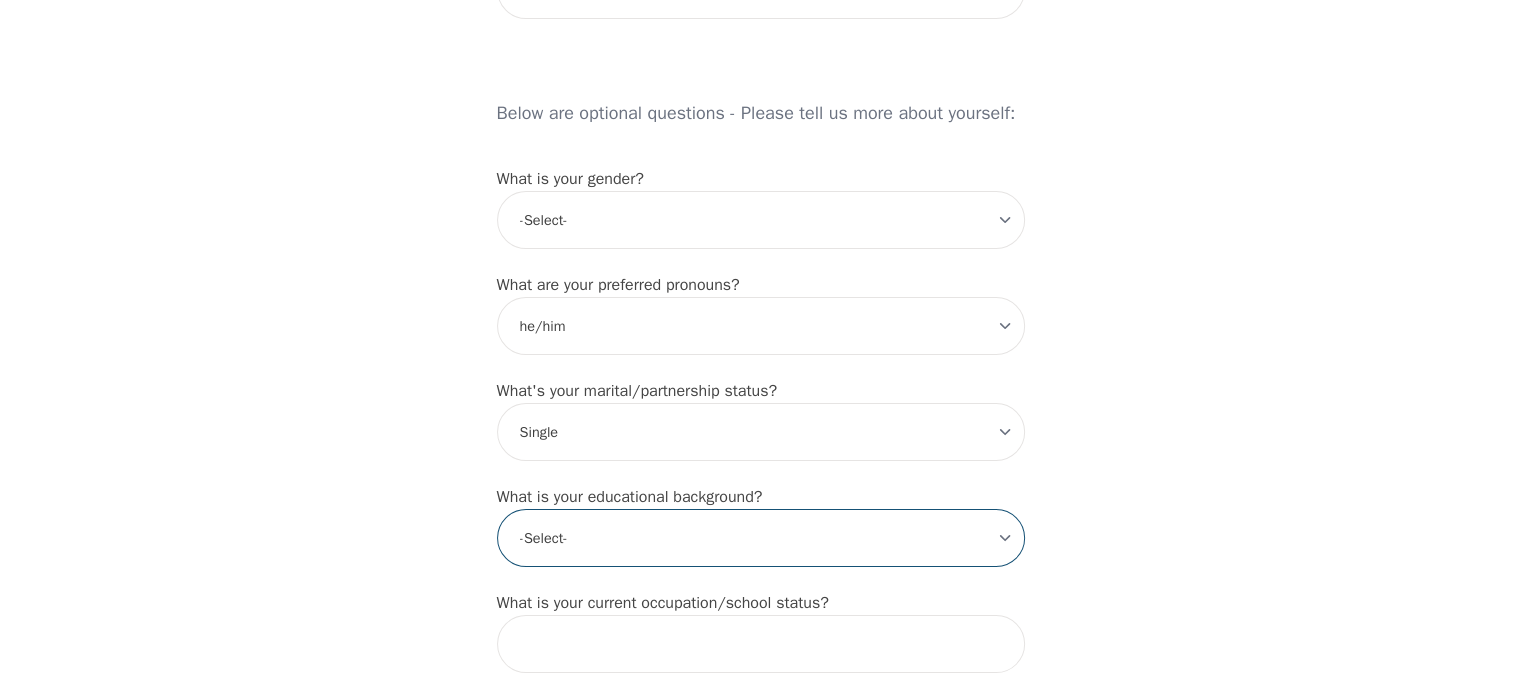 click on "-Select- Less than high school High school Associate degree Bachelor degree Master's degree Professional degree Doctorial degree" at bounding box center (761, 538) 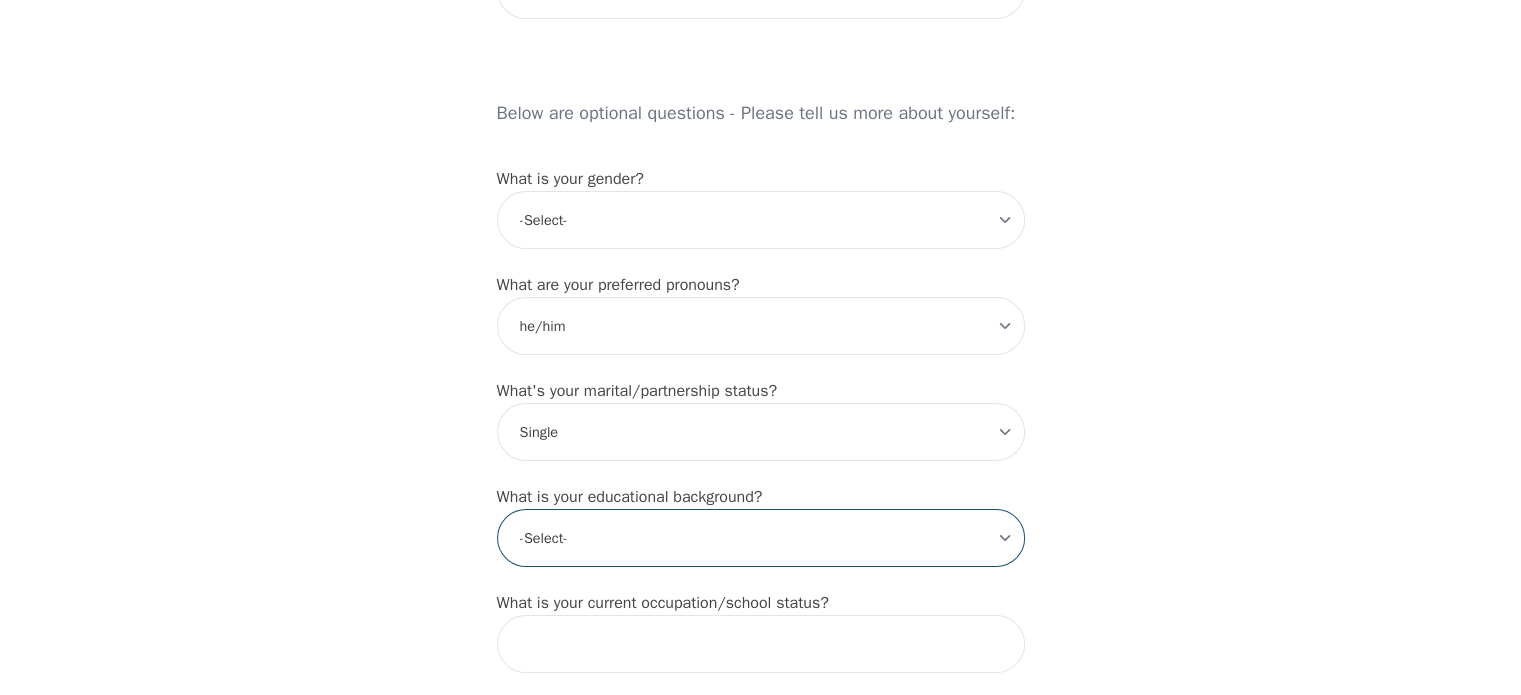 select on "High school" 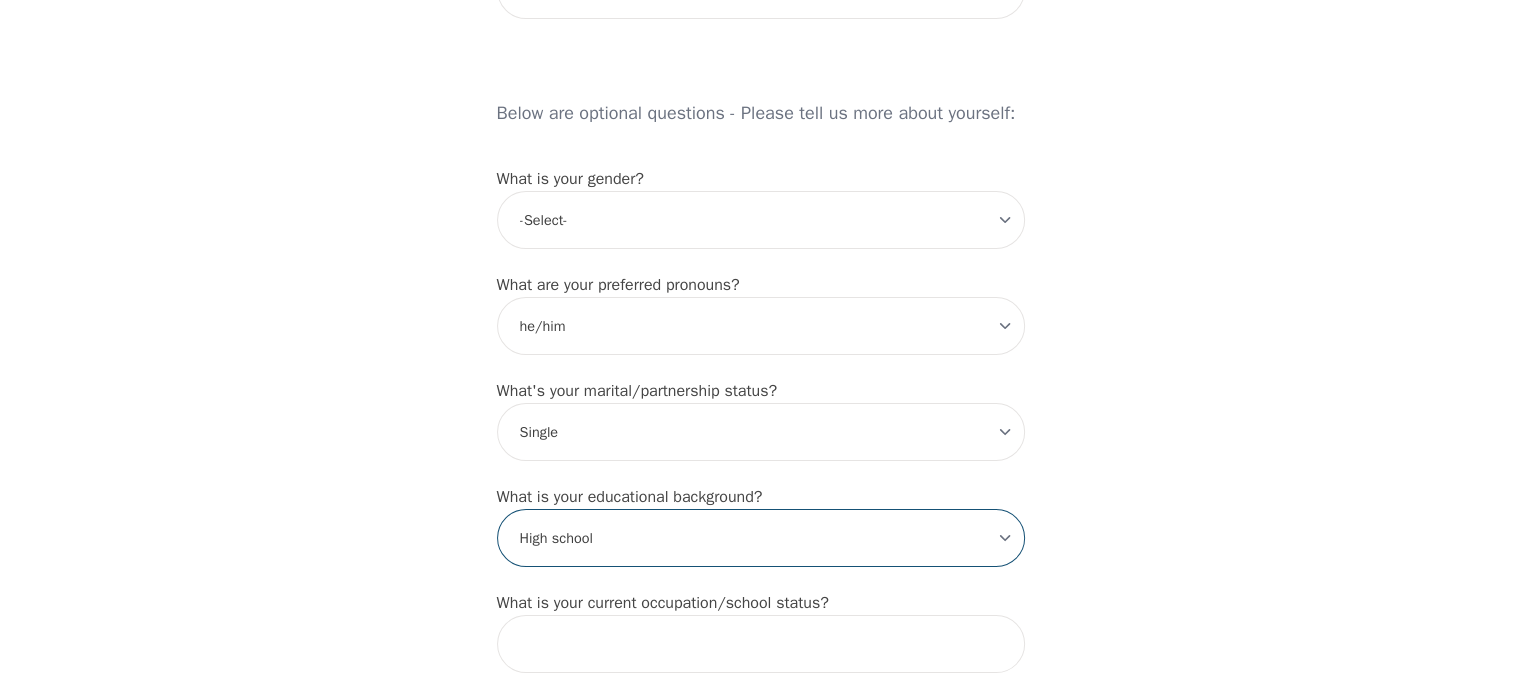 click on "-Select- Less than high school High school Associate degree Bachelor degree Master's degree Professional degree Doctorial degree" at bounding box center [761, 538] 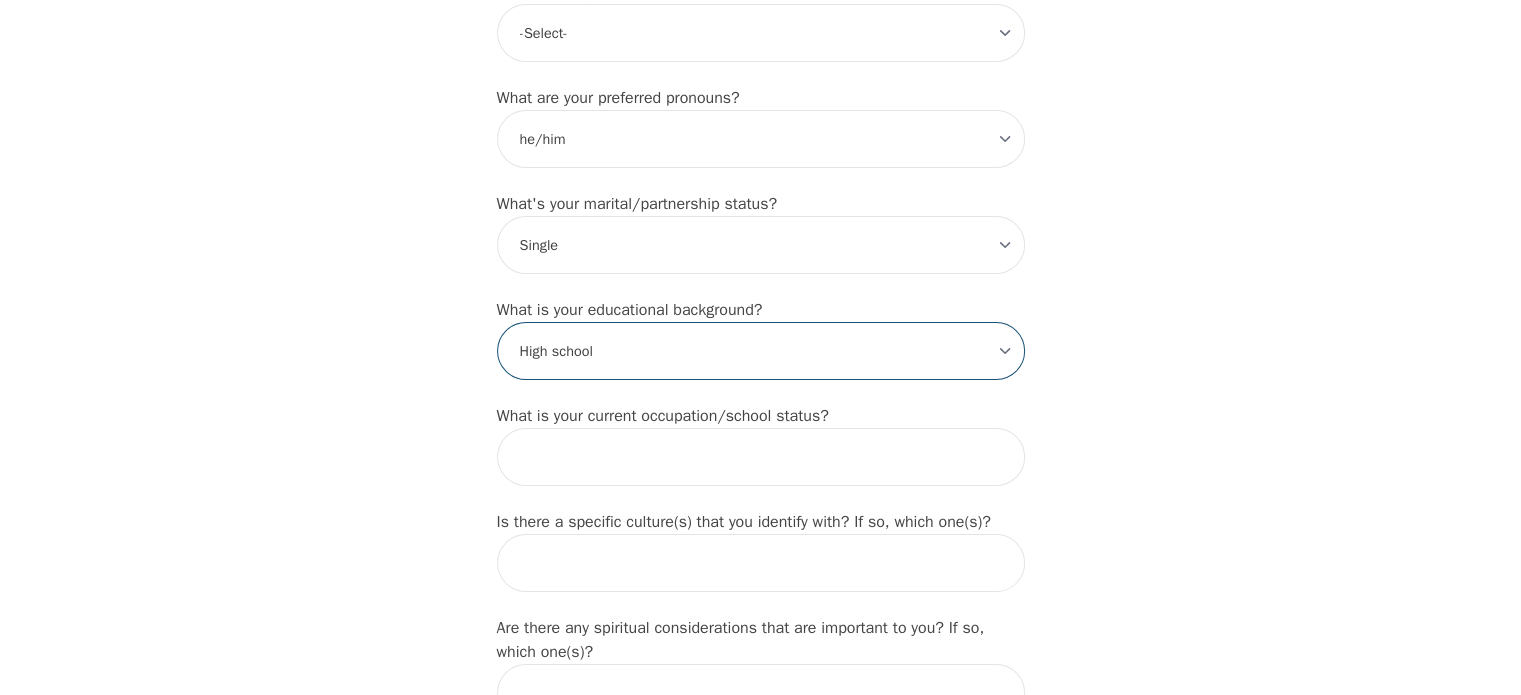 scroll, scrollTop: 1744, scrollLeft: 0, axis: vertical 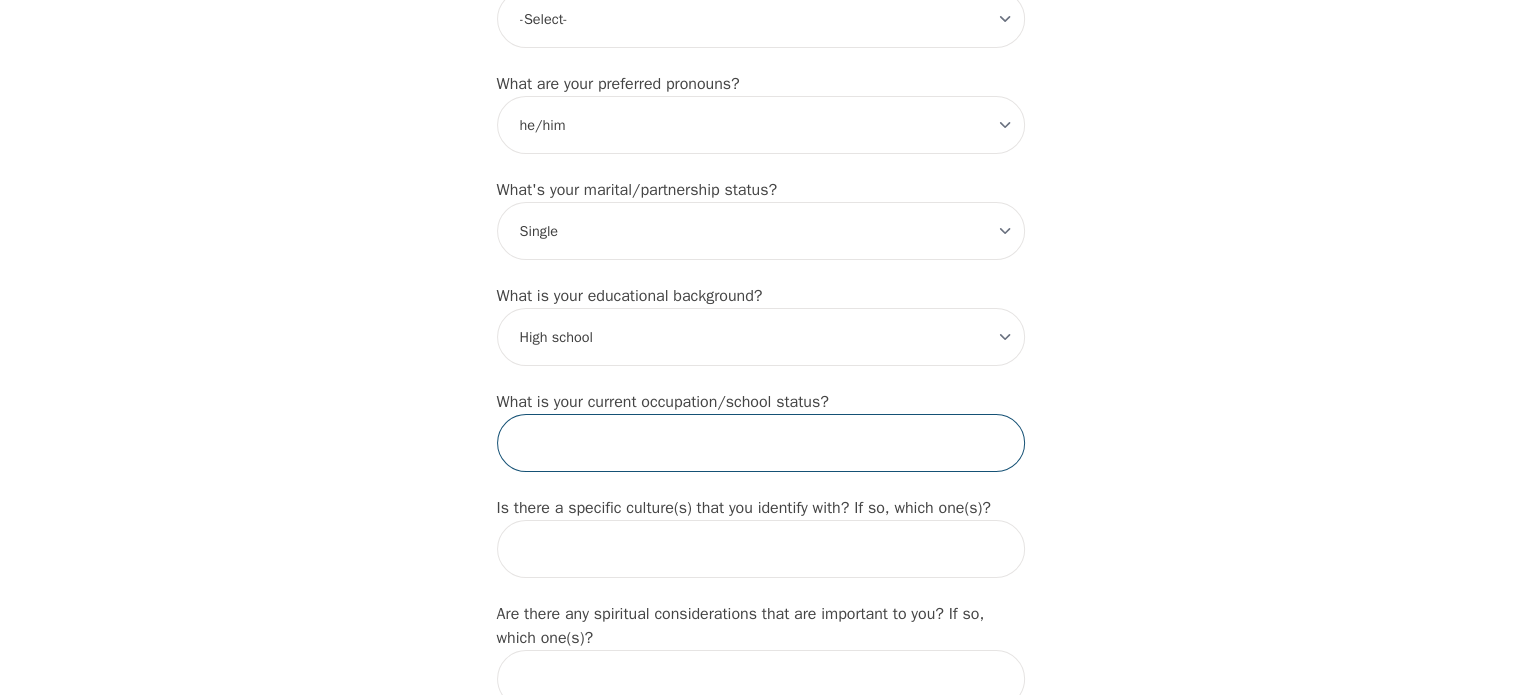 click at bounding box center [761, 443] 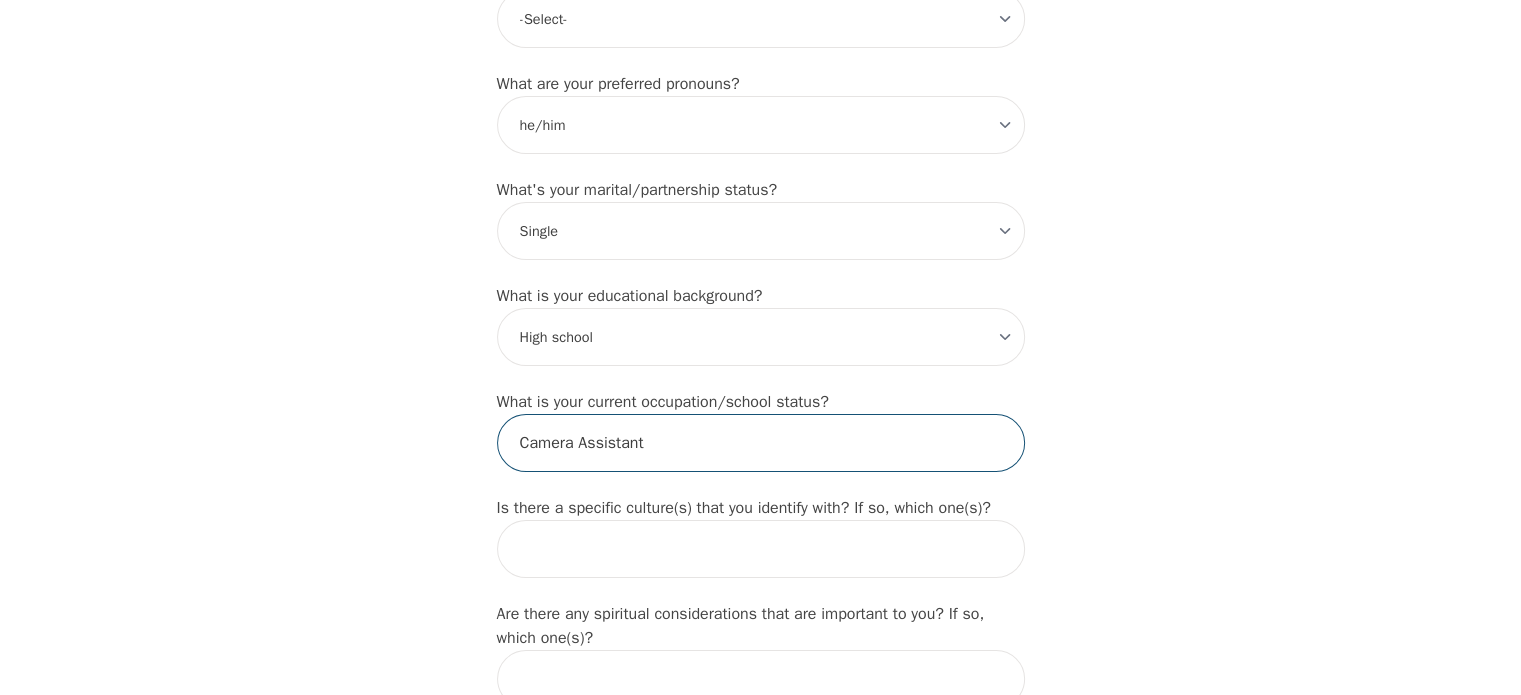 type on "Camera Assistant" 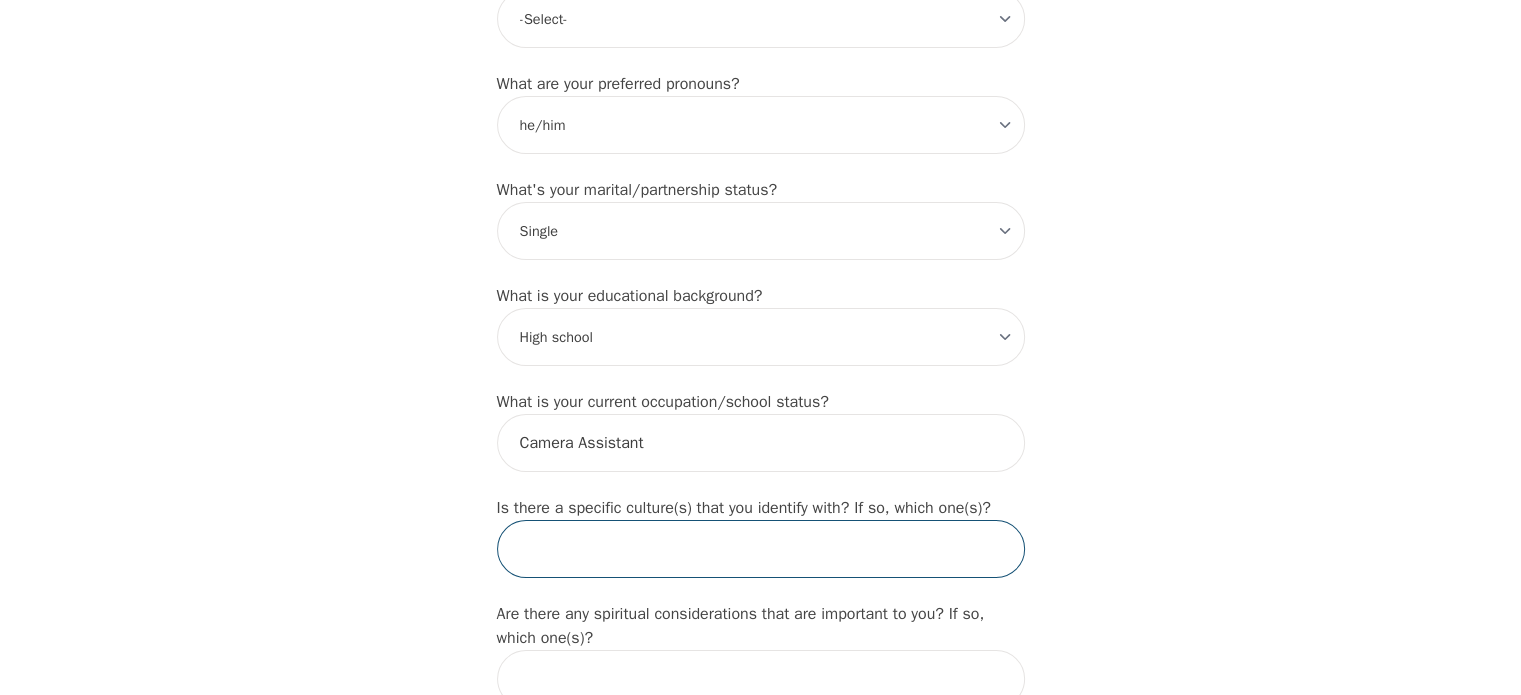 click at bounding box center (761, 549) 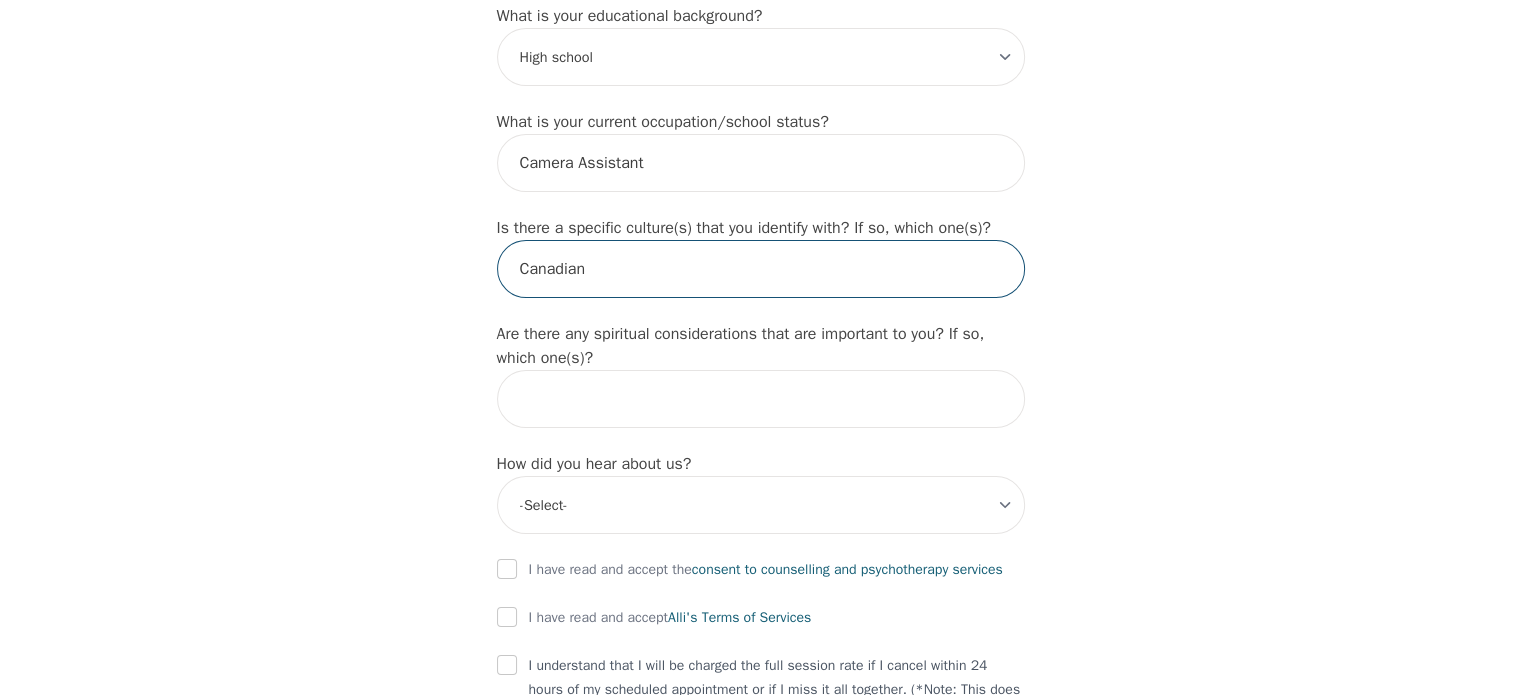 scroll, scrollTop: 2048, scrollLeft: 0, axis: vertical 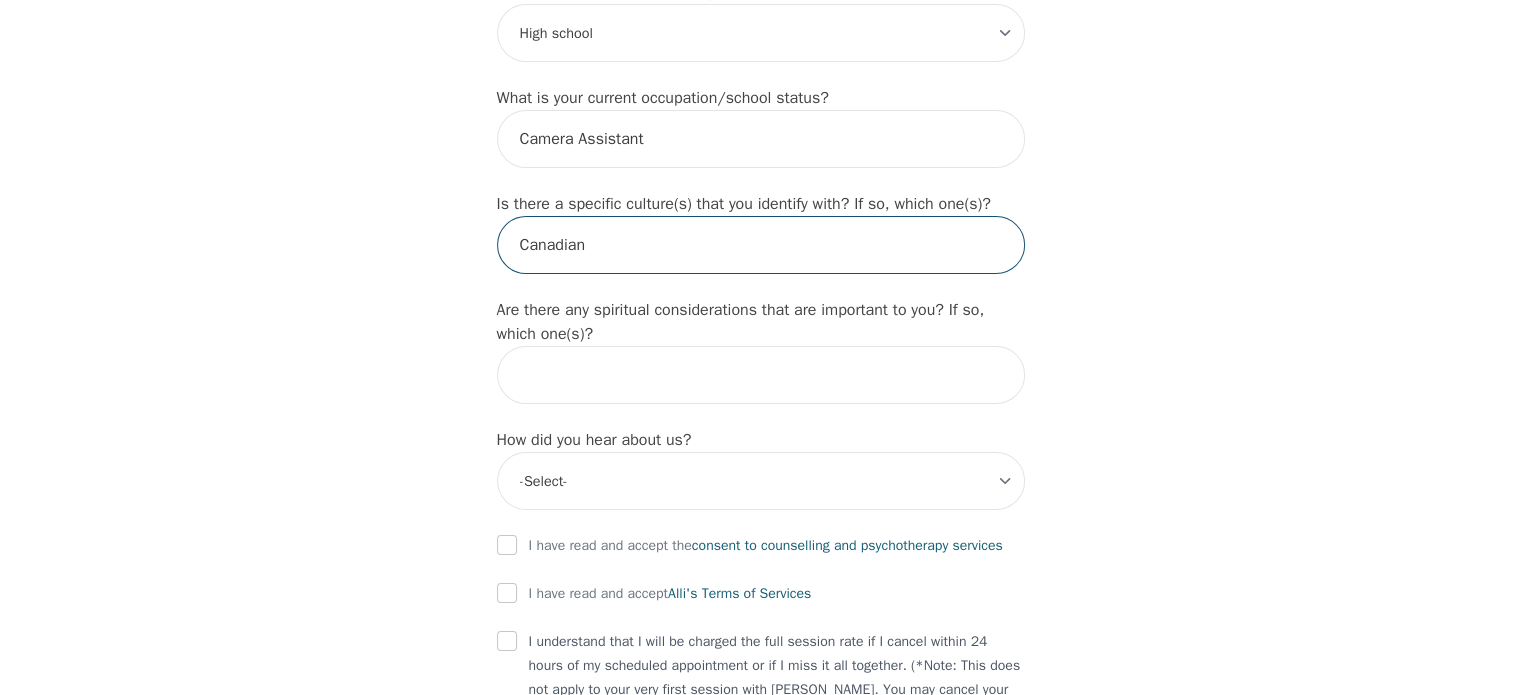 type on "Canadian" 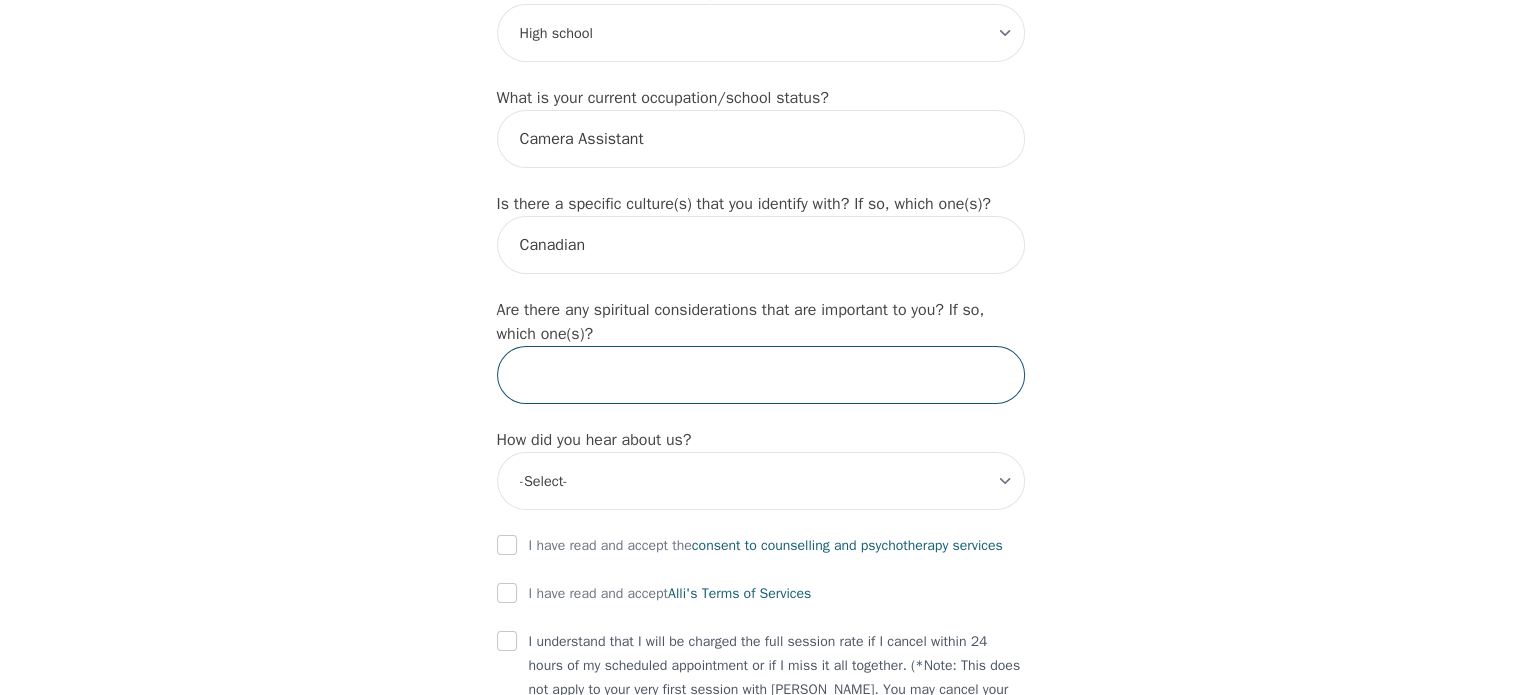 click at bounding box center (761, 375) 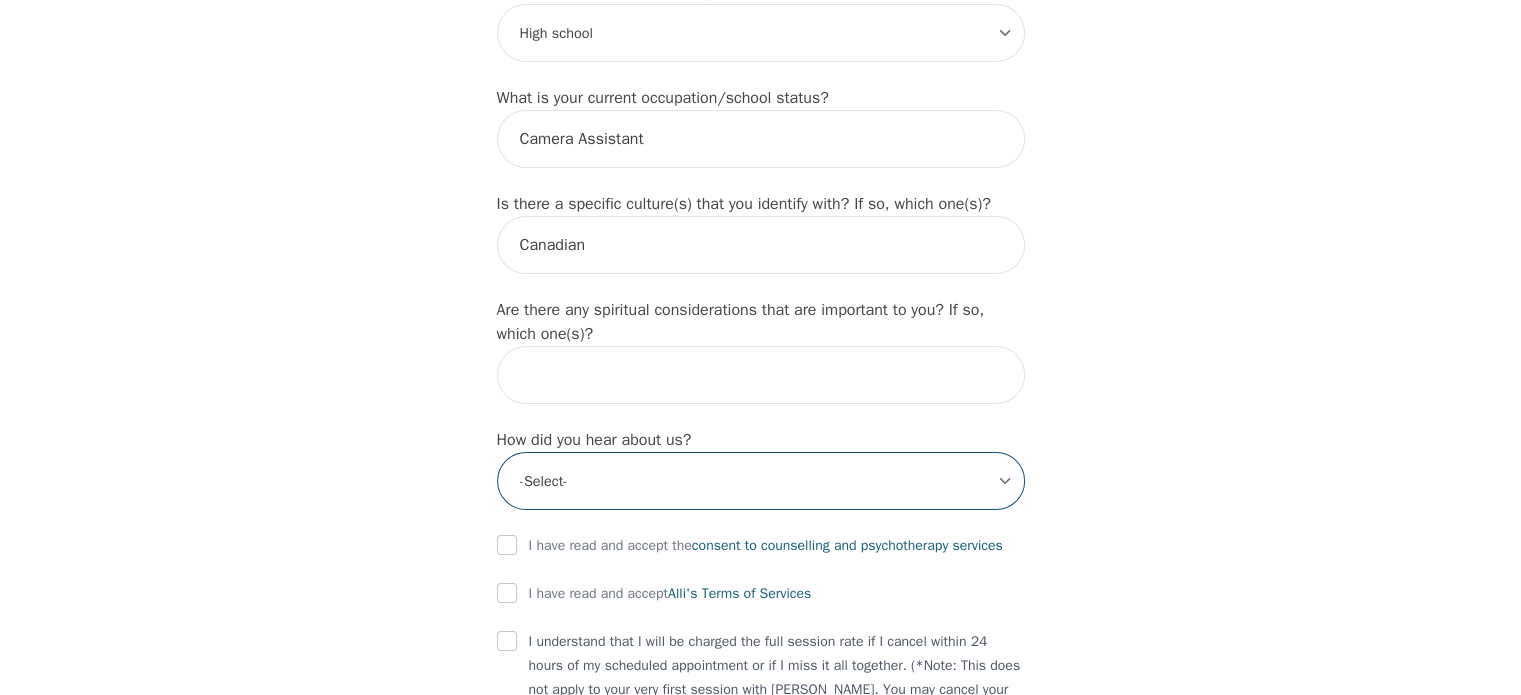 click on "-Select- Physician/Specialist Friend Facebook Instagram Google Search Google Ads Facebook/Instagram Ads Other" at bounding box center (761, 481) 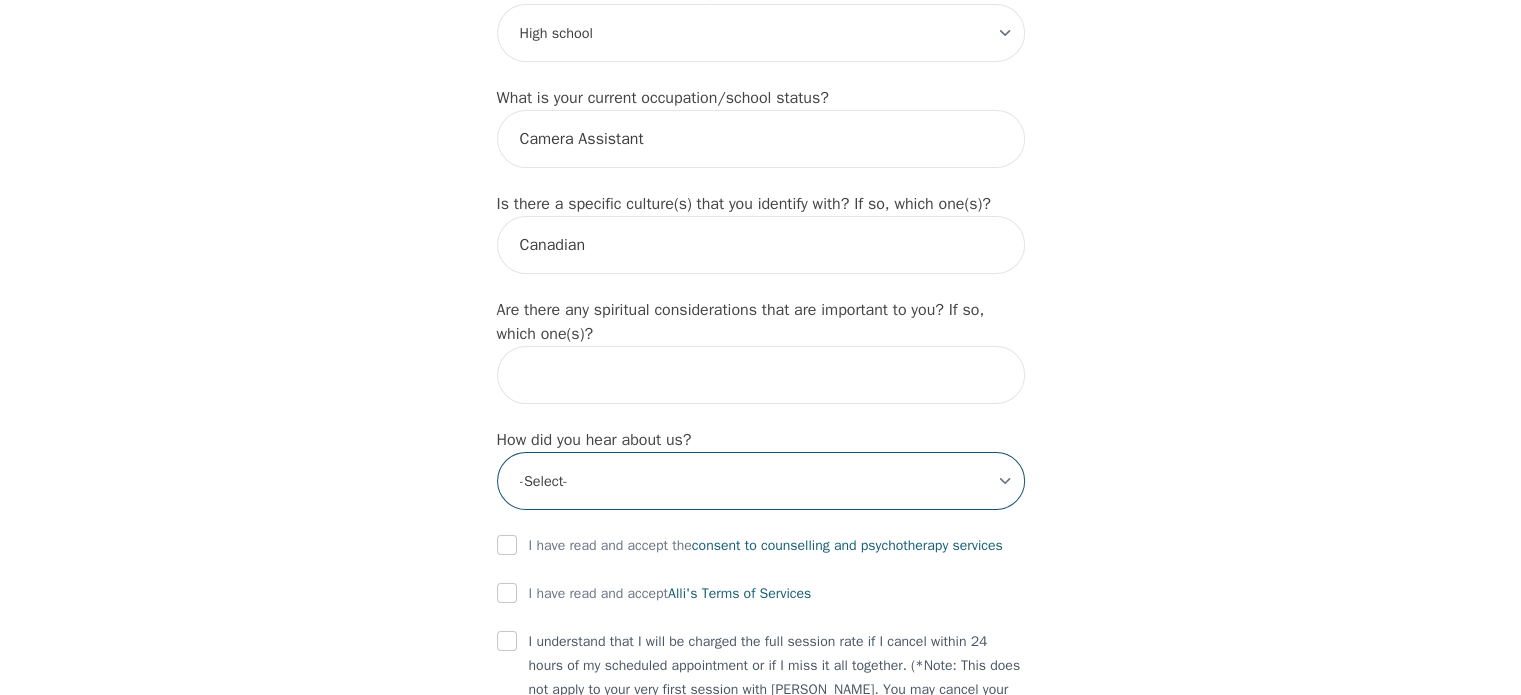 select on "Friend" 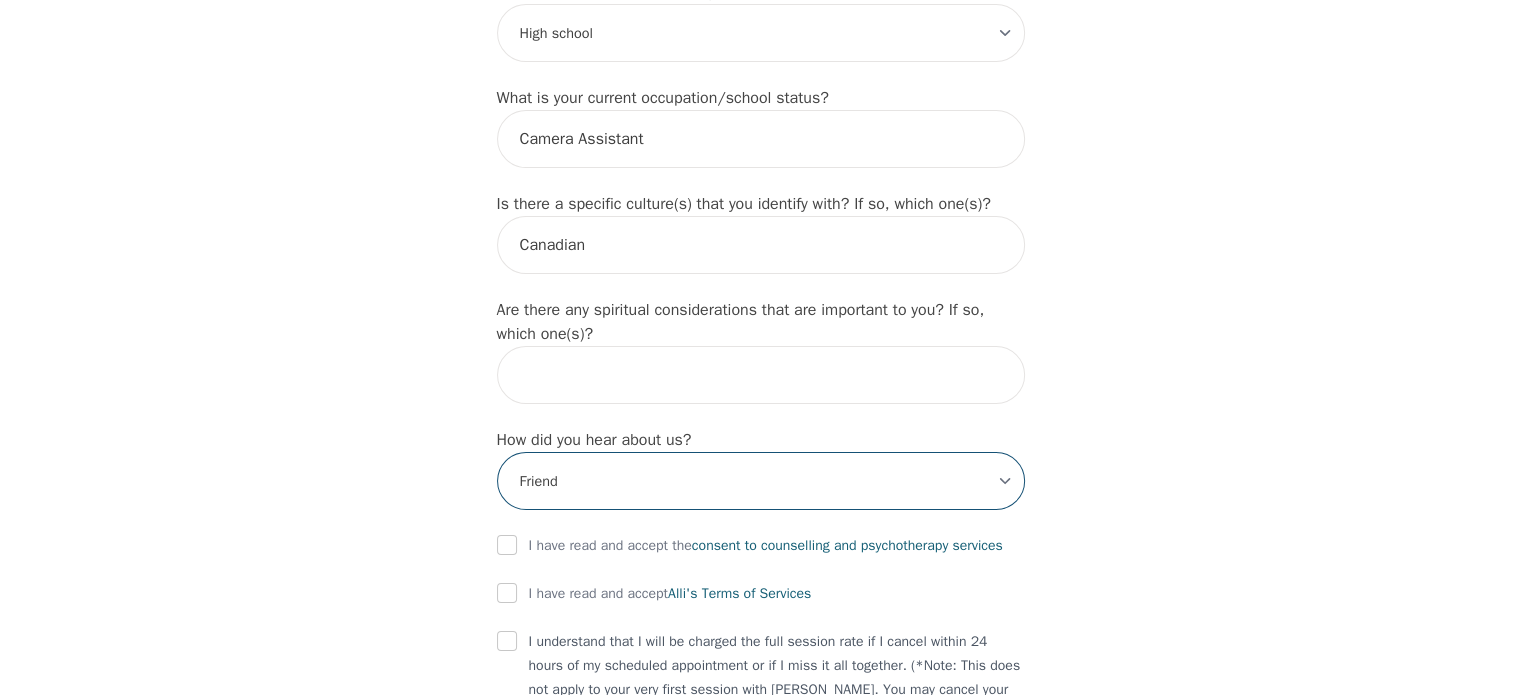 click on "-Select- Physician/Specialist Friend Facebook Instagram Google Search Google Ads Facebook/Instagram Ads Other" at bounding box center [761, 481] 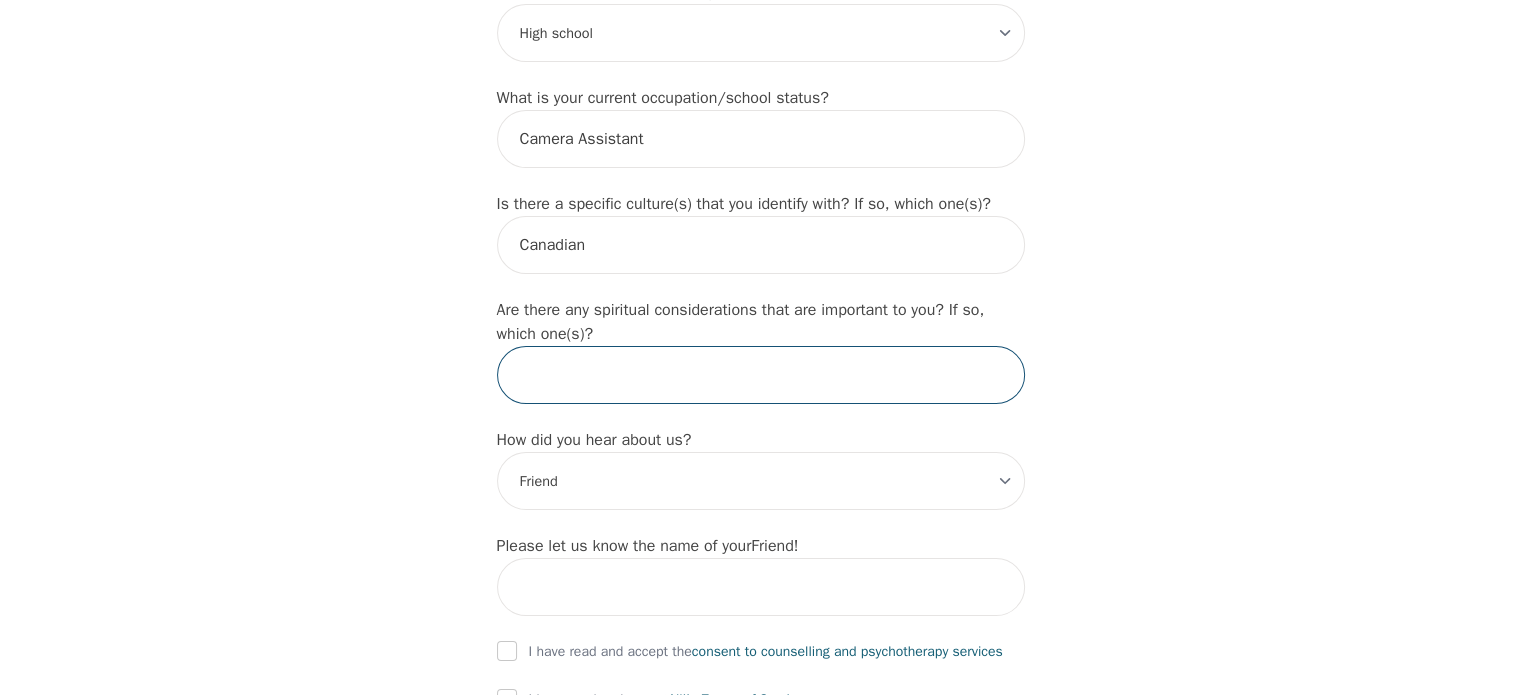click at bounding box center [761, 375] 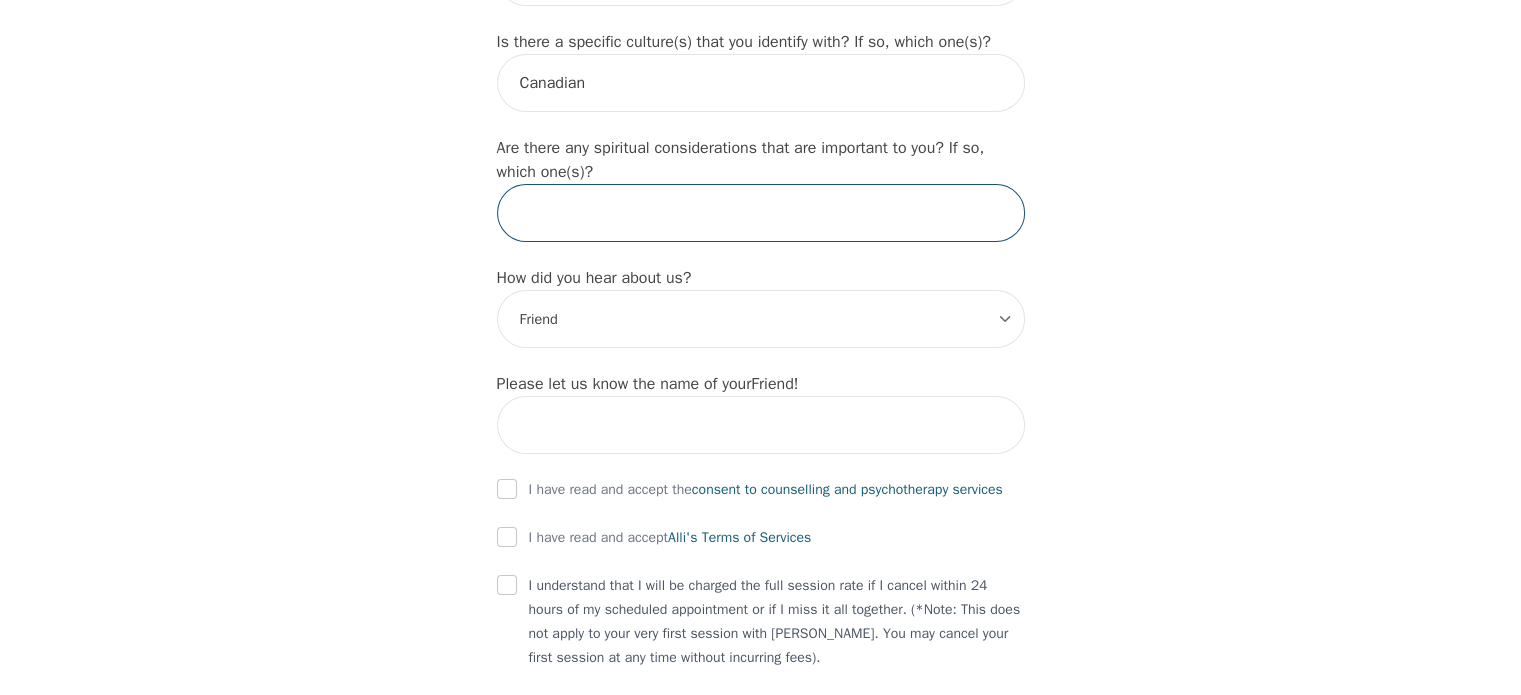 scroll, scrollTop: 2234, scrollLeft: 0, axis: vertical 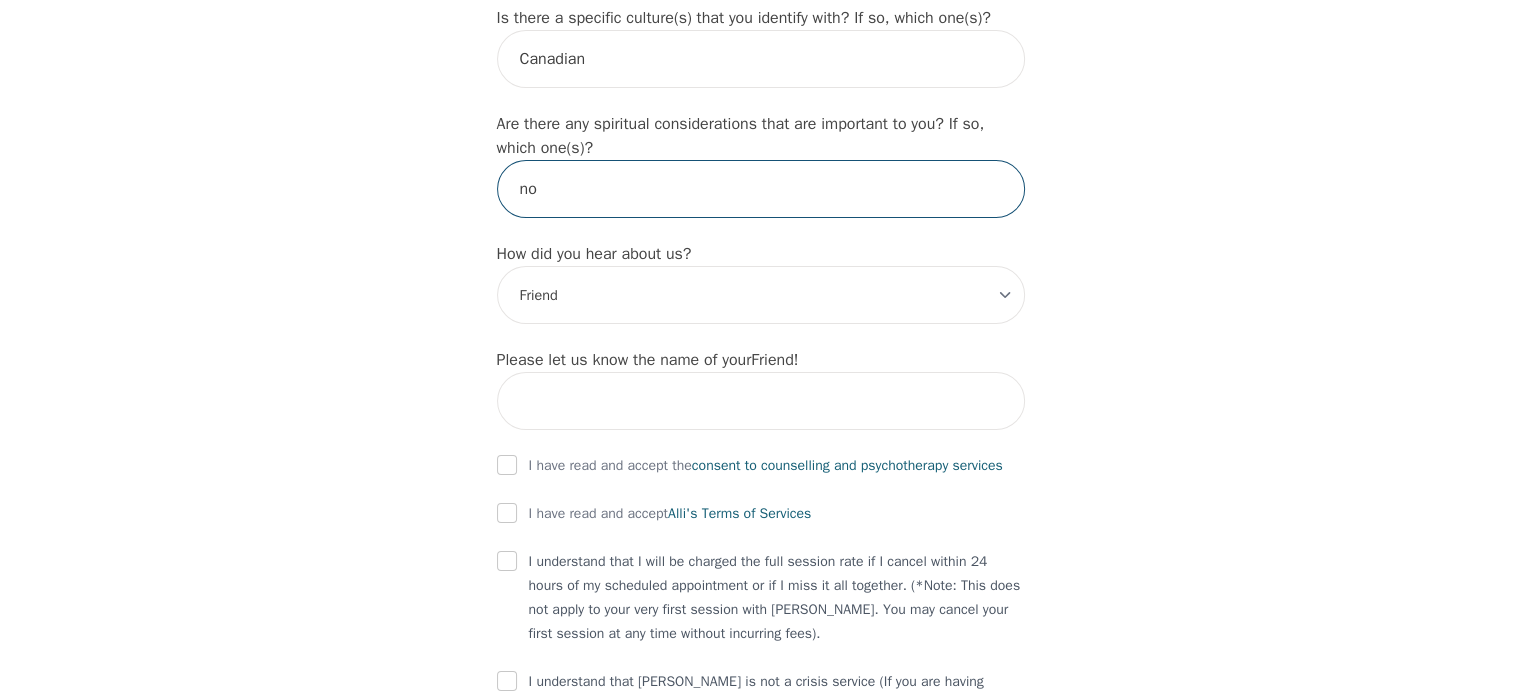 type on "no" 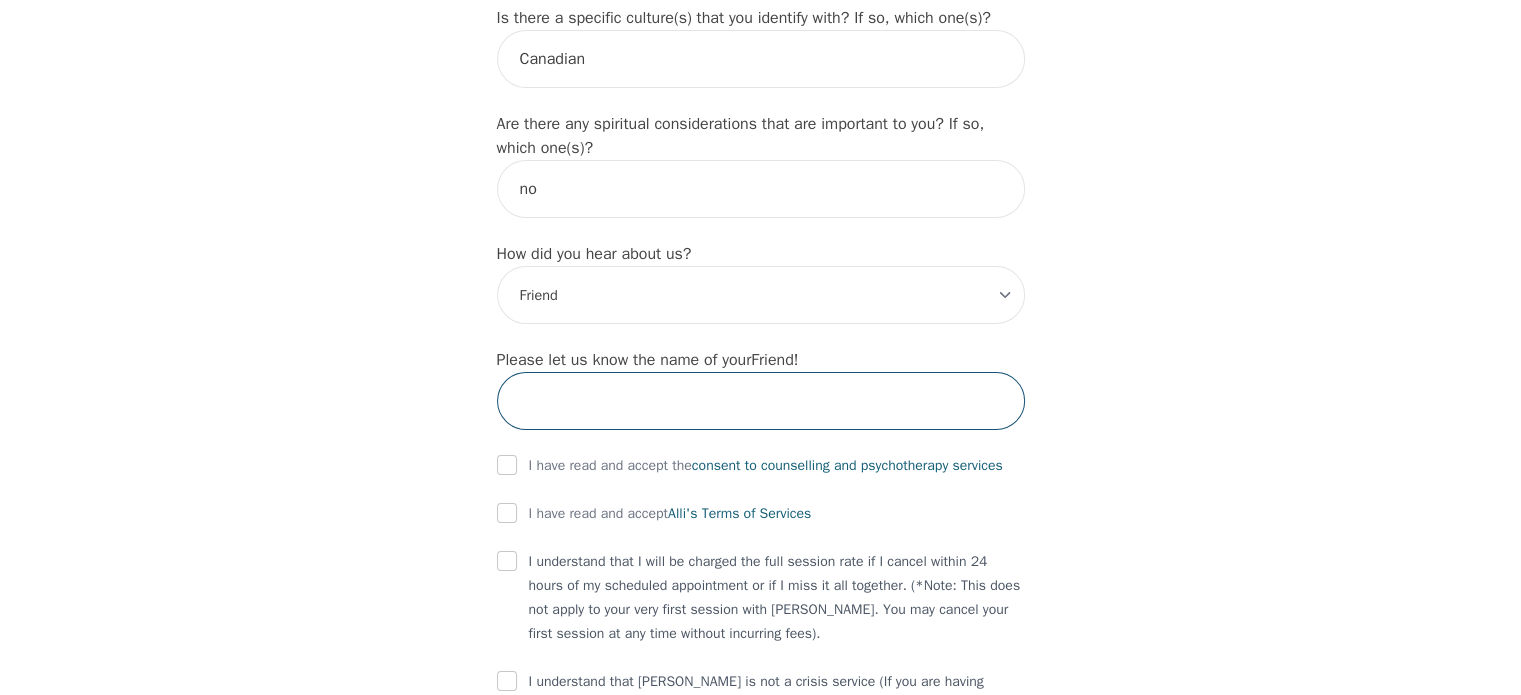 click at bounding box center (761, 401) 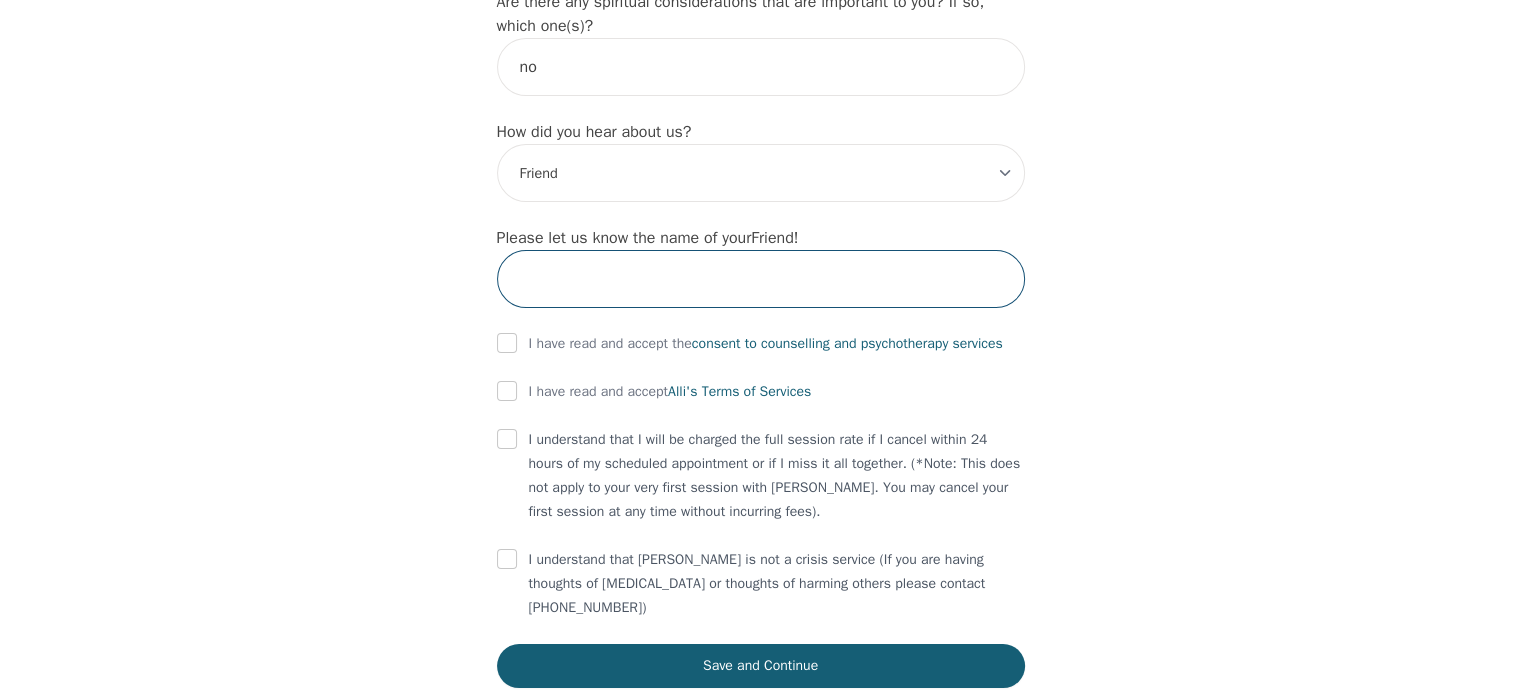 scroll, scrollTop: 2358, scrollLeft: 0, axis: vertical 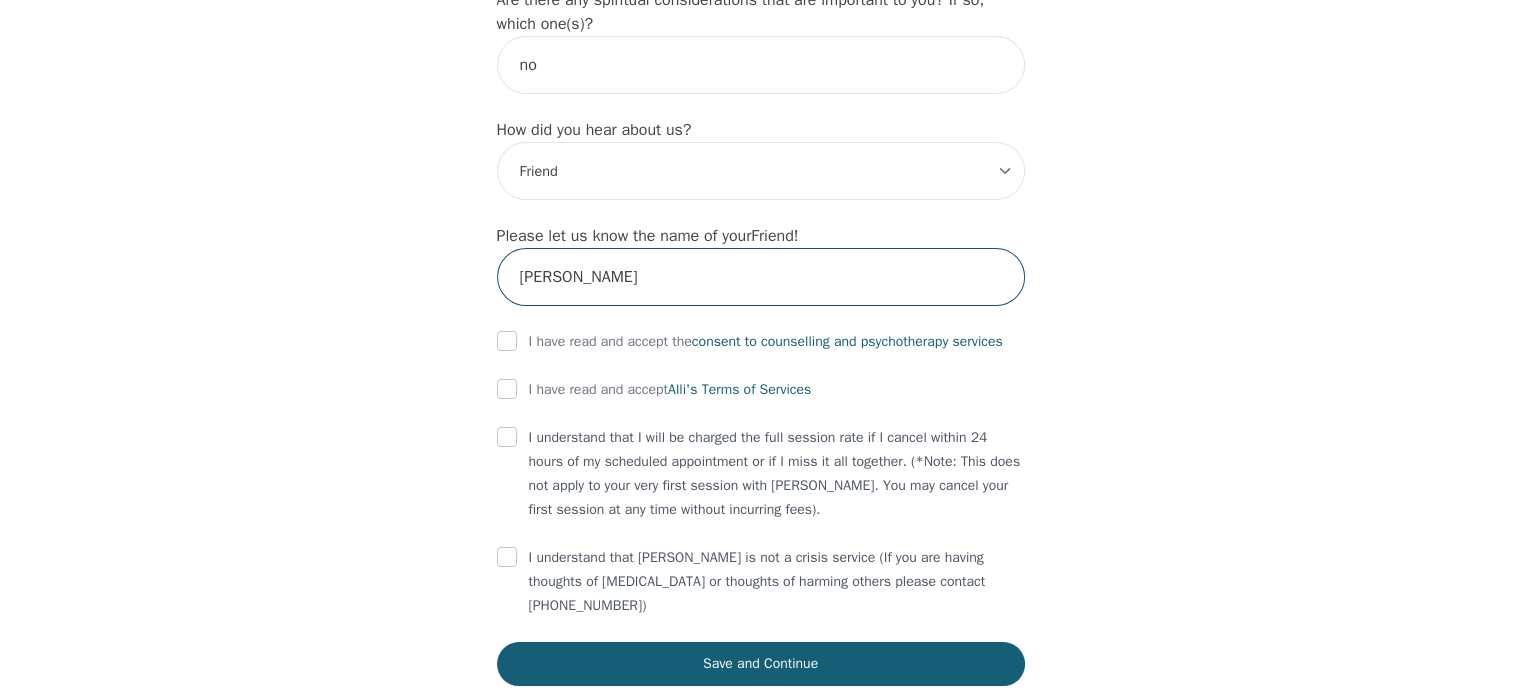 type on "[PERSON_NAME]" 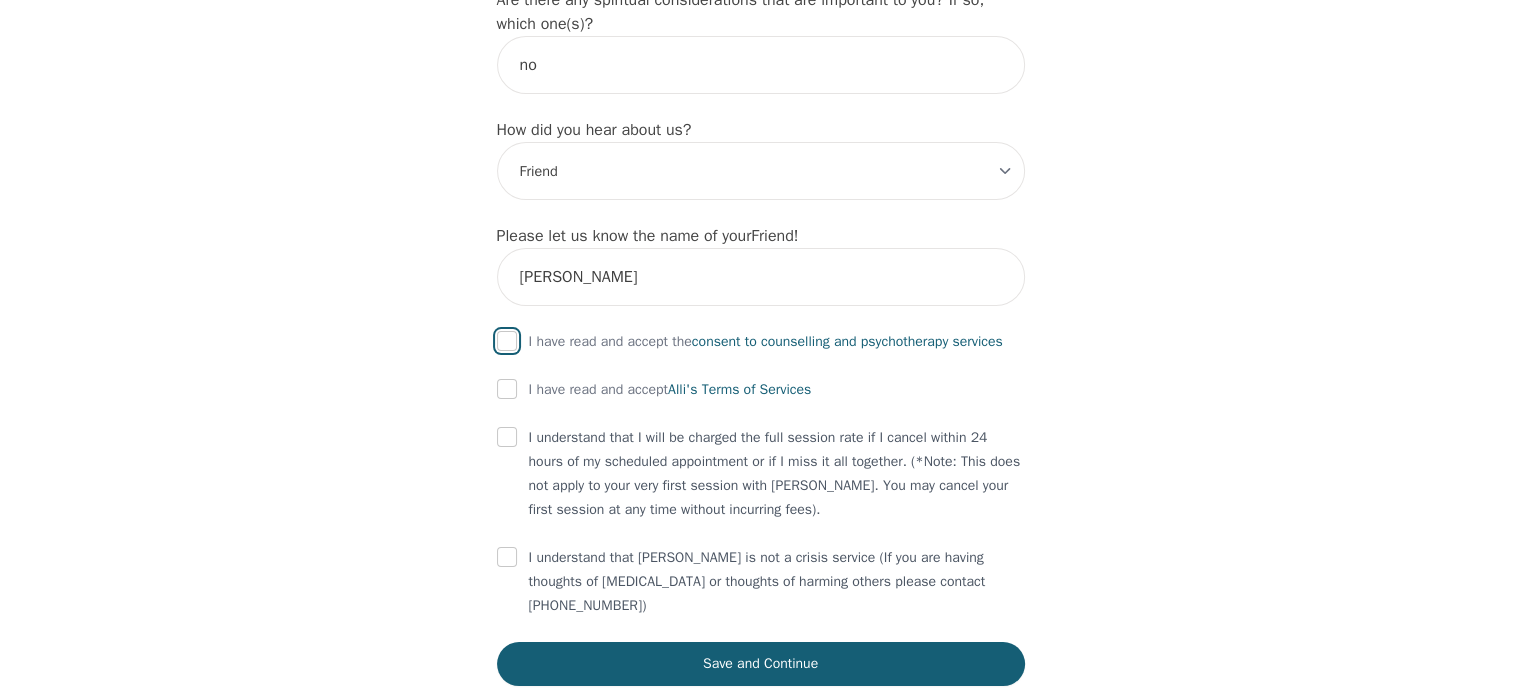 click at bounding box center (507, 341) 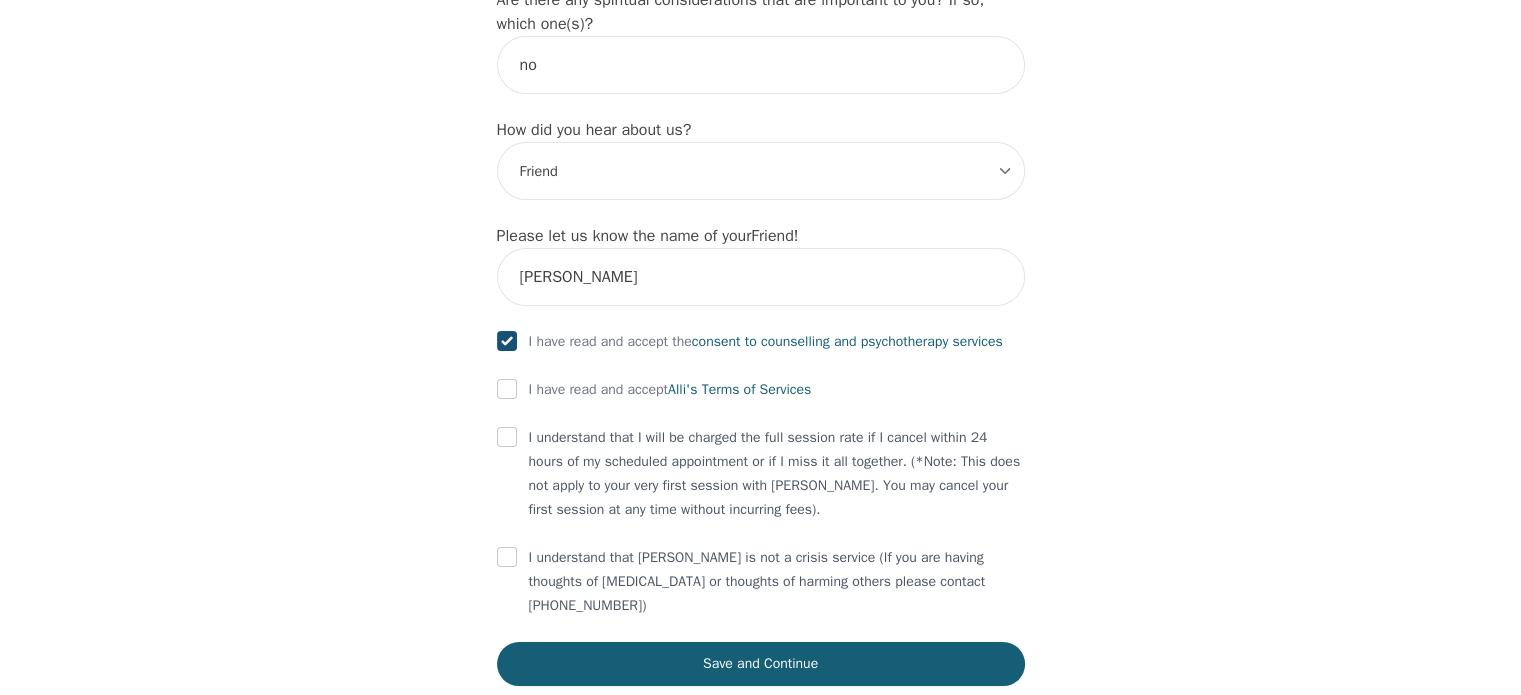 checkbox on "true" 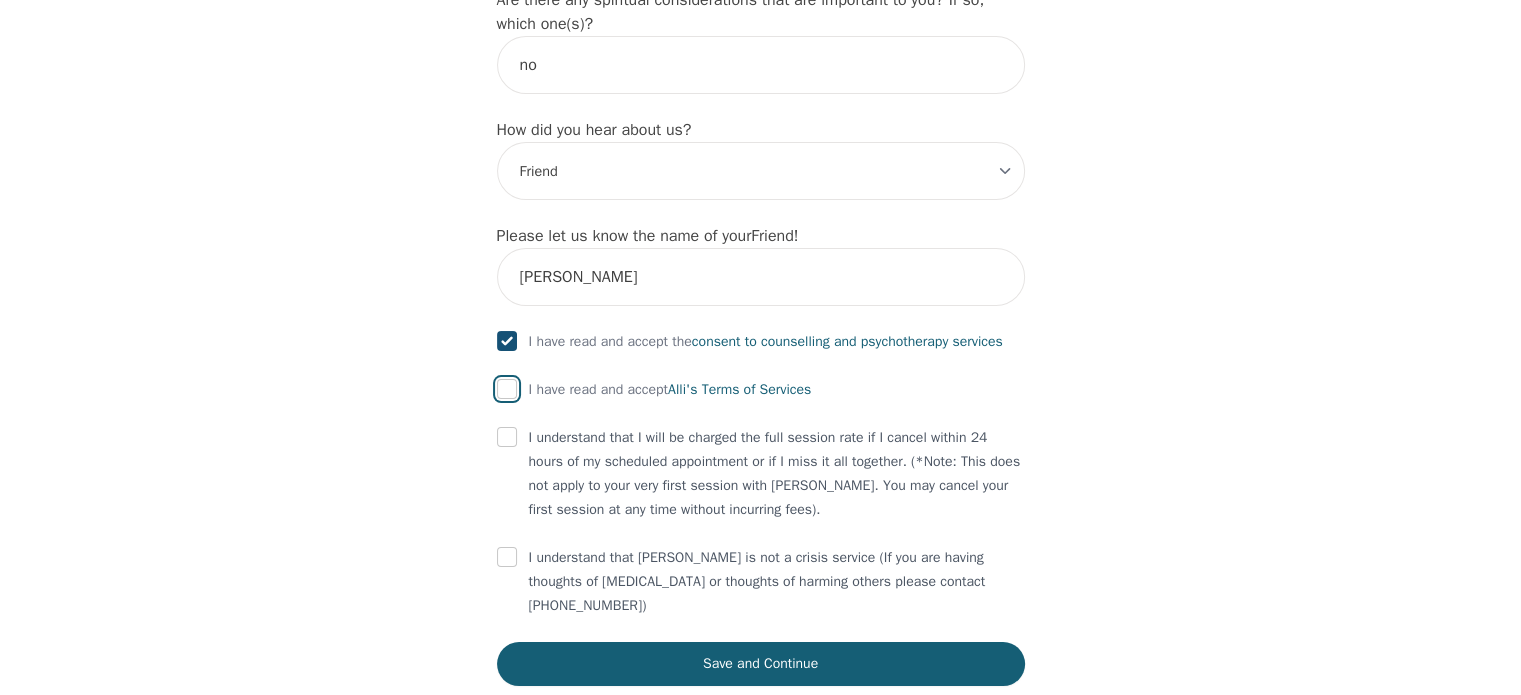 click at bounding box center (507, 389) 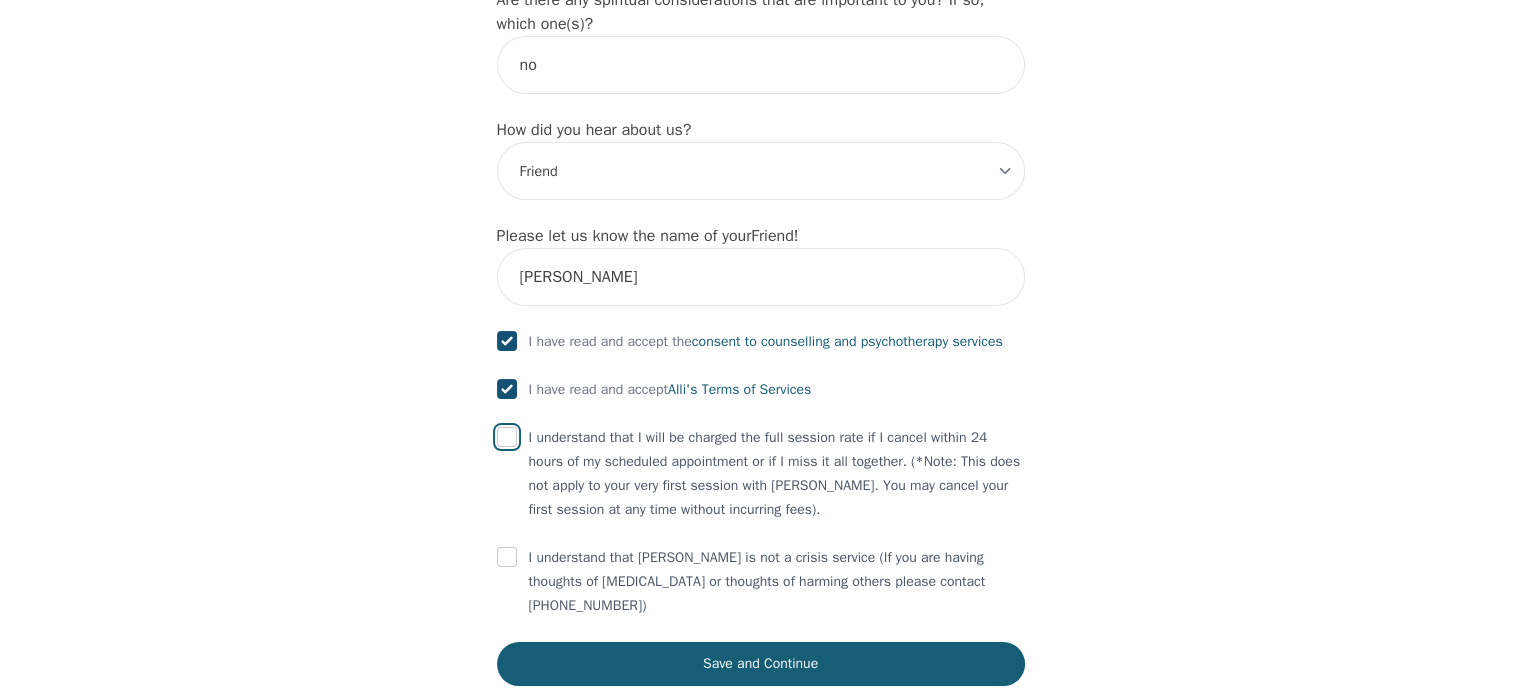 click at bounding box center (507, 437) 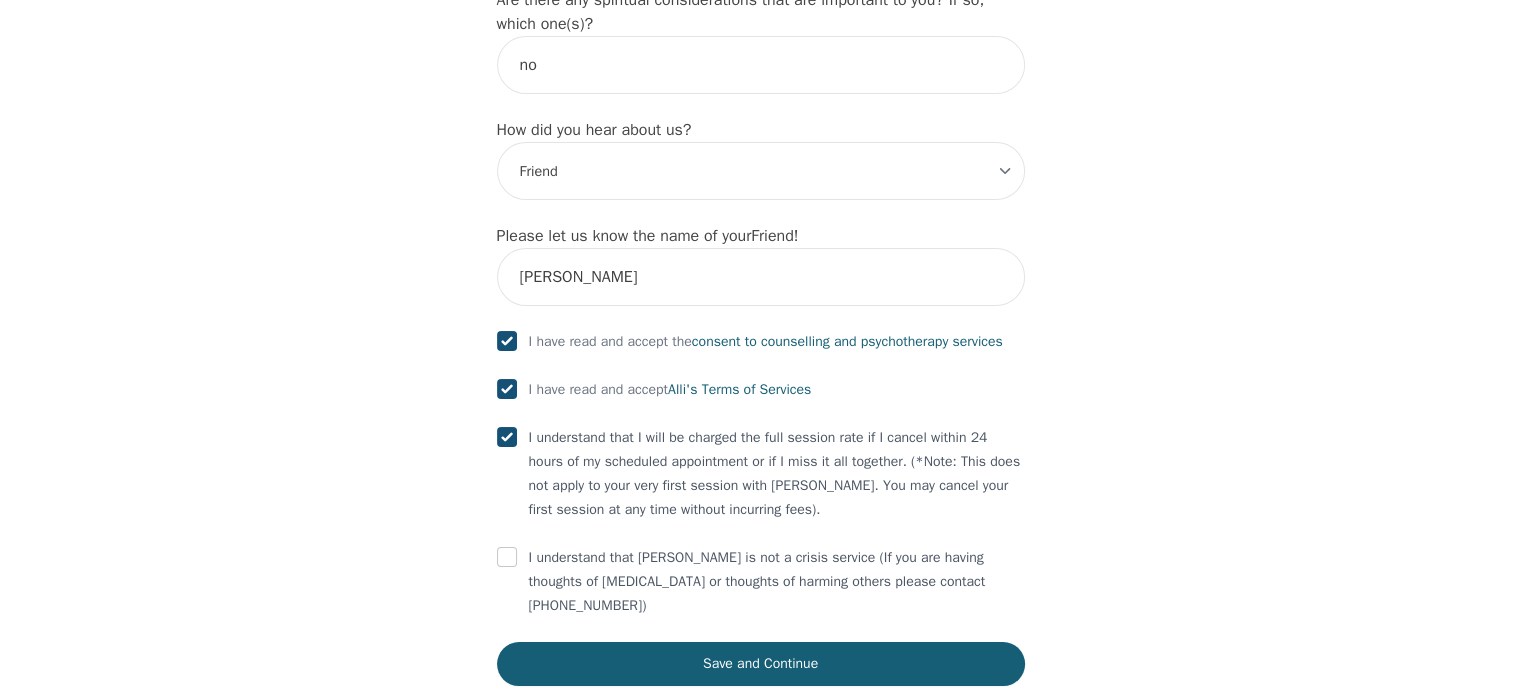 checkbox on "true" 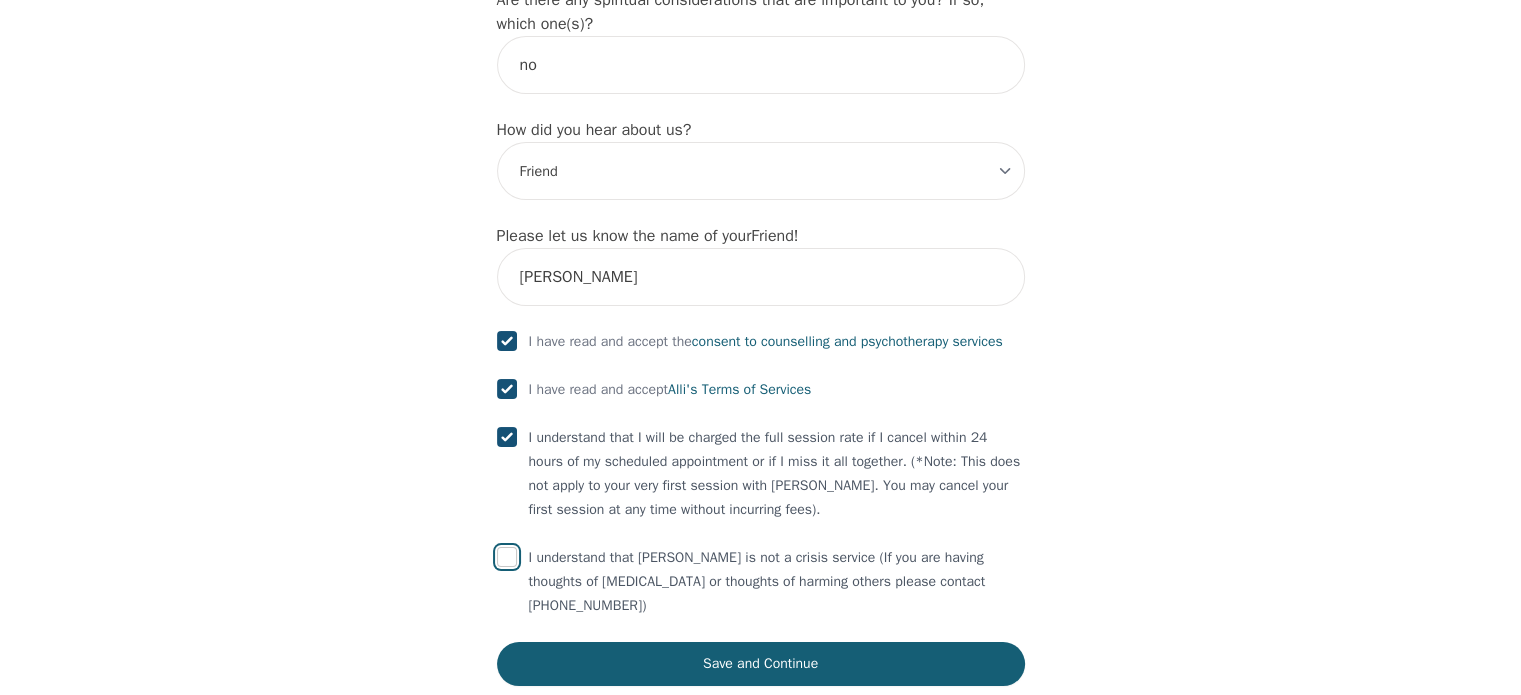 click at bounding box center (507, 557) 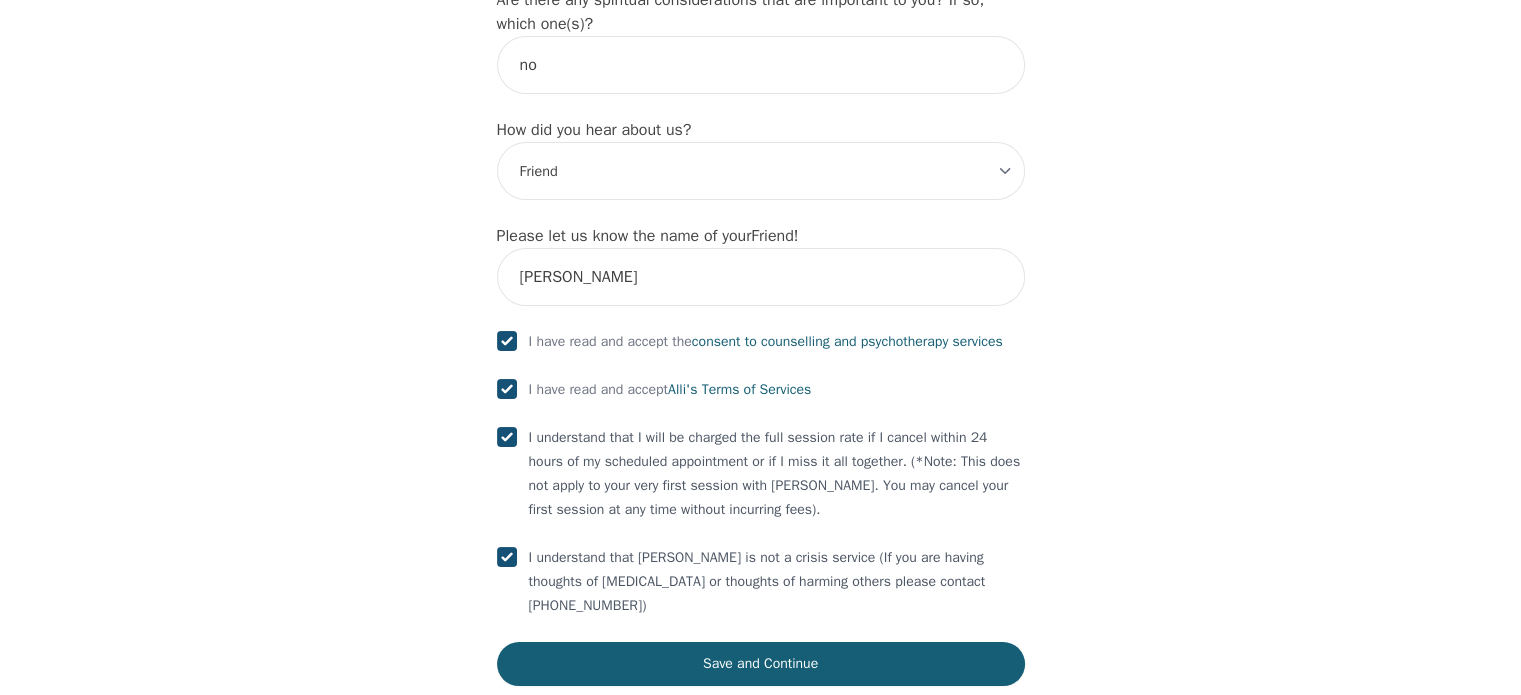 checkbox on "true" 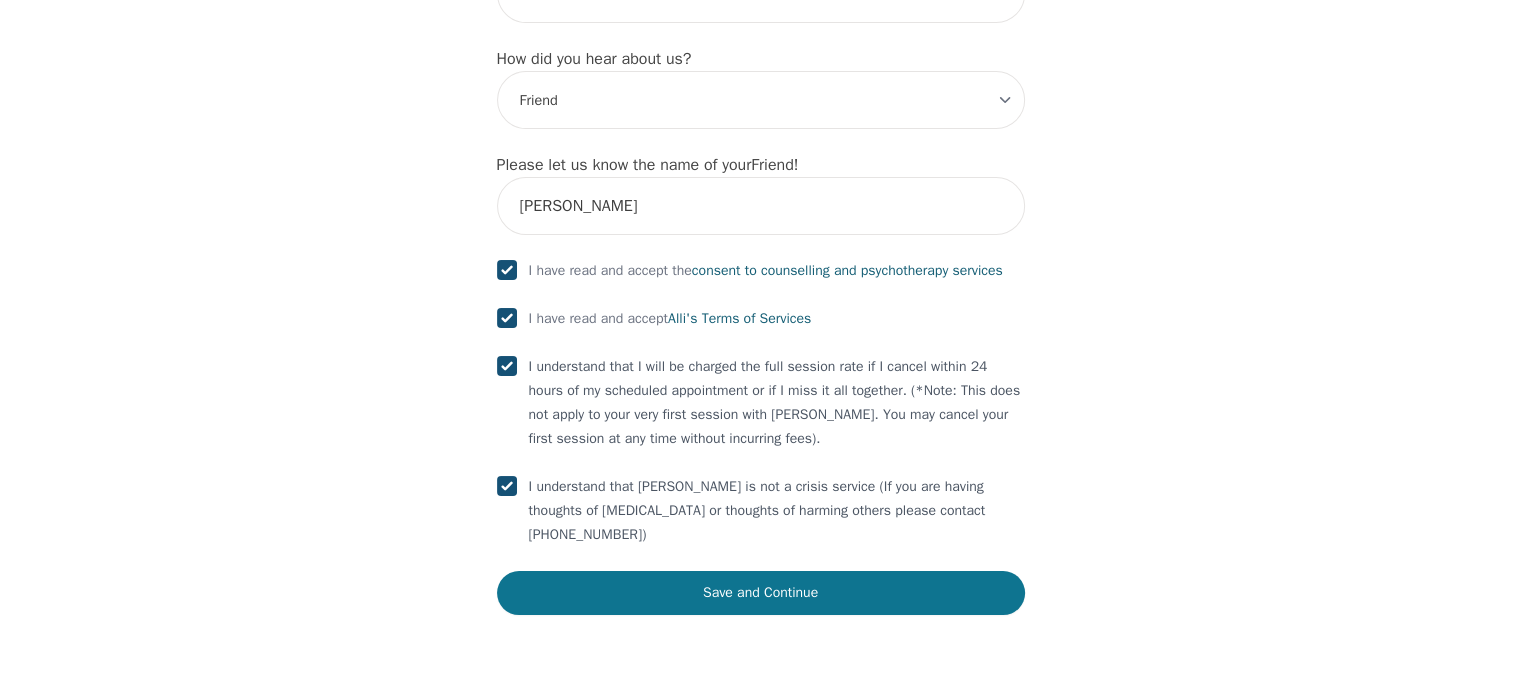 click on "Save and Continue" at bounding box center [761, 593] 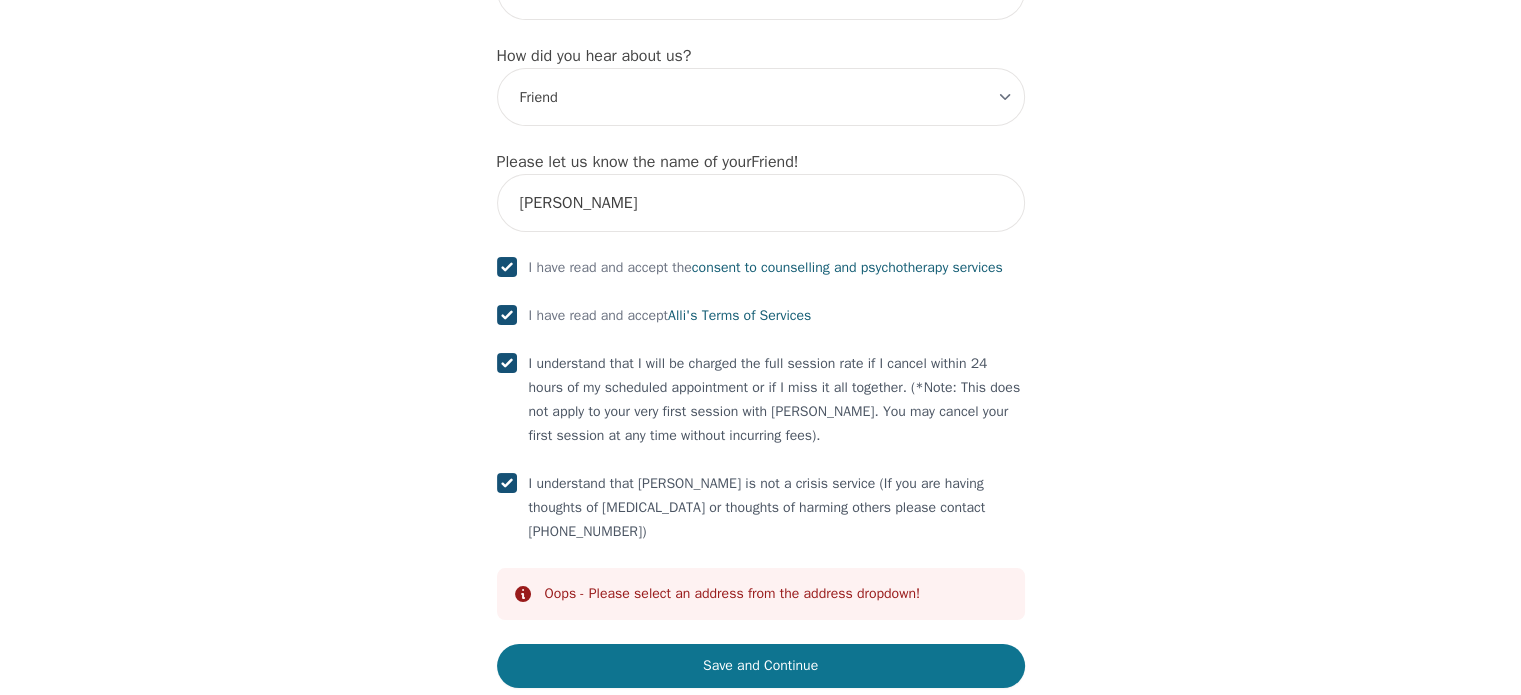 click on "Save and Continue" at bounding box center [761, 666] 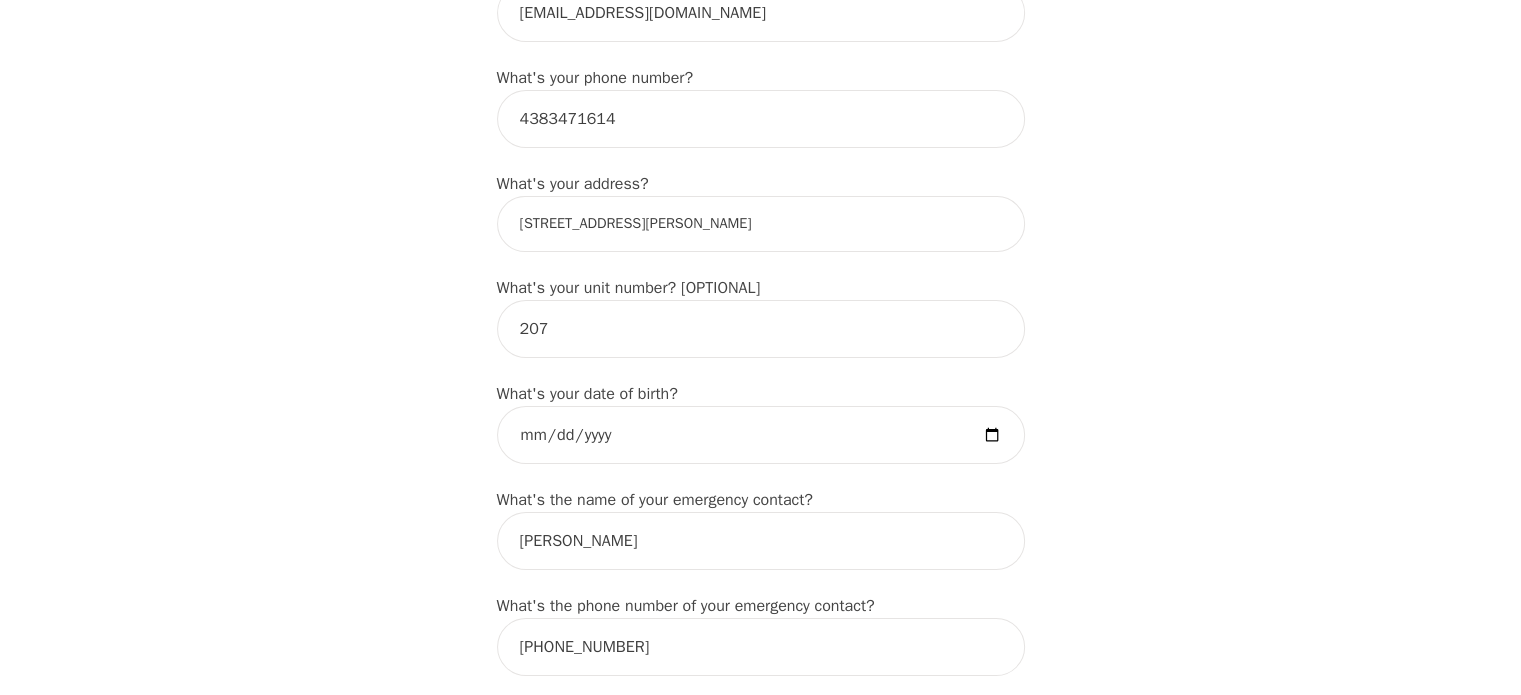 scroll, scrollTop: 631, scrollLeft: 0, axis: vertical 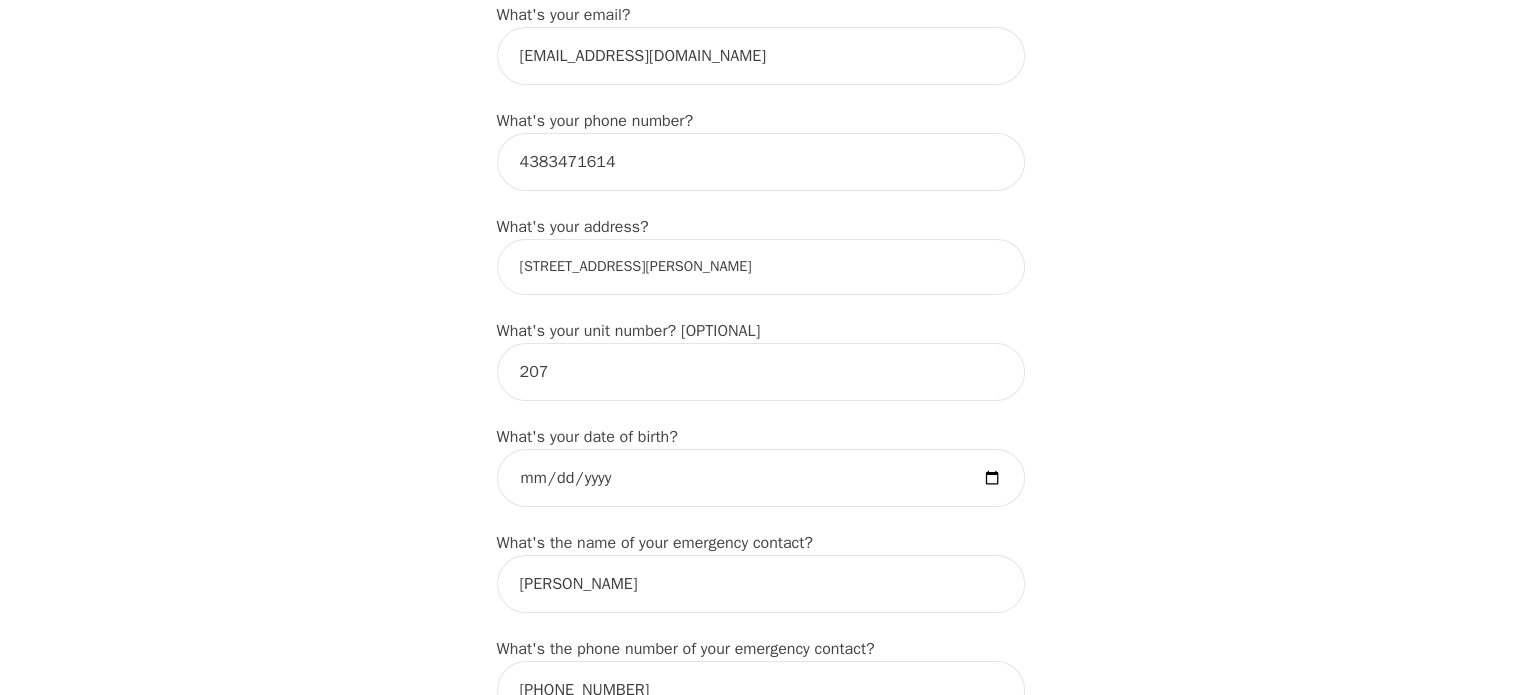 click on "[STREET_ADDRESS][PERSON_NAME]" at bounding box center [761, 267] 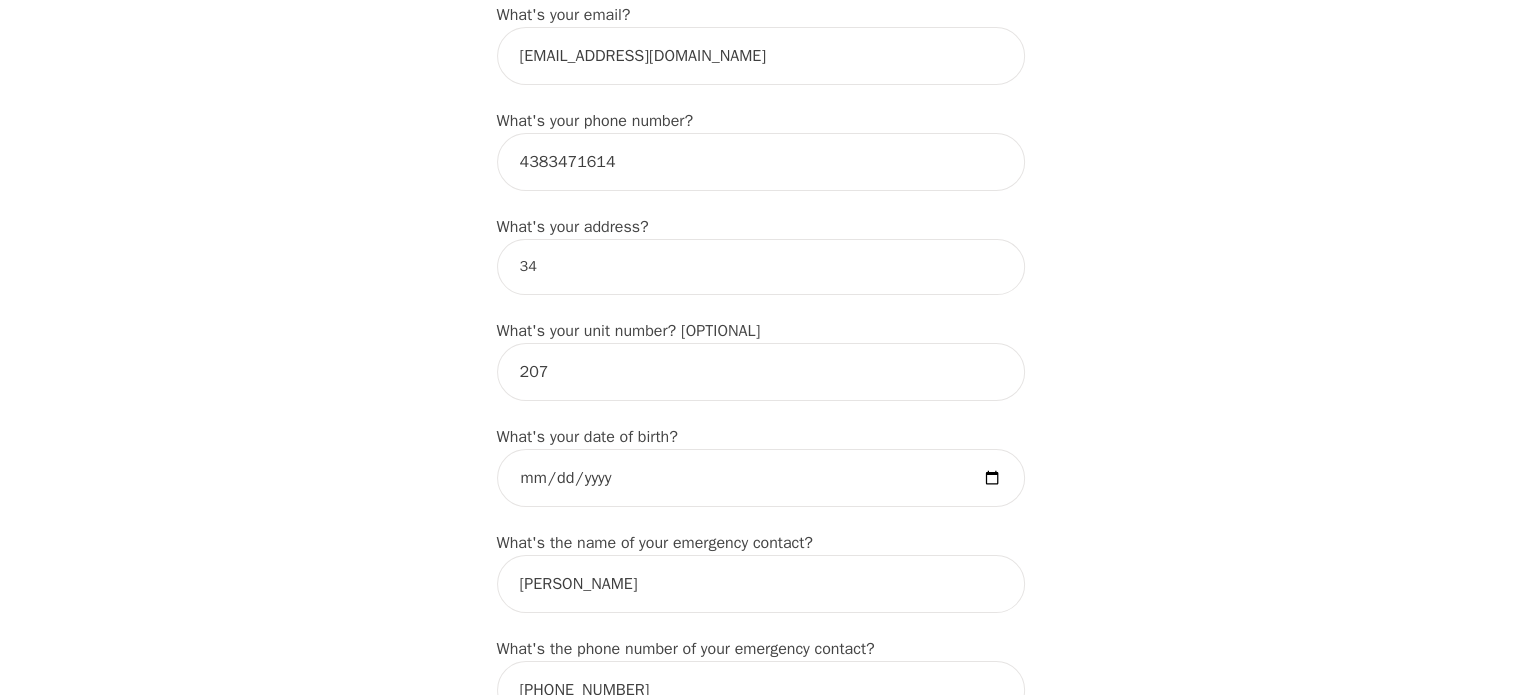 type on "3" 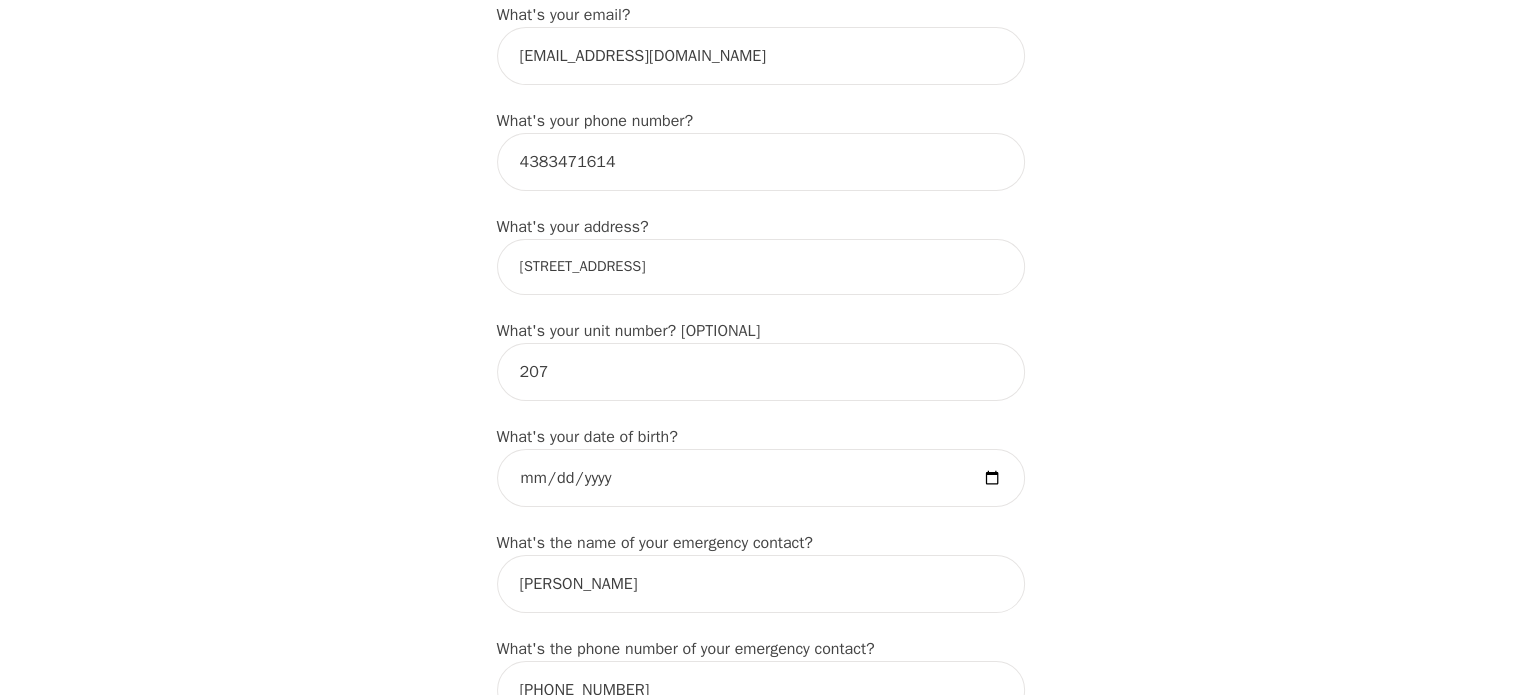 type on "[STREET_ADDRESS]" 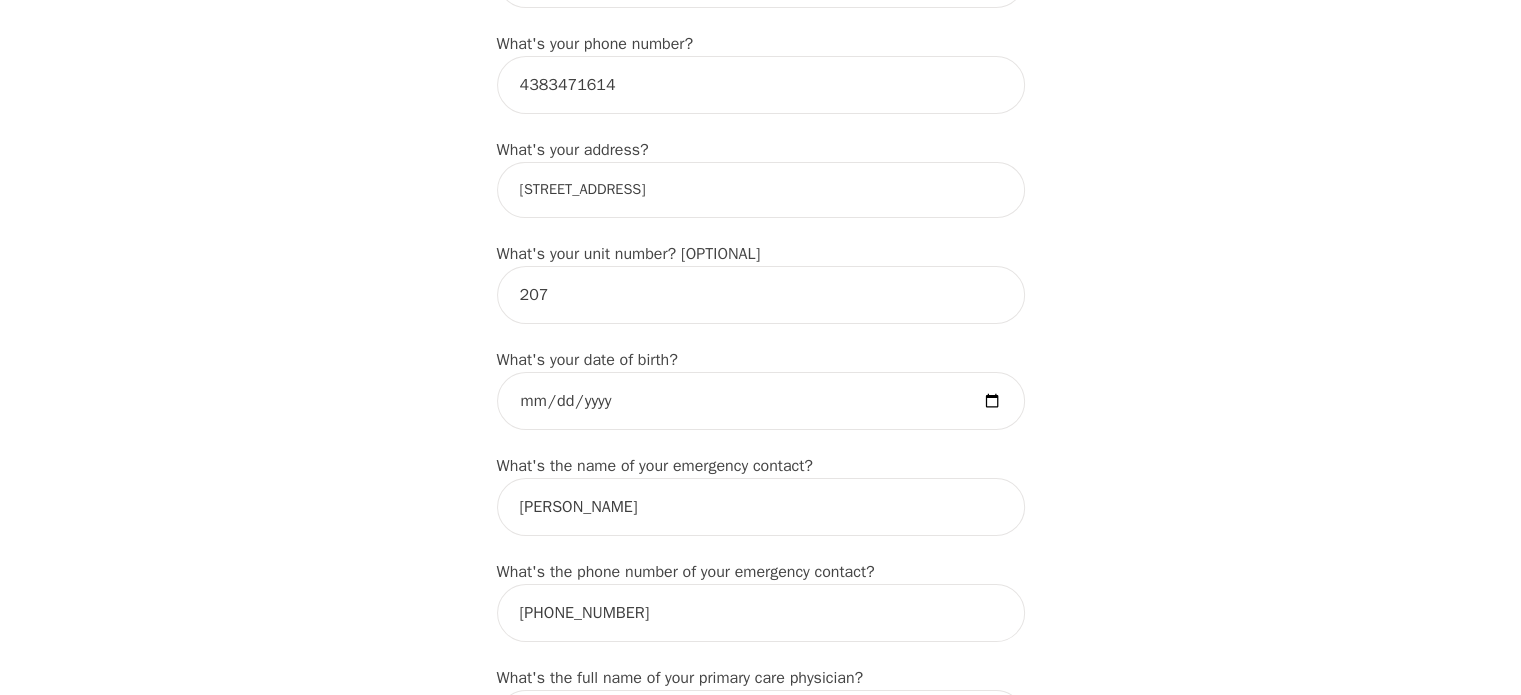 scroll, scrollTop: 711, scrollLeft: 0, axis: vertical 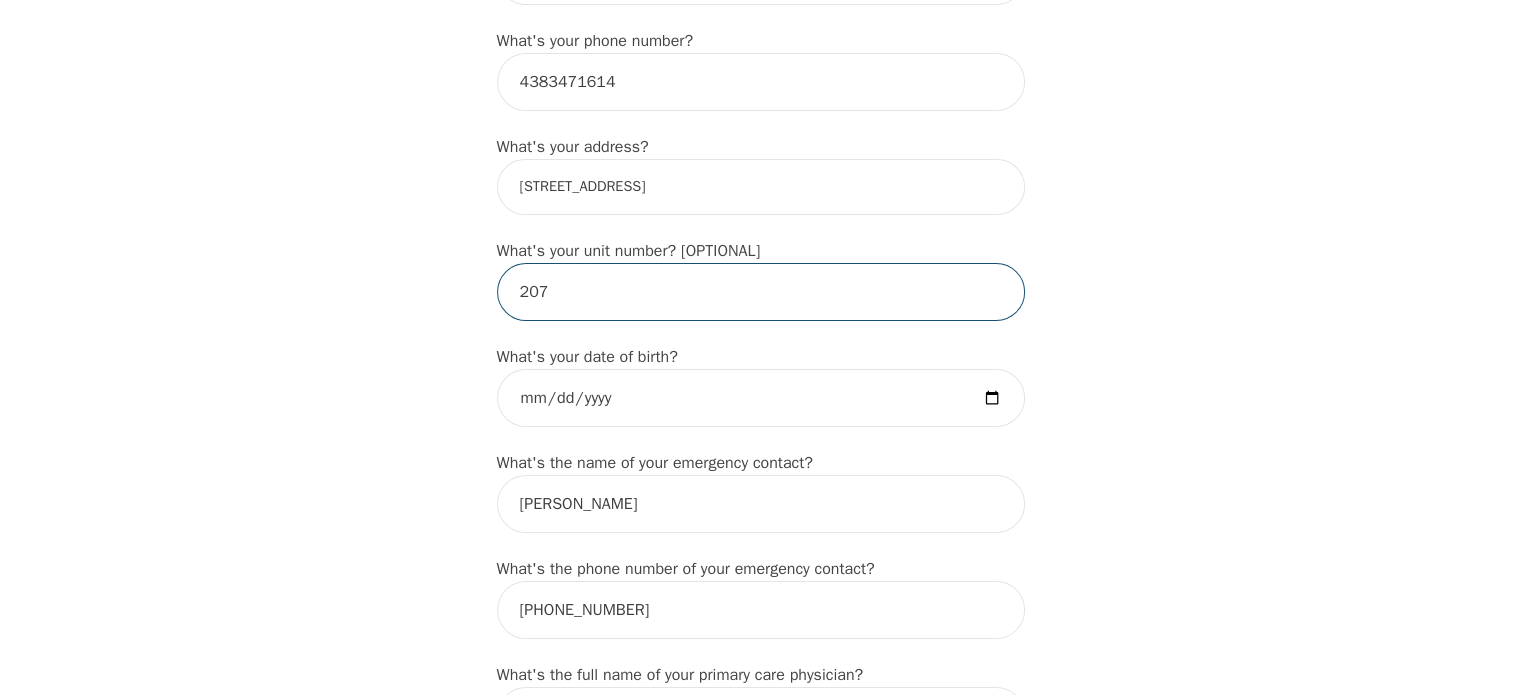 click on "207" at bounding box center (761, 292) 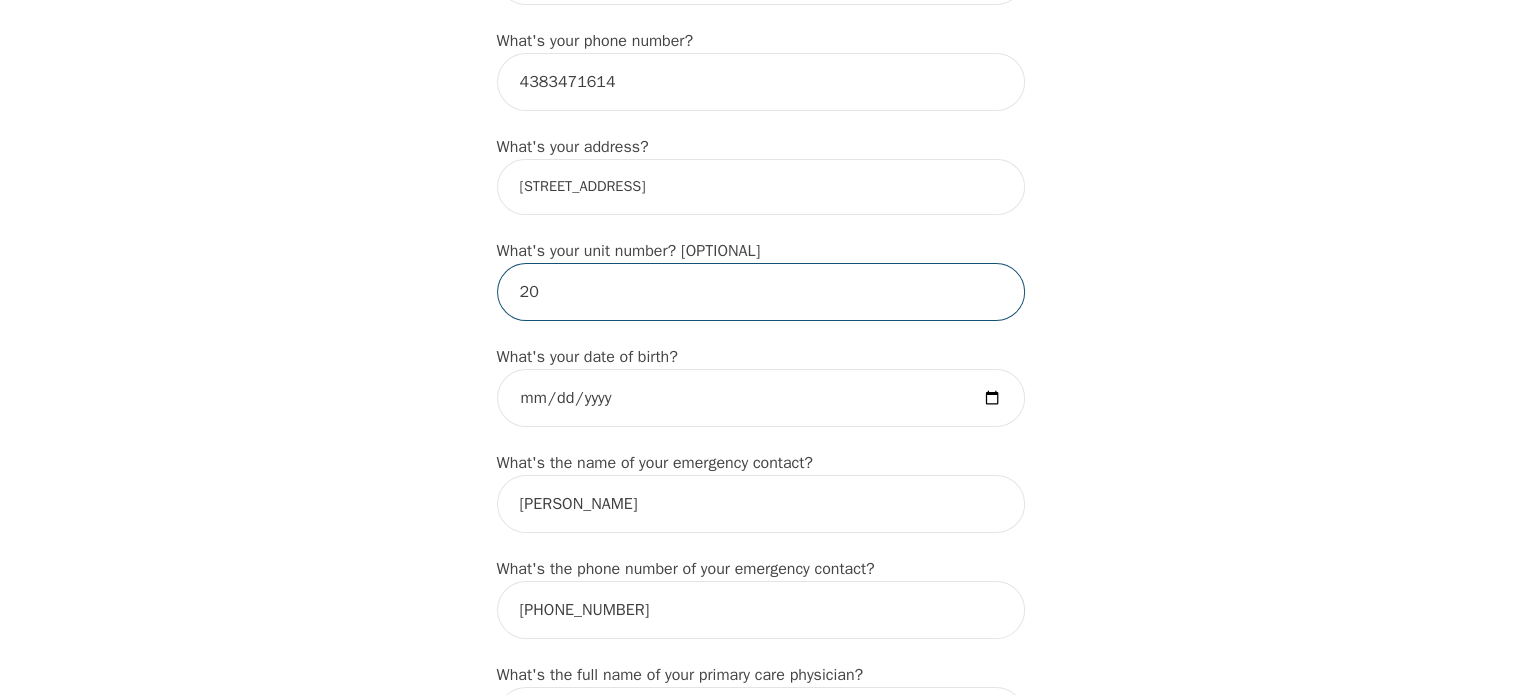 type on "2" 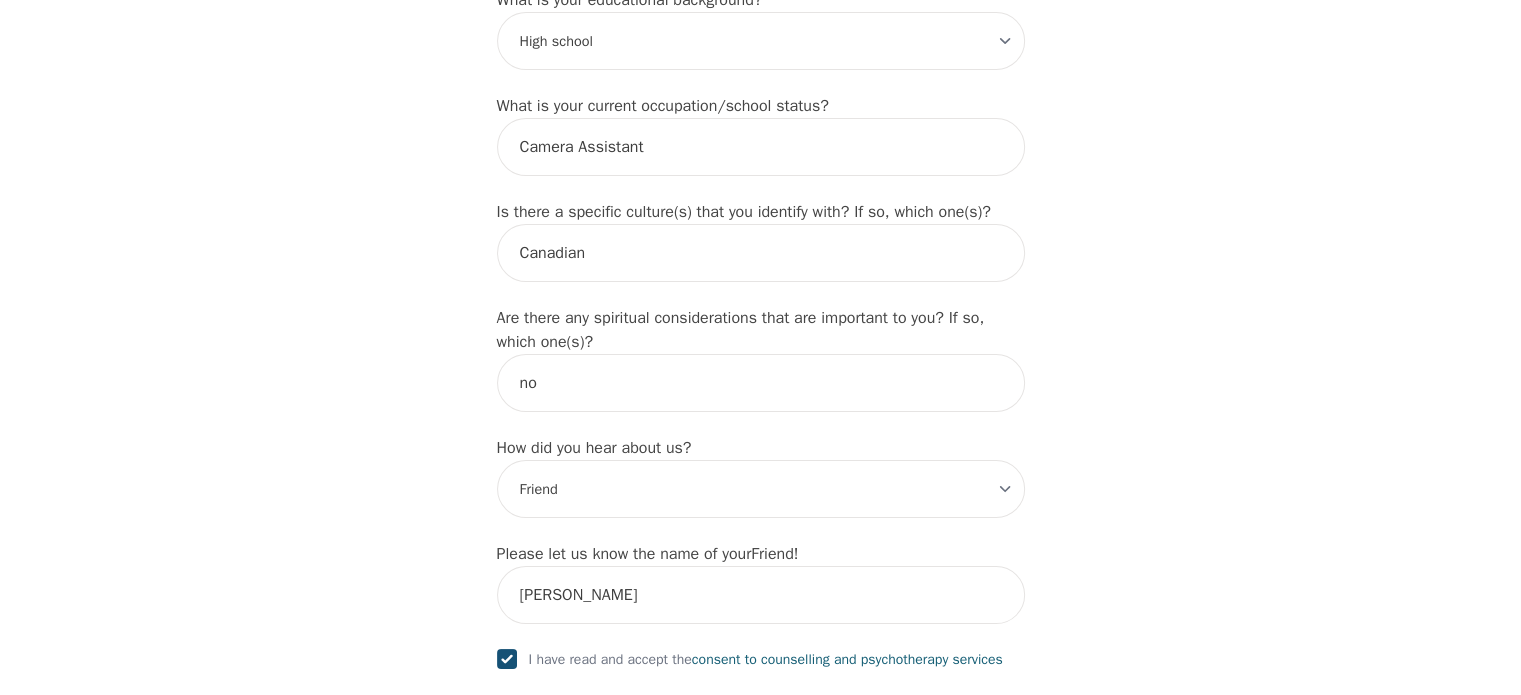 scroll, scrollTop: 2508, scrollLeft: 0, axis: vertical 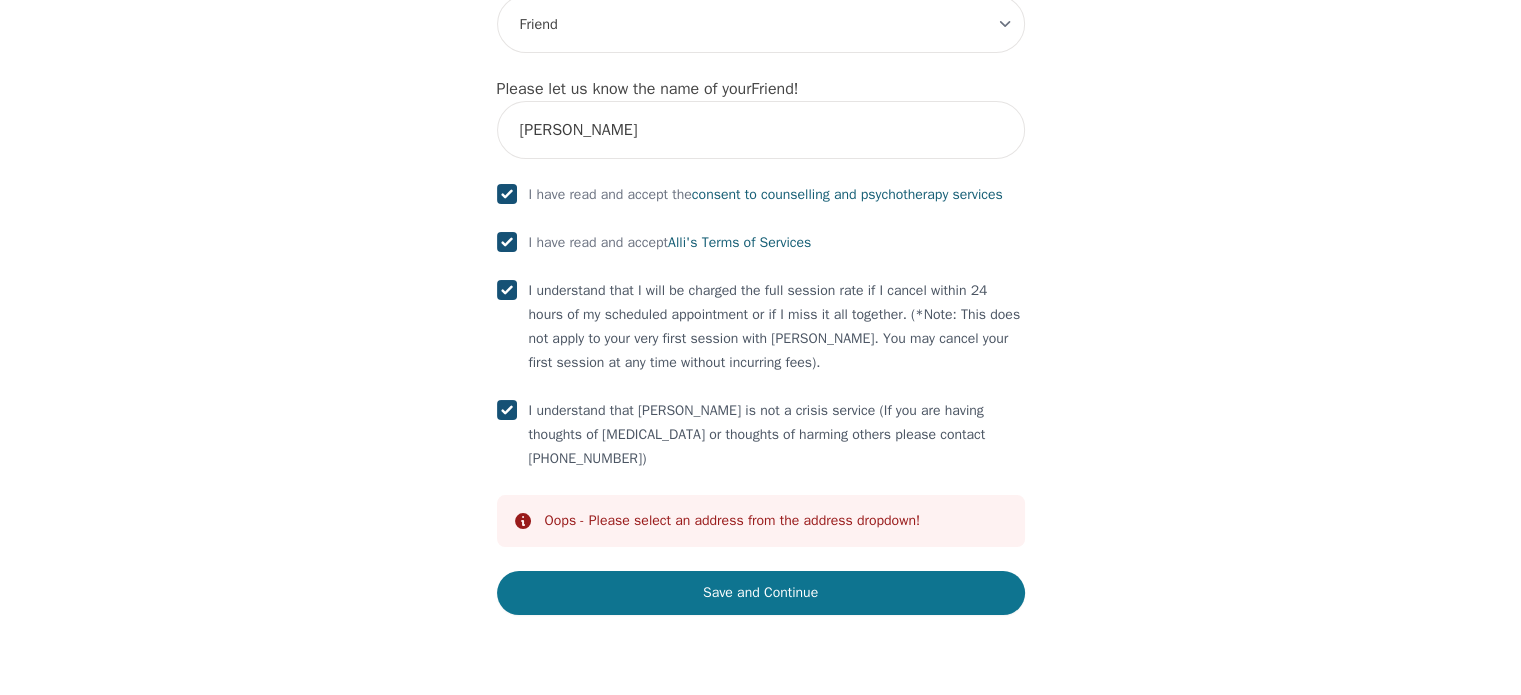 type 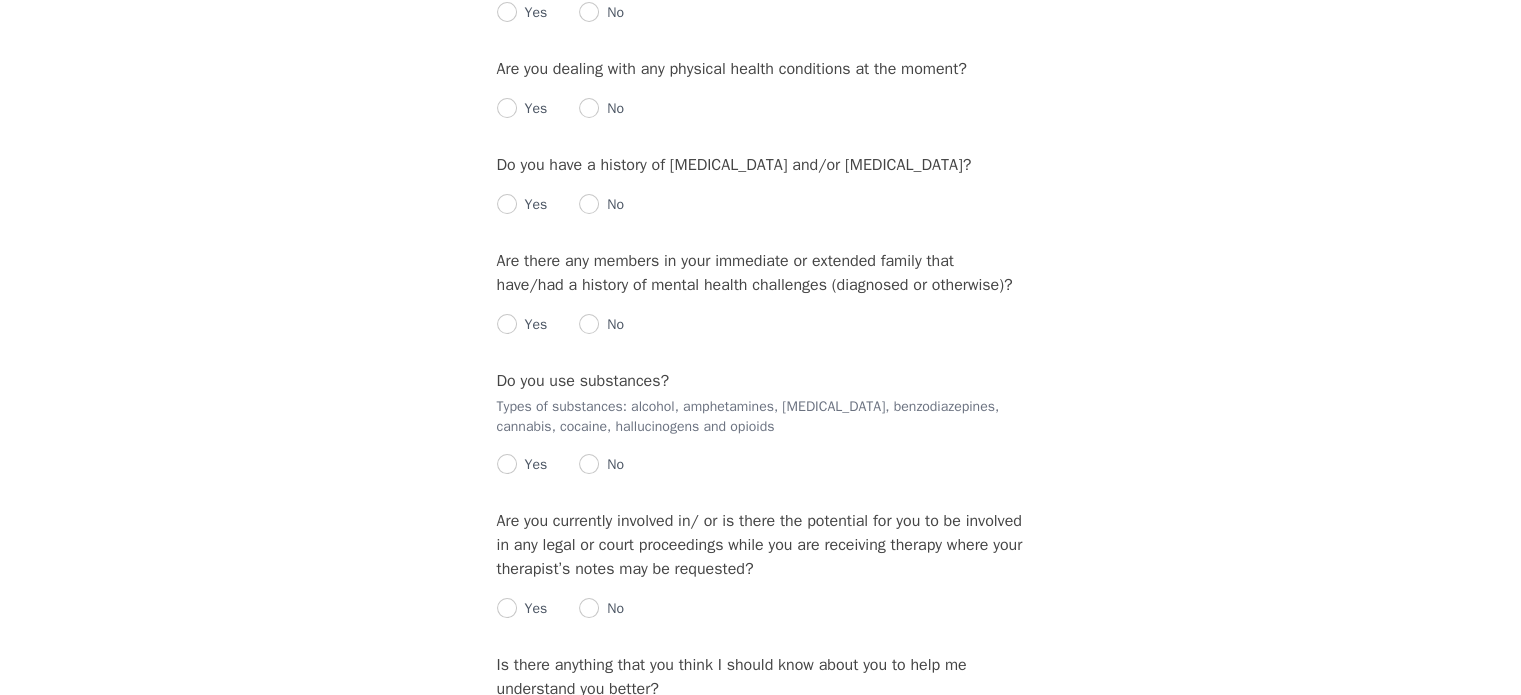 scroll, scrollTop: 0, scrollLeft: 0, axis: both 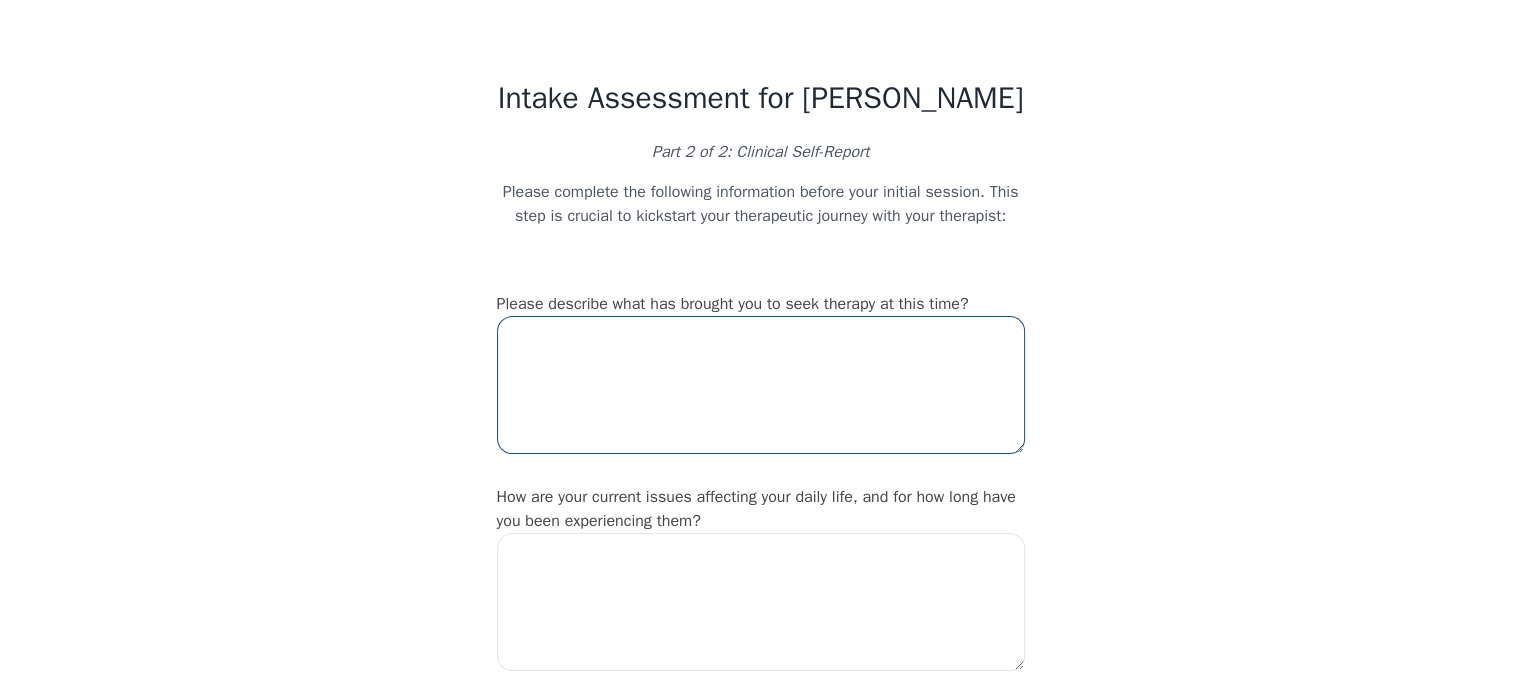 click at bounding box center [761, 385] 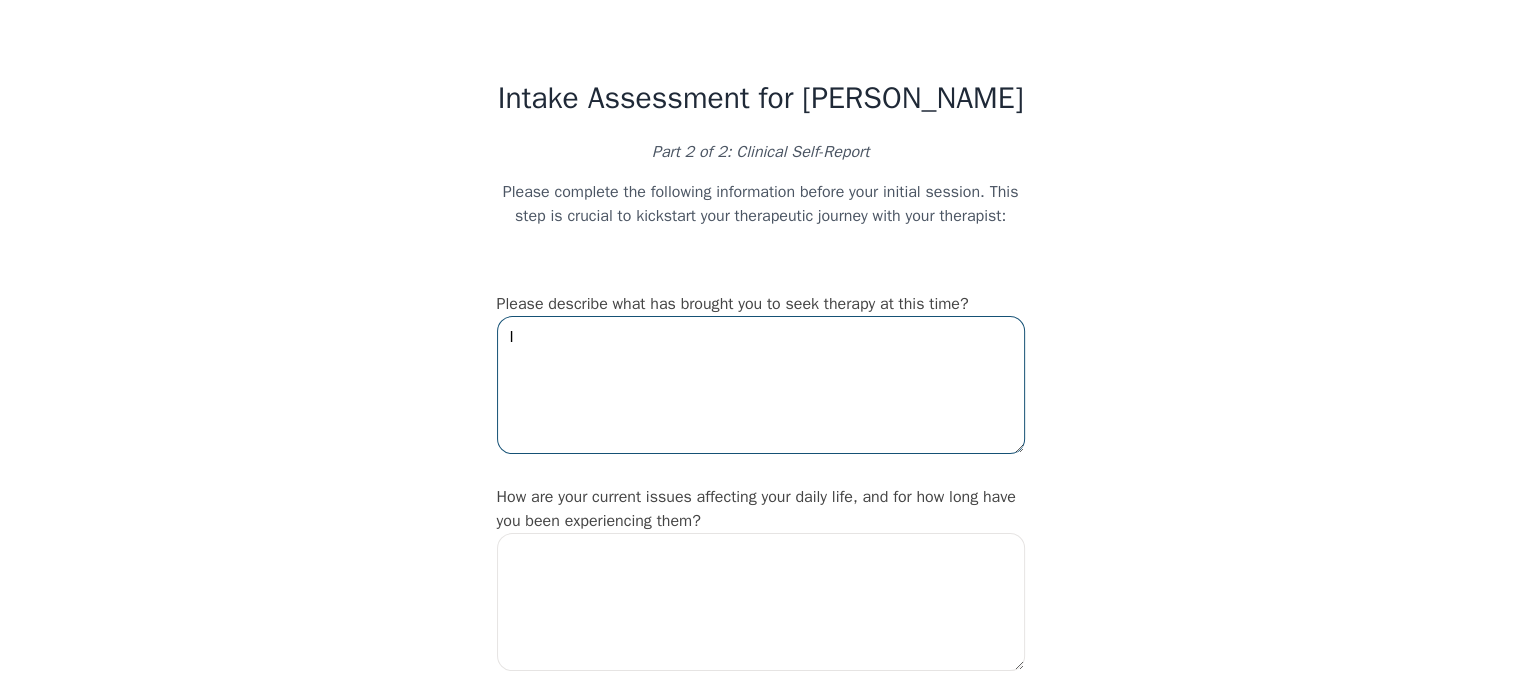 type on "I" 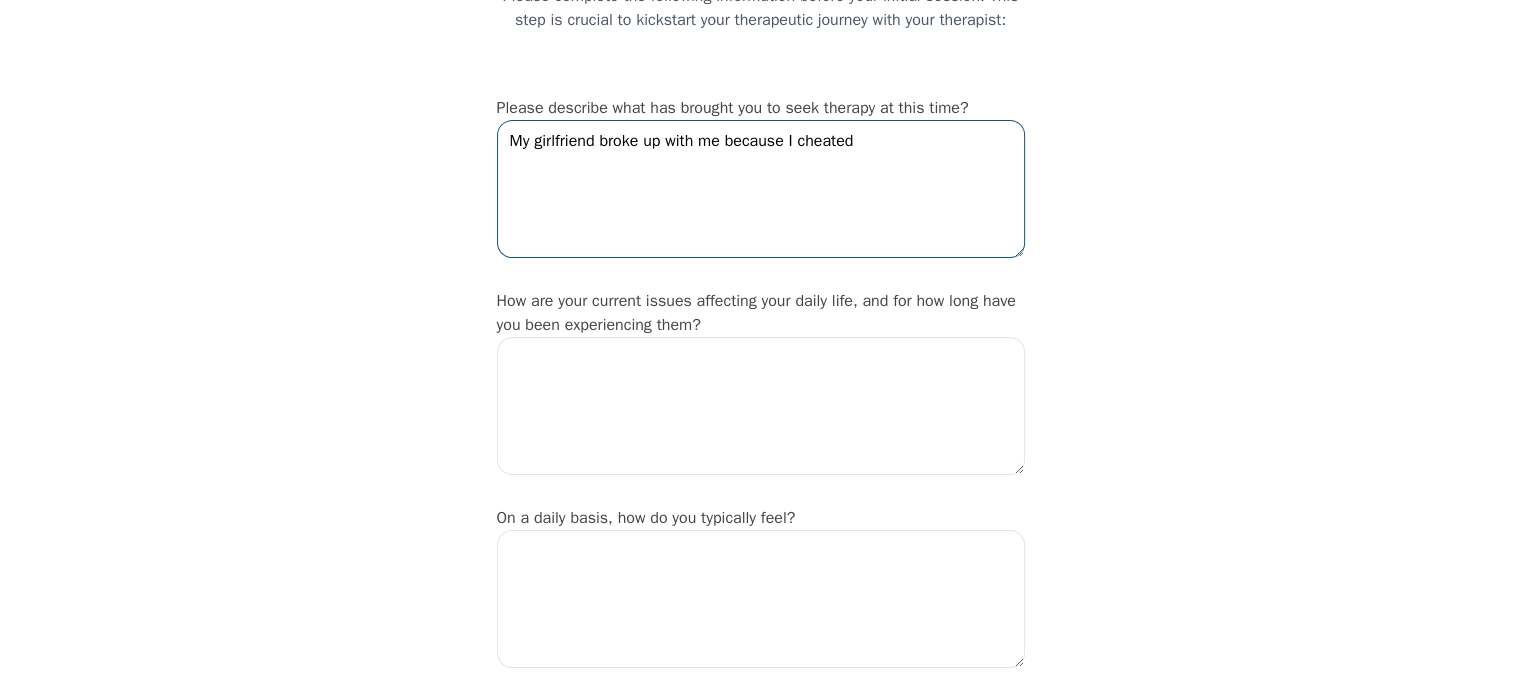 scroll, scrollTop: 220, scrollLeft: 0, axis: vertical 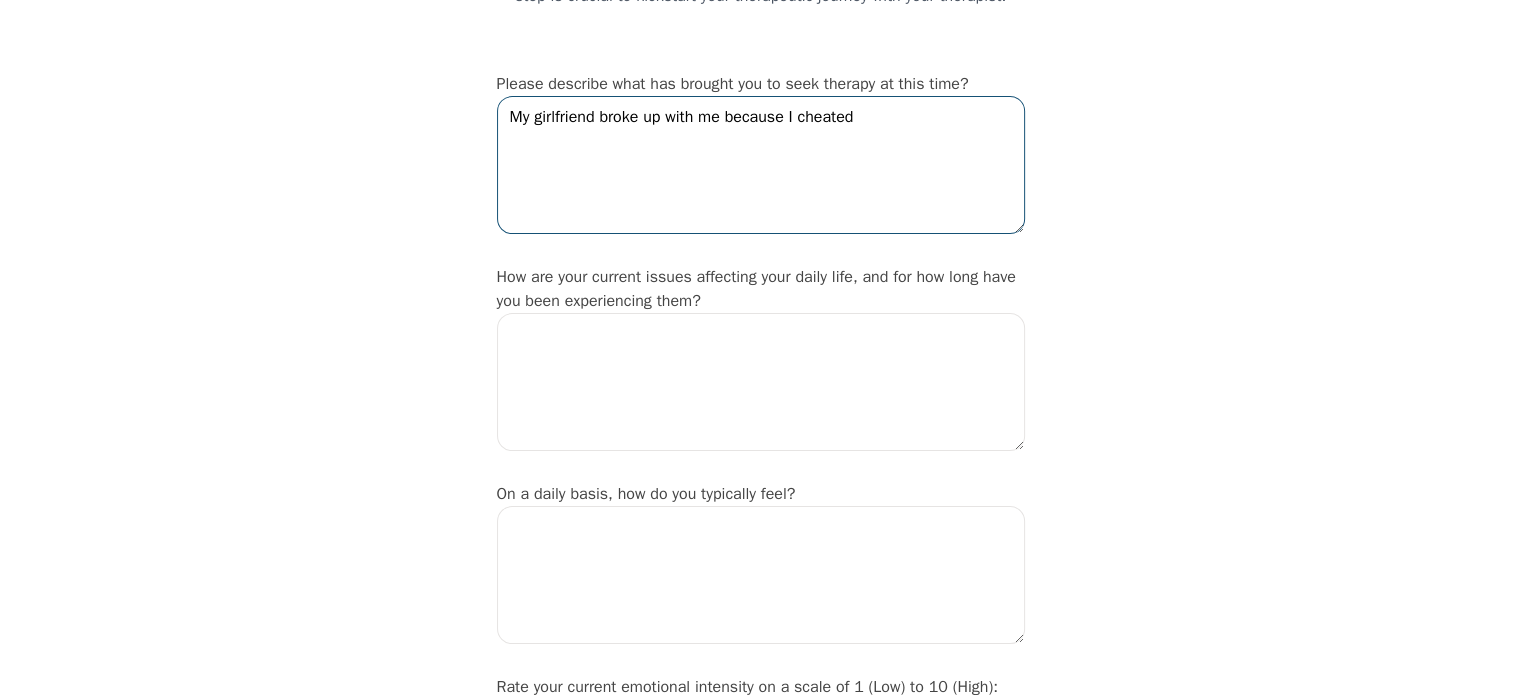 type on "My girlfriend broke up with me because I cheated" 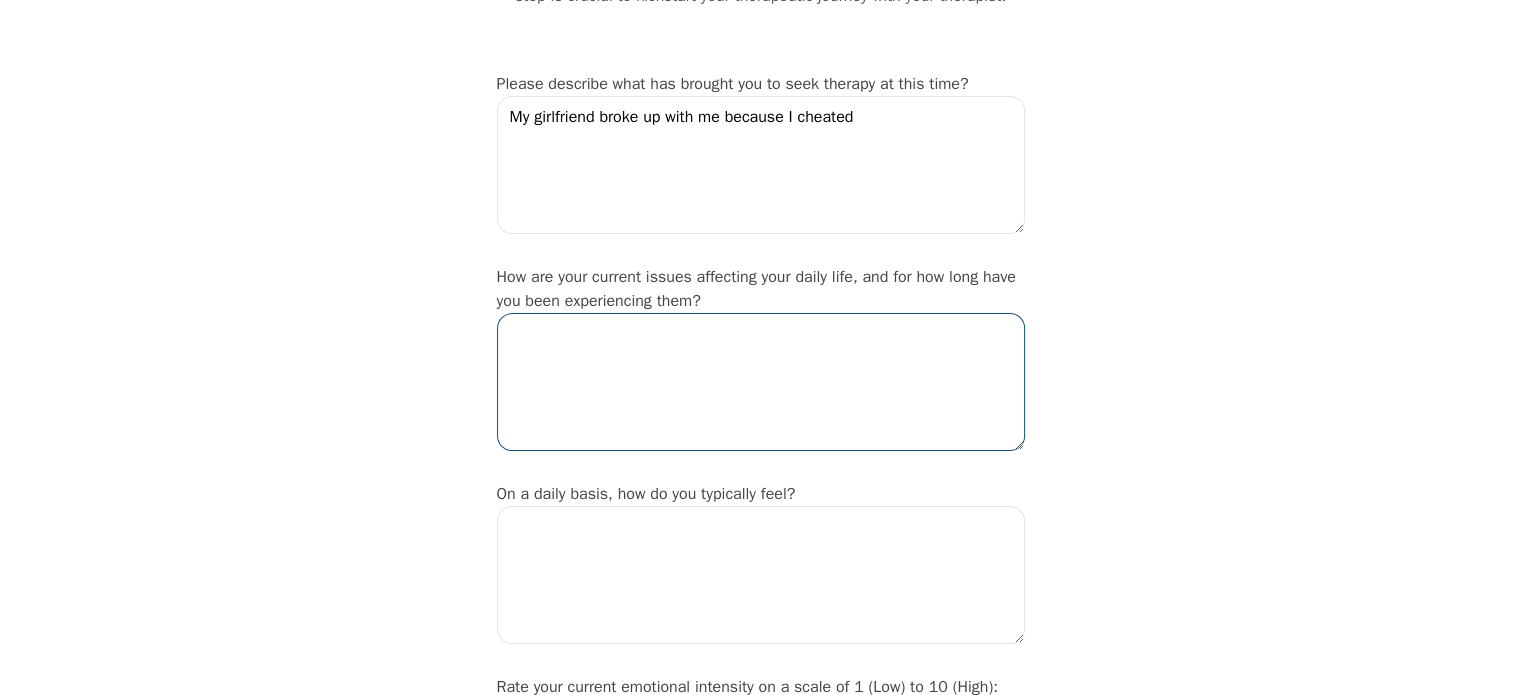 click at bounding box center [761, 382] 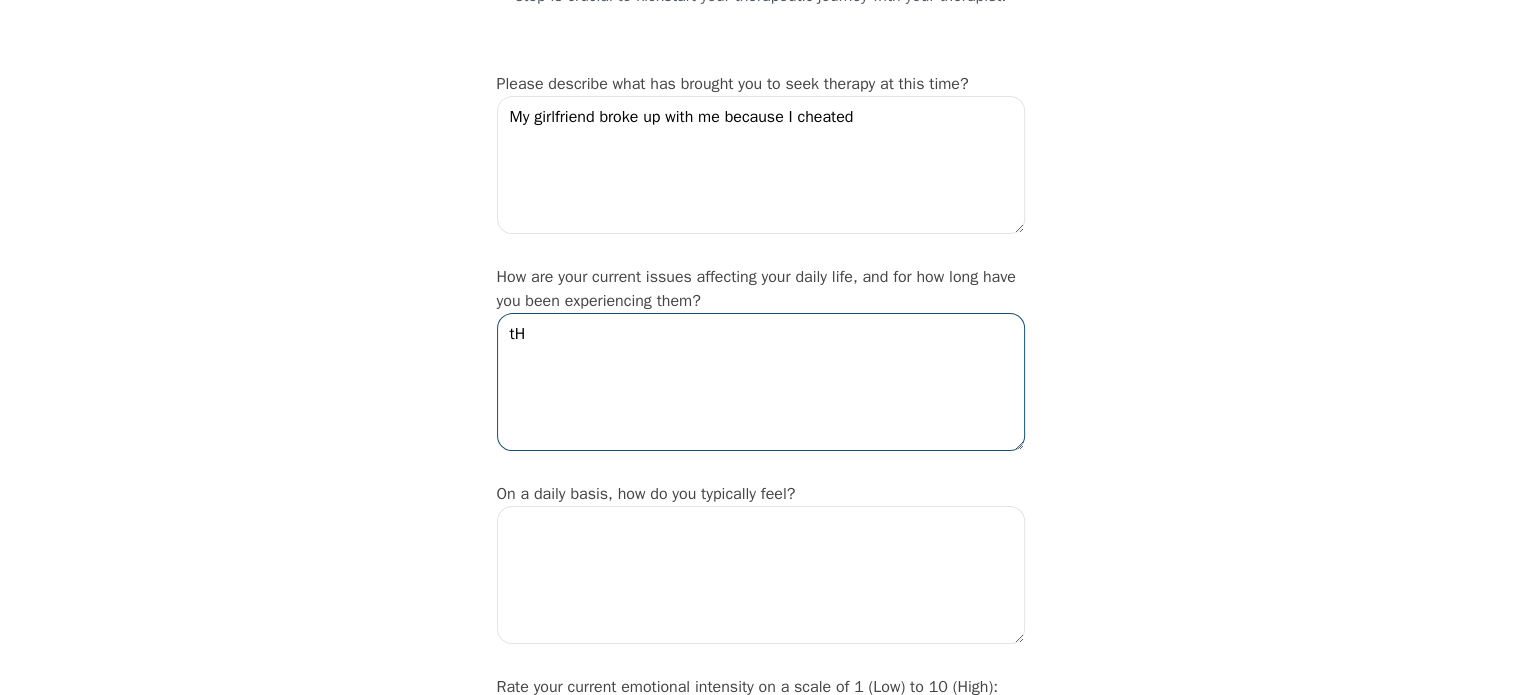 type on "t" 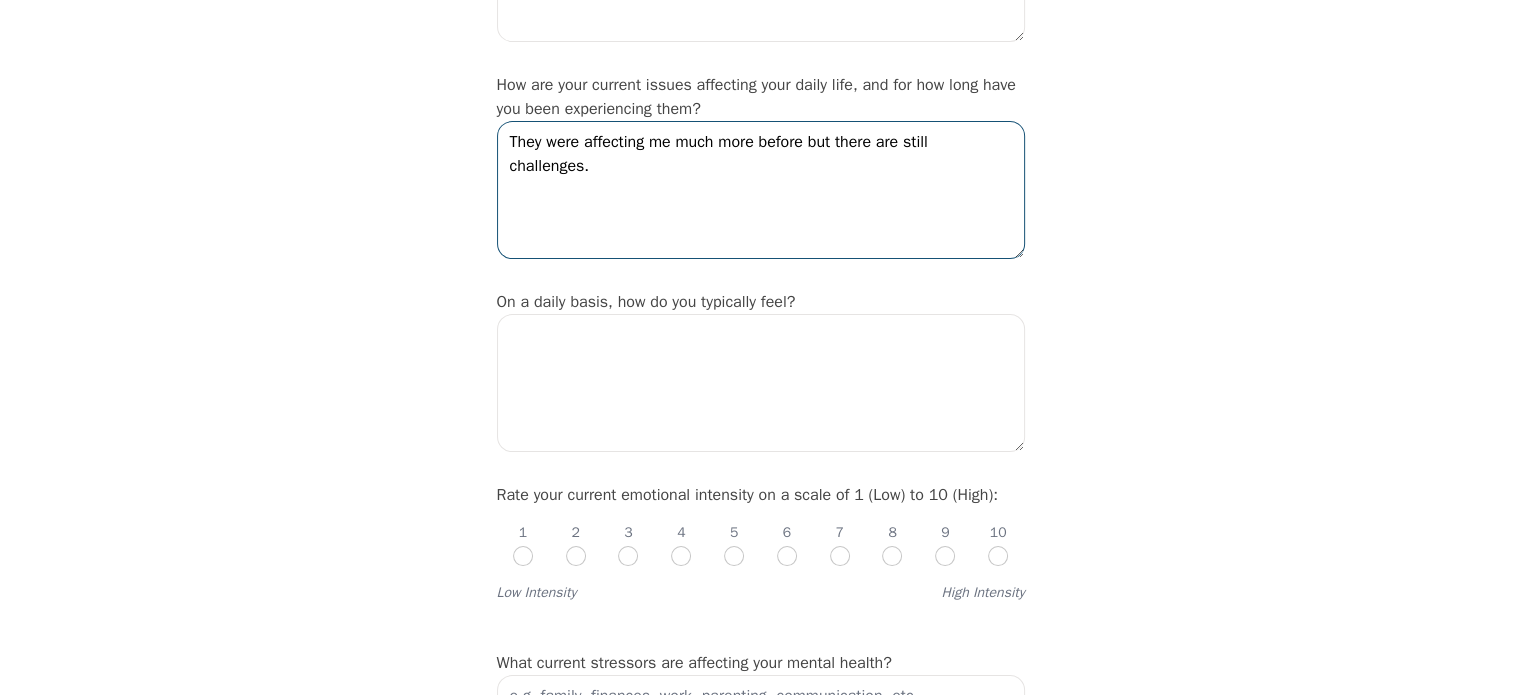 scroll, scrollTop: 419, scrollLeft: 0, axis: vertical 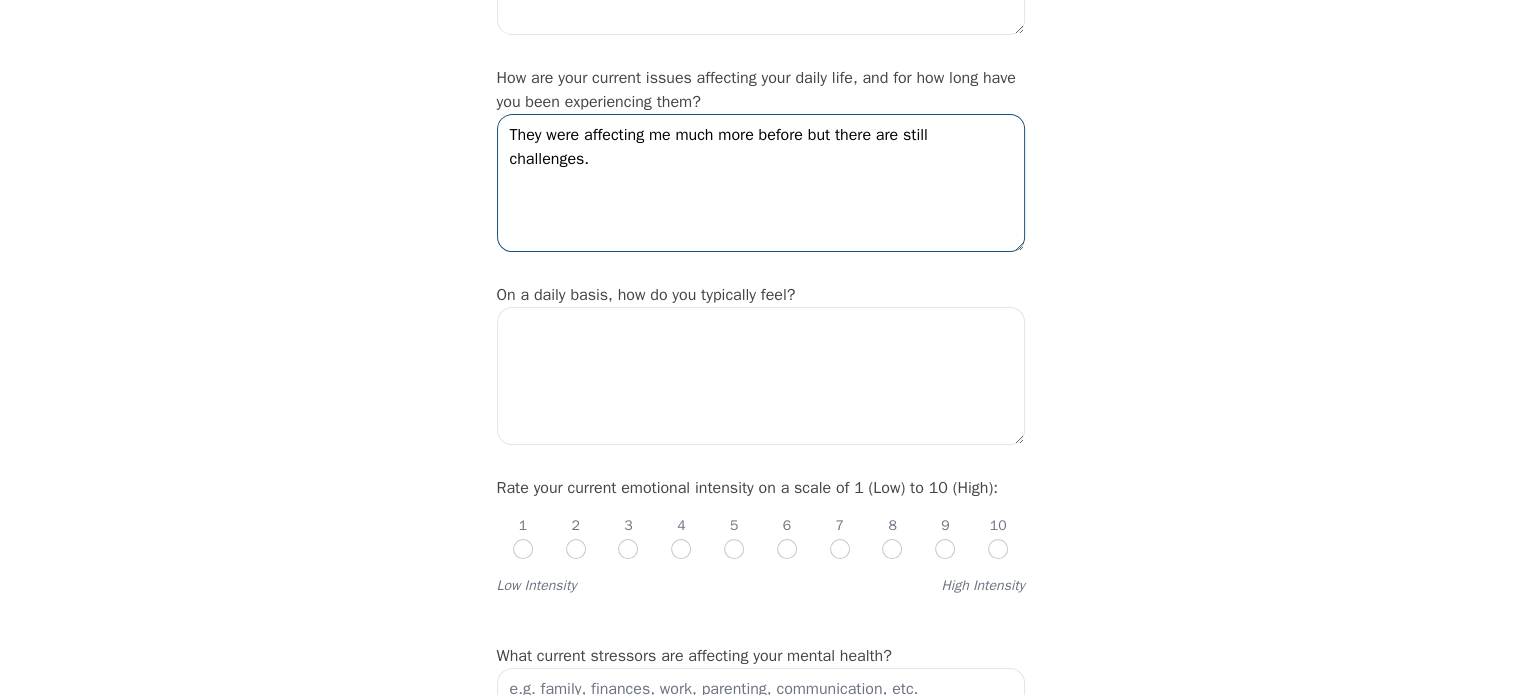 type on "They were affecting me much more before but there are still challenges." 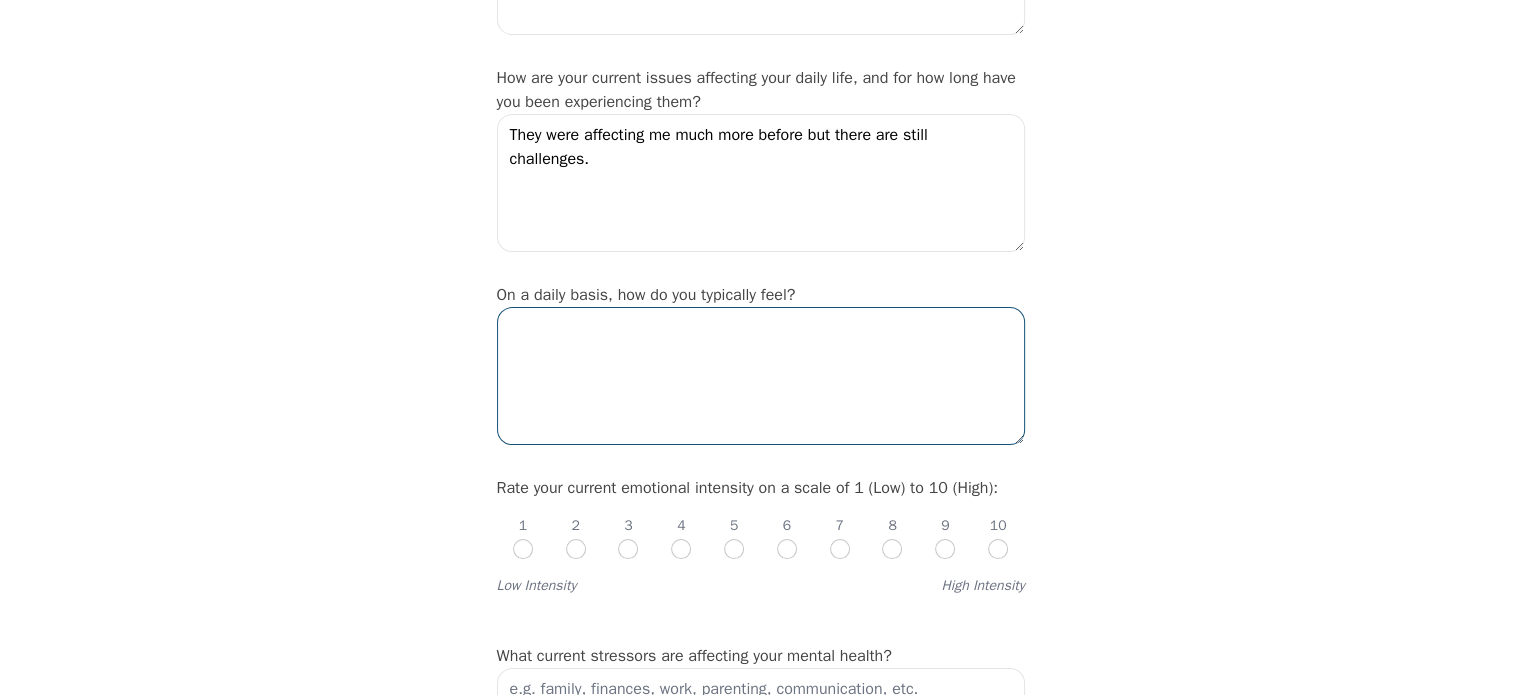 click at bounding box center (761, 376) 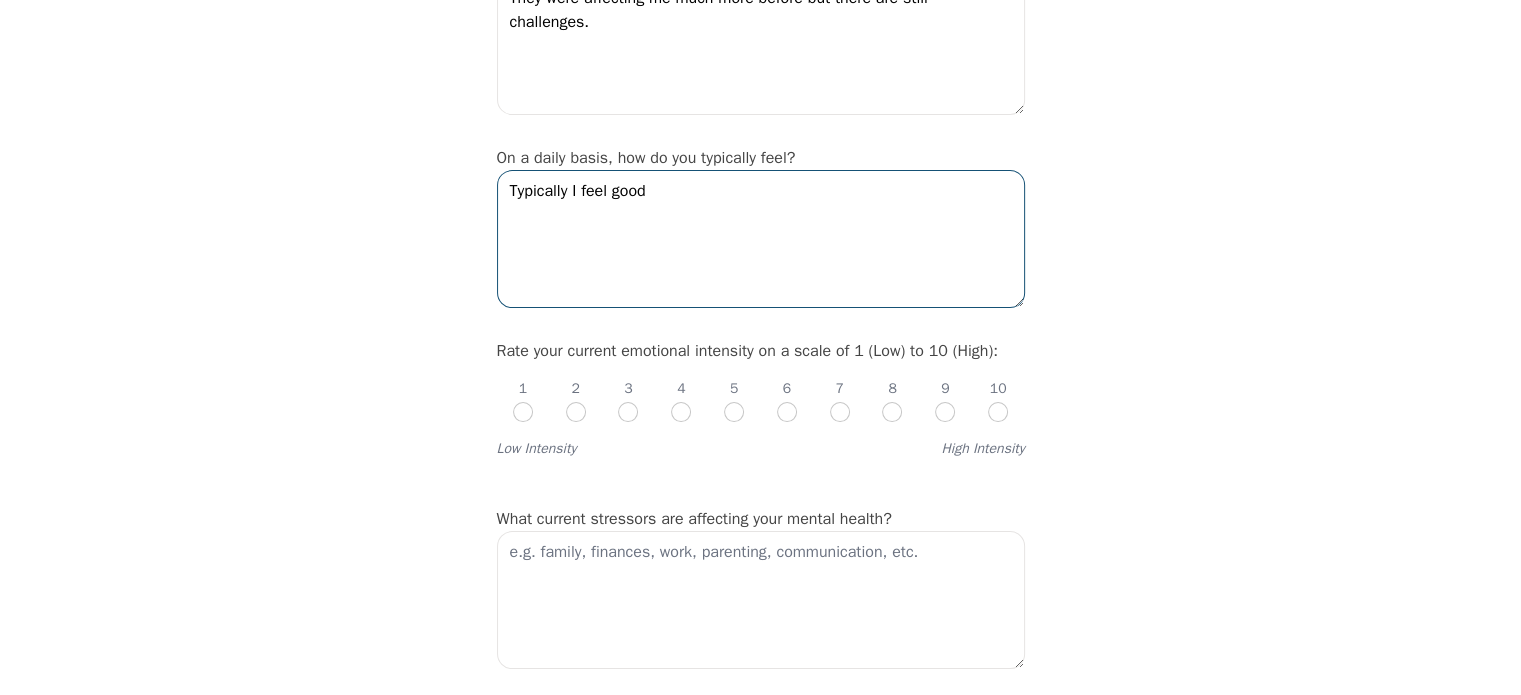 scroll, scrollTop: 562, scrollLeft: 0, axis: vertical 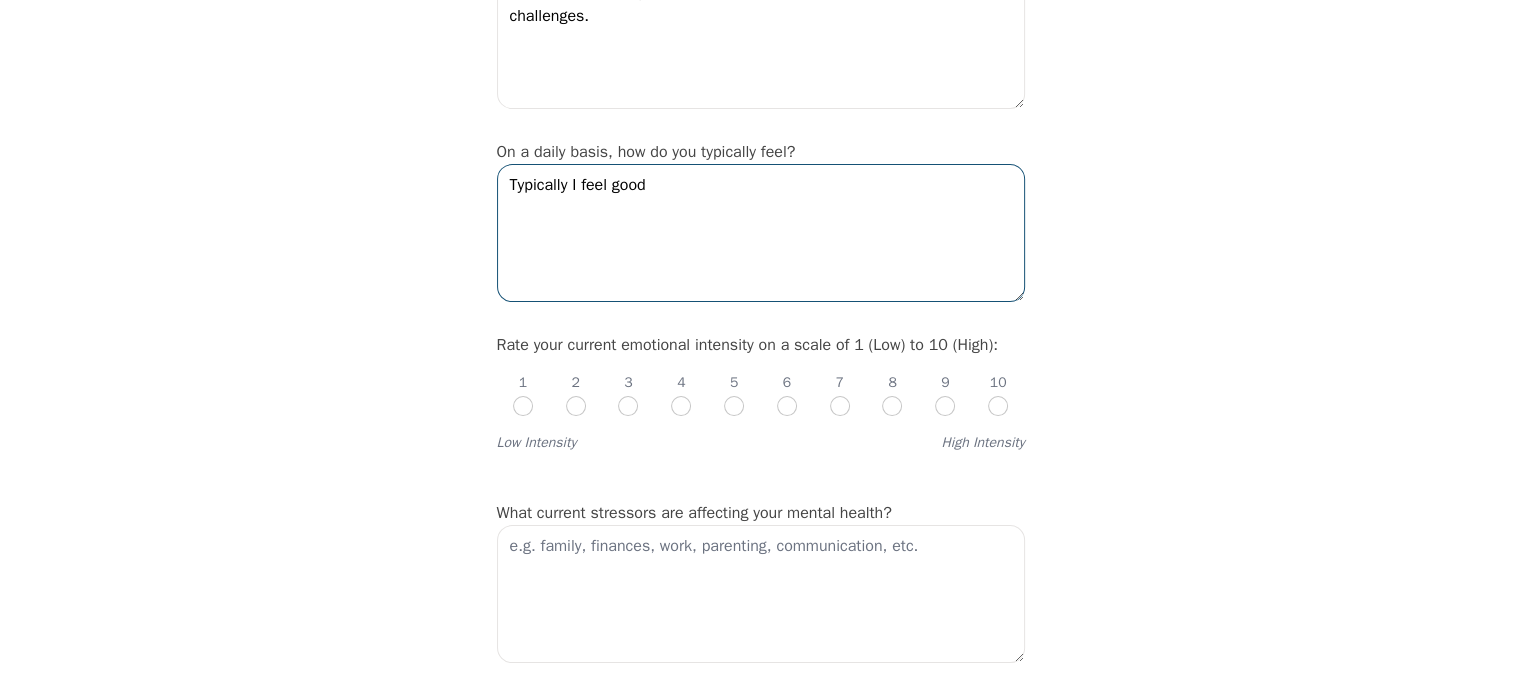 type on "Typically I feel good" 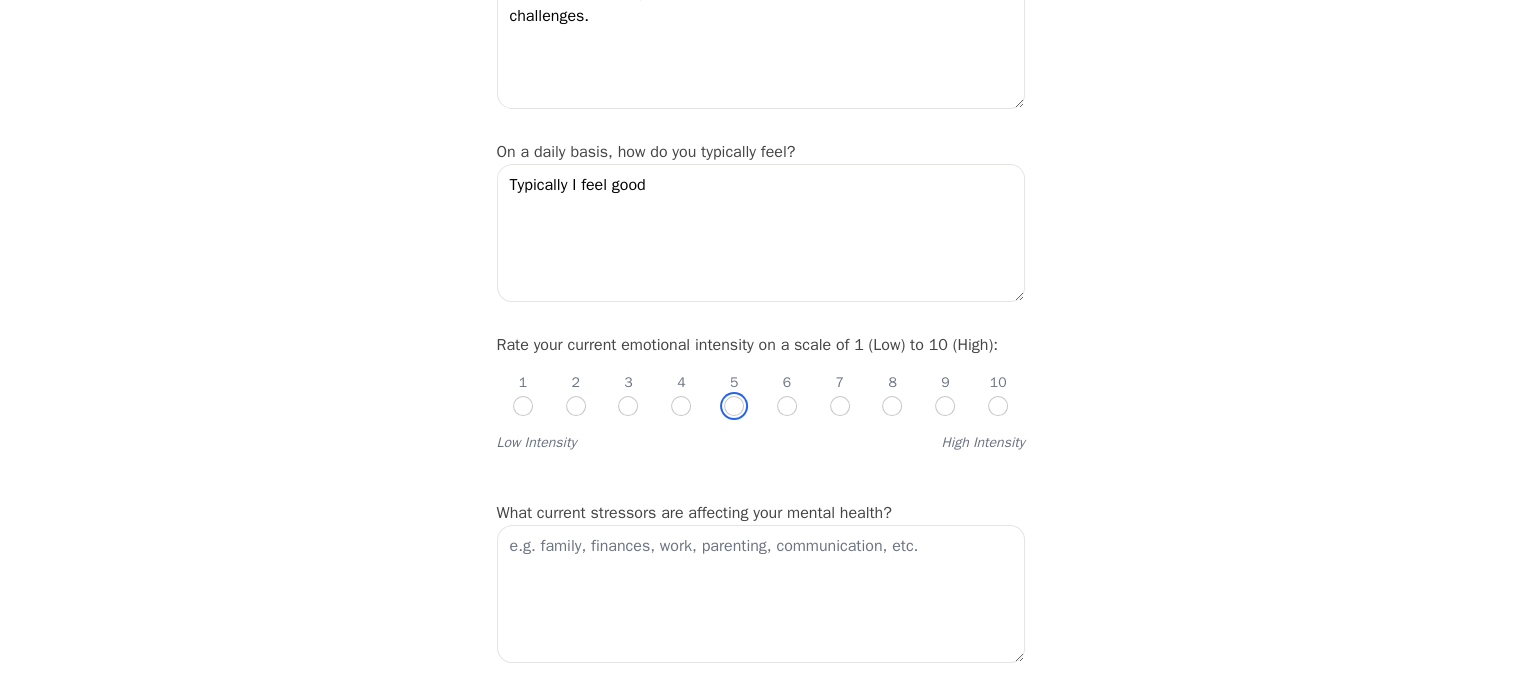 click at bounding box center (734, 406) 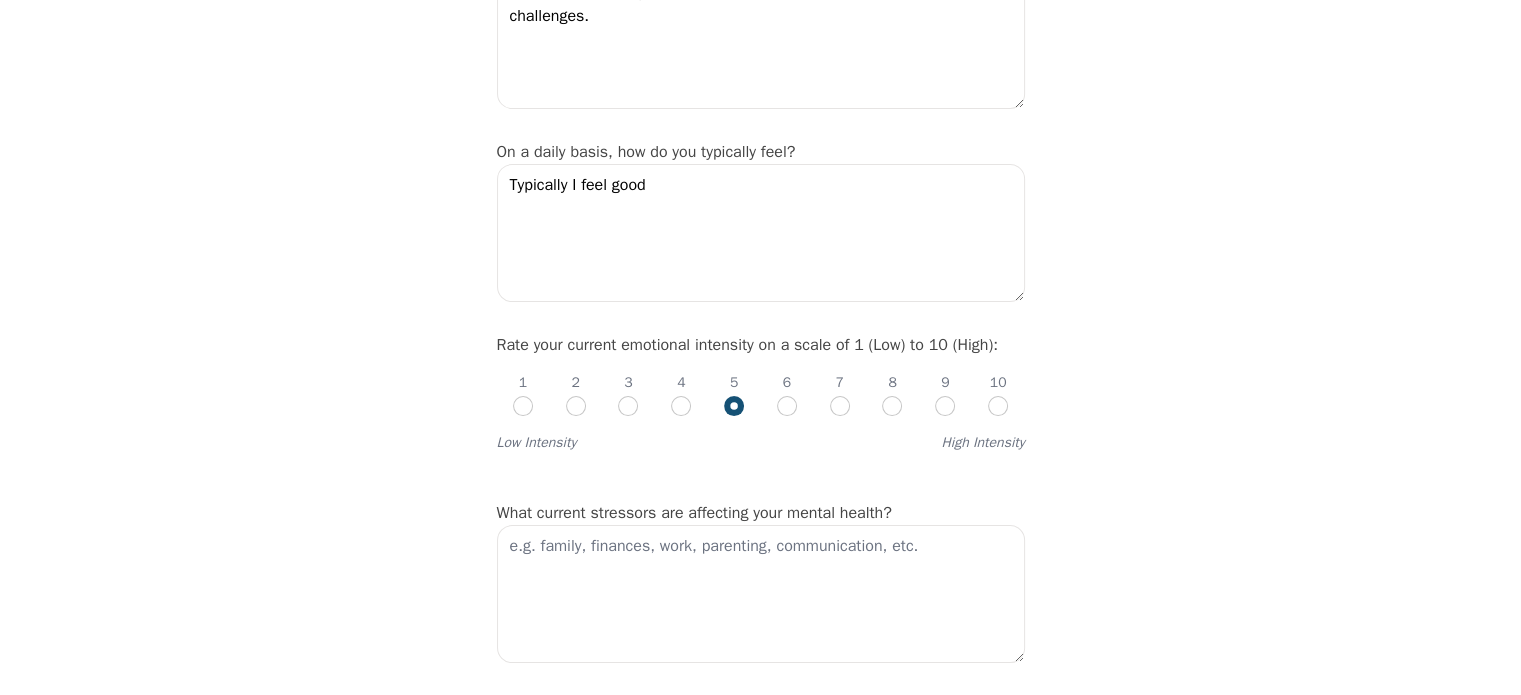 radio on "true" 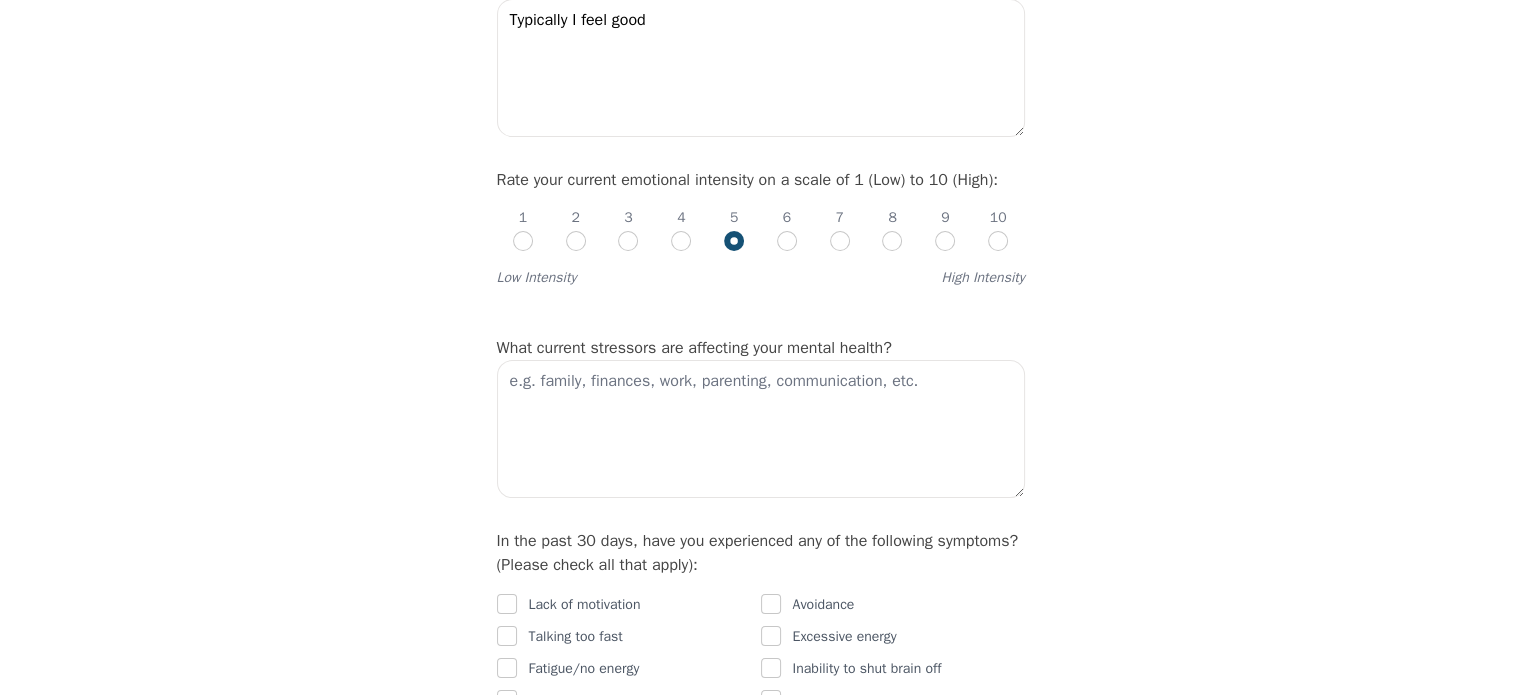 scroll, scrollTop: 730, scrollLeft: 0, axis: vertical 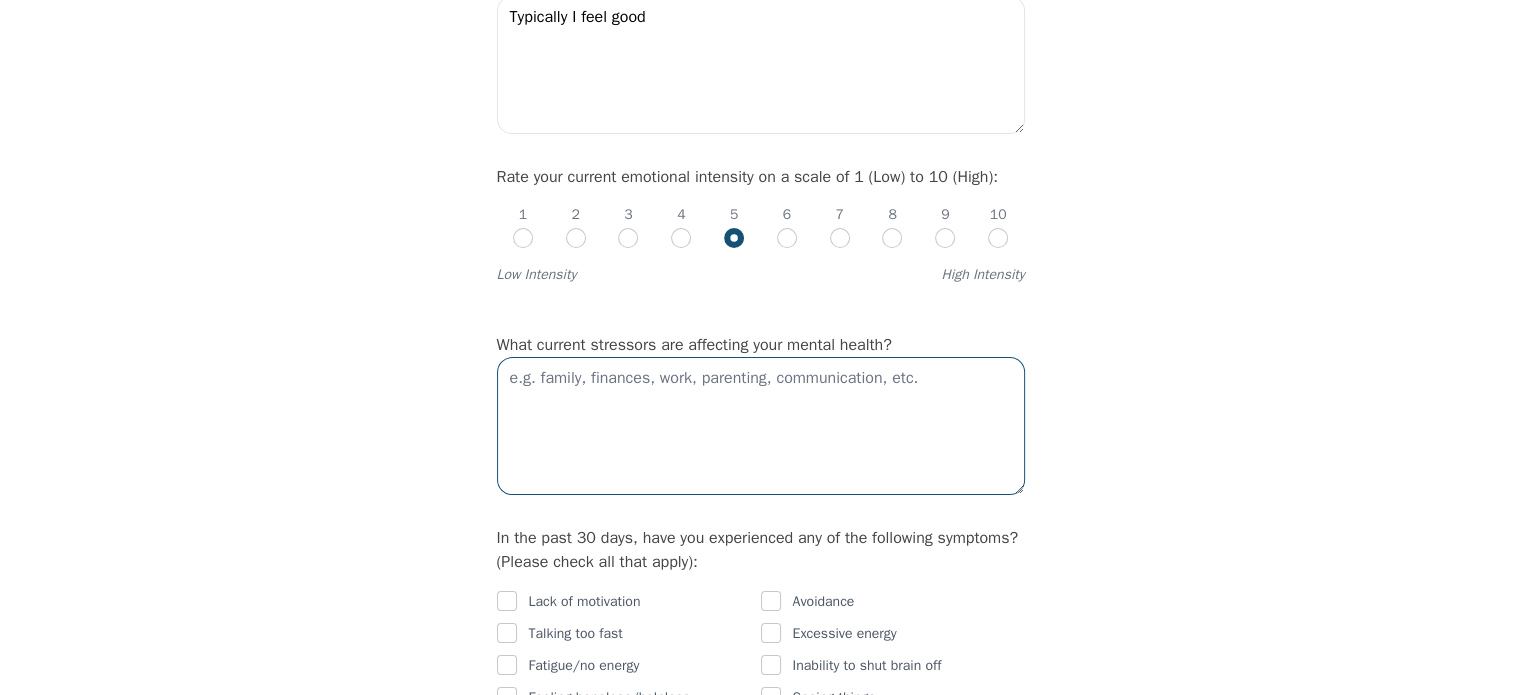 click at bounding box center (761, 426) 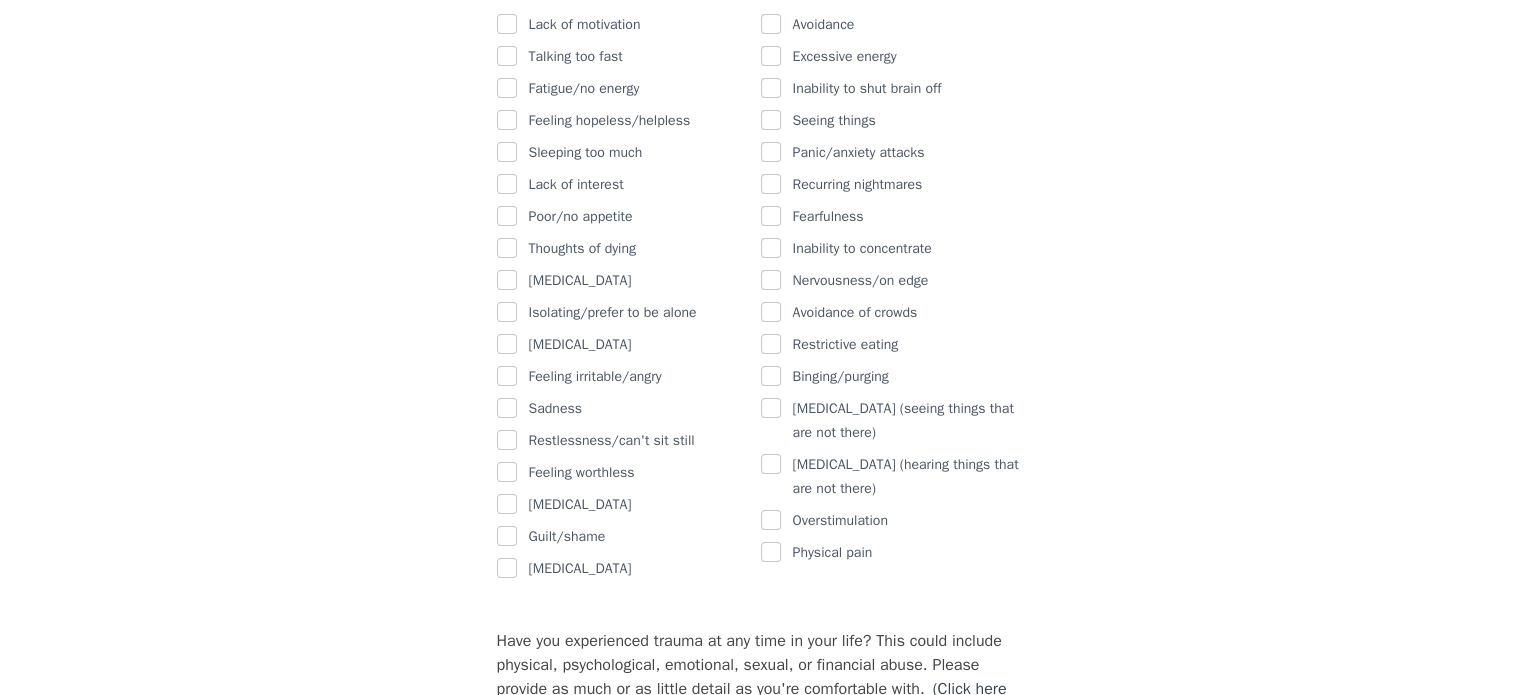 scroll, scrollTop: 1308, scrollLeft: 0, axis: vertical 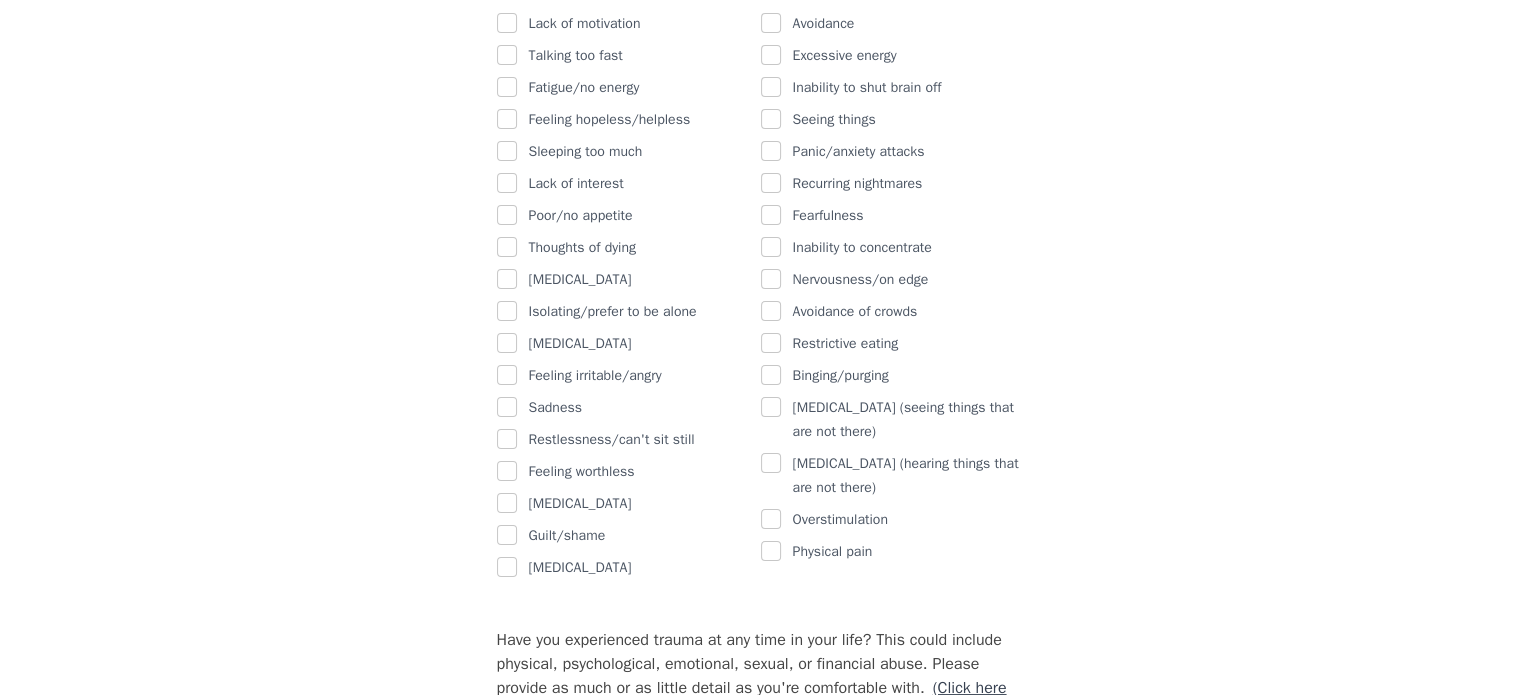 type on "relationship, career" 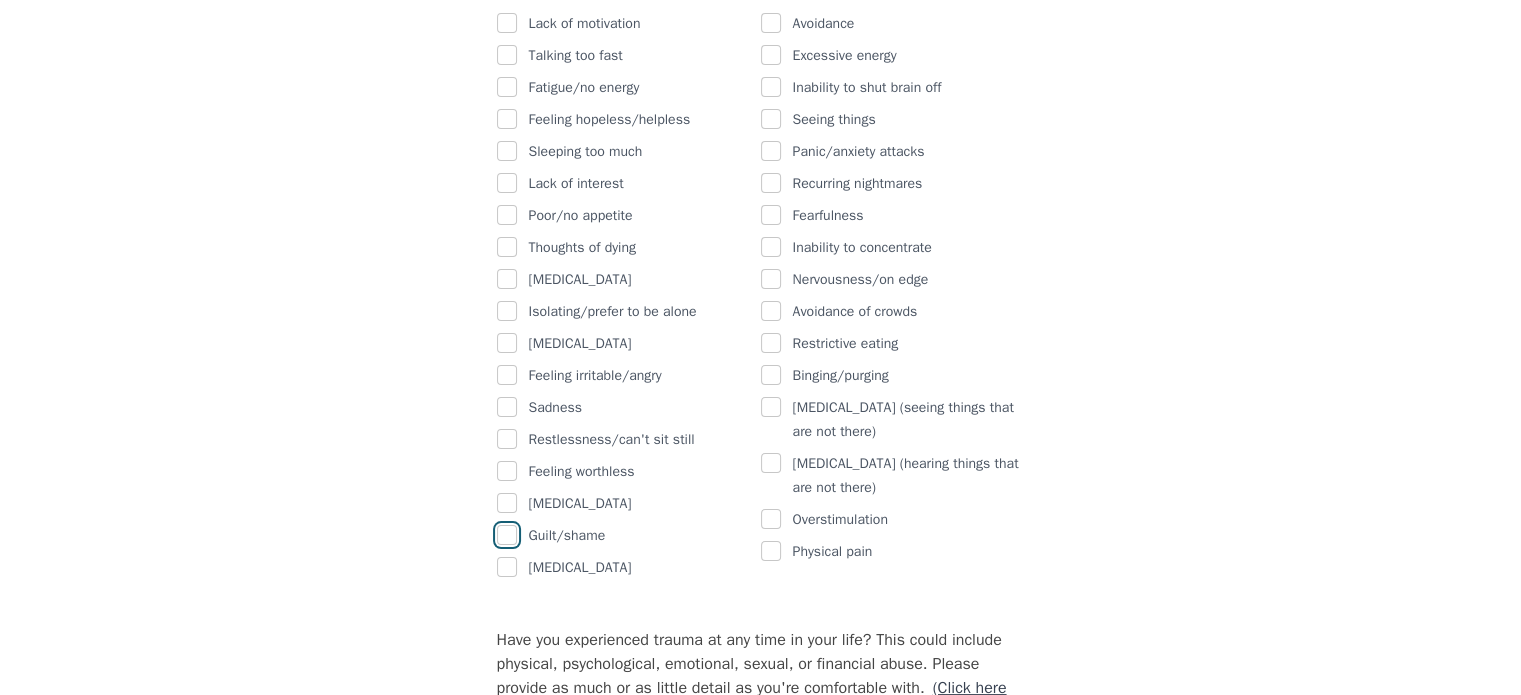 click at bounding box center [507, 535] 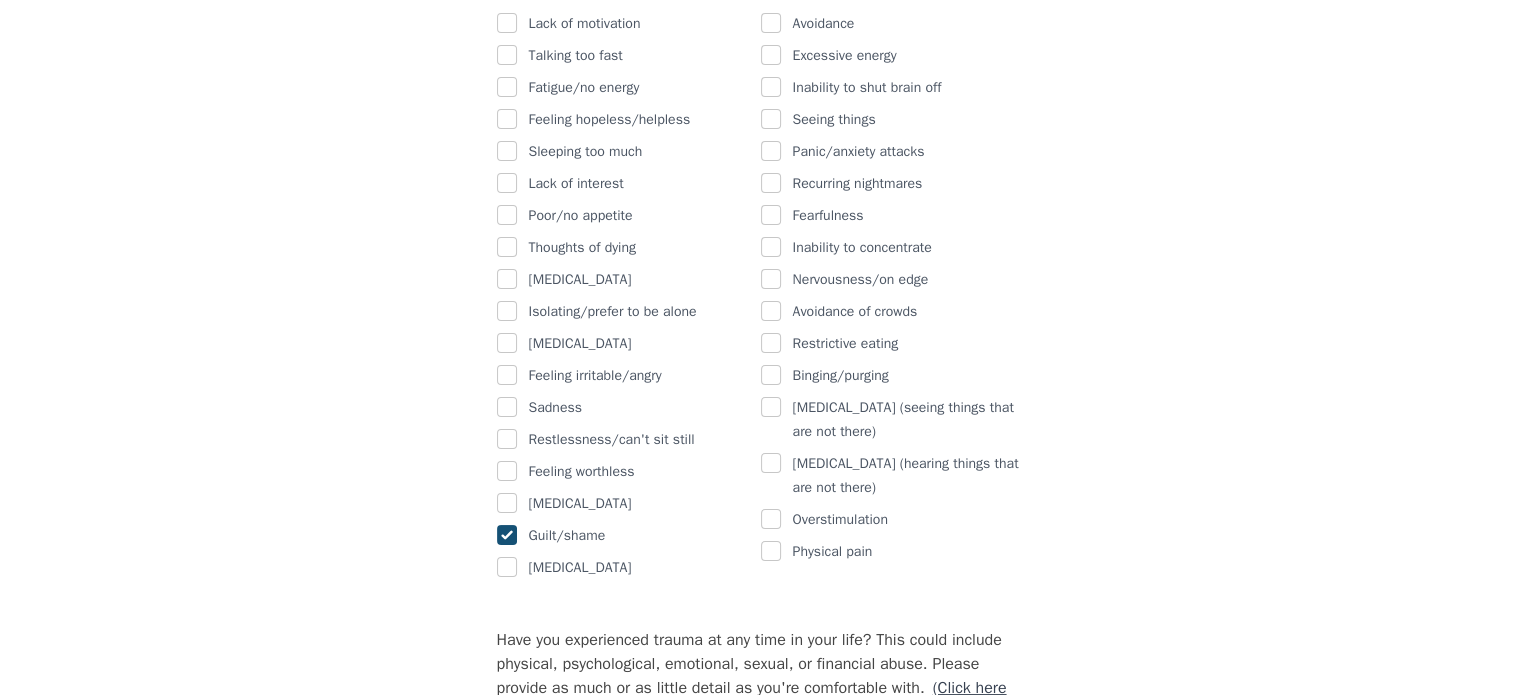 checkbox on "true" 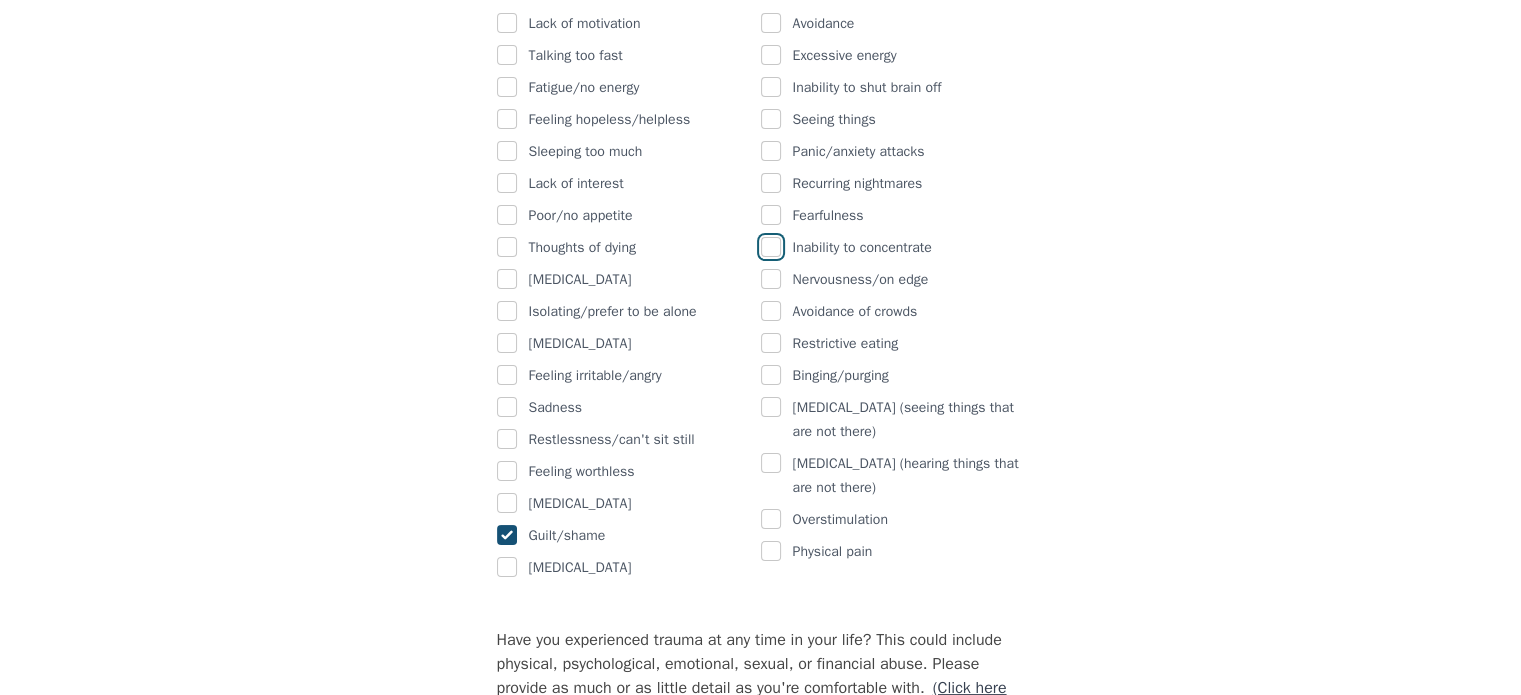 click at bounding box center (771, 247) 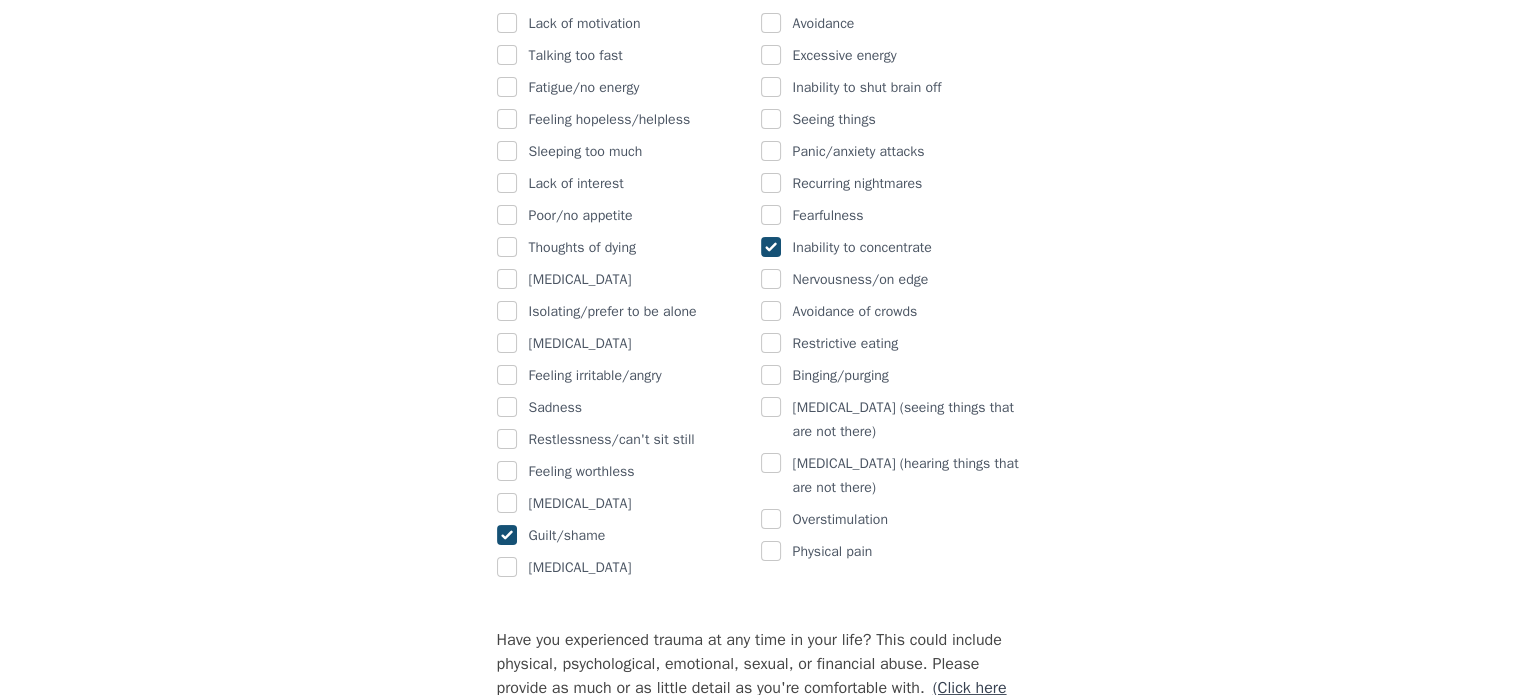 checkbox on "true" 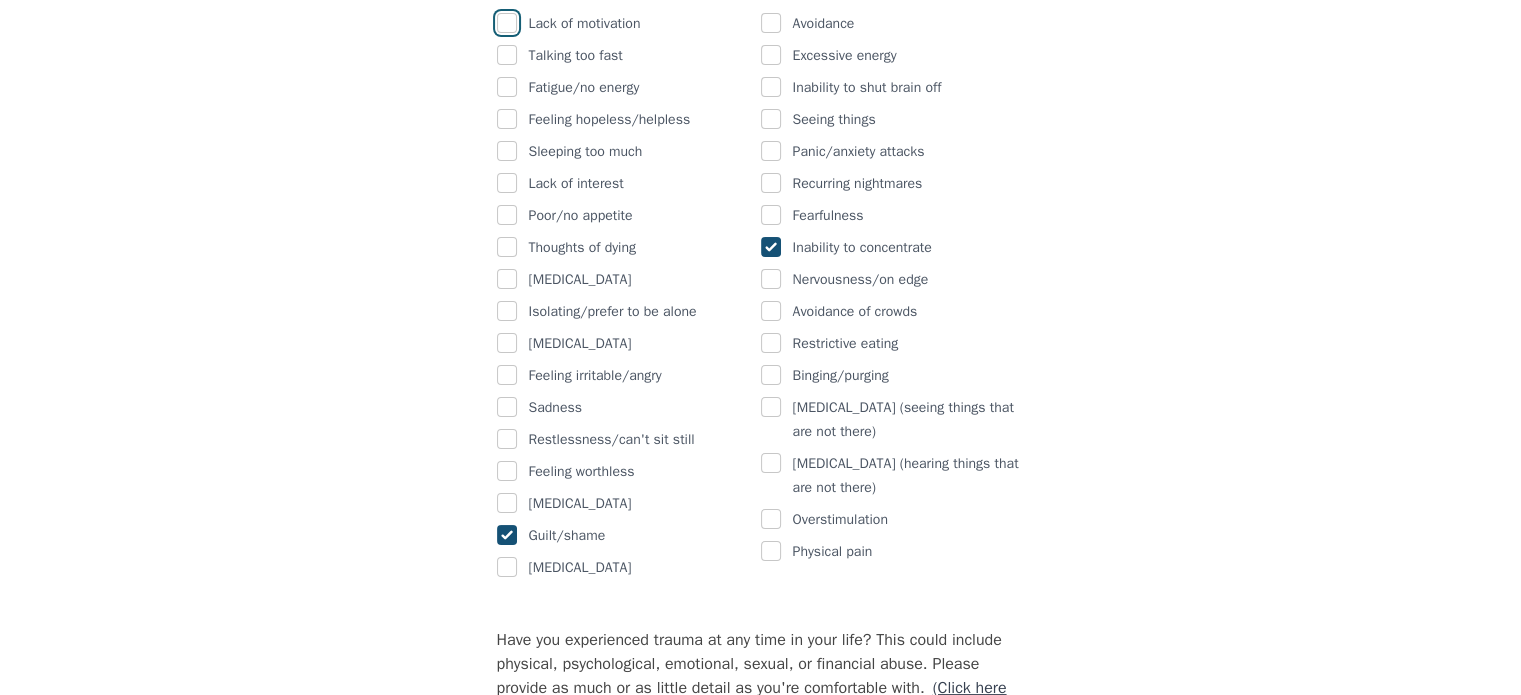 click at bounding box center (507, 23) 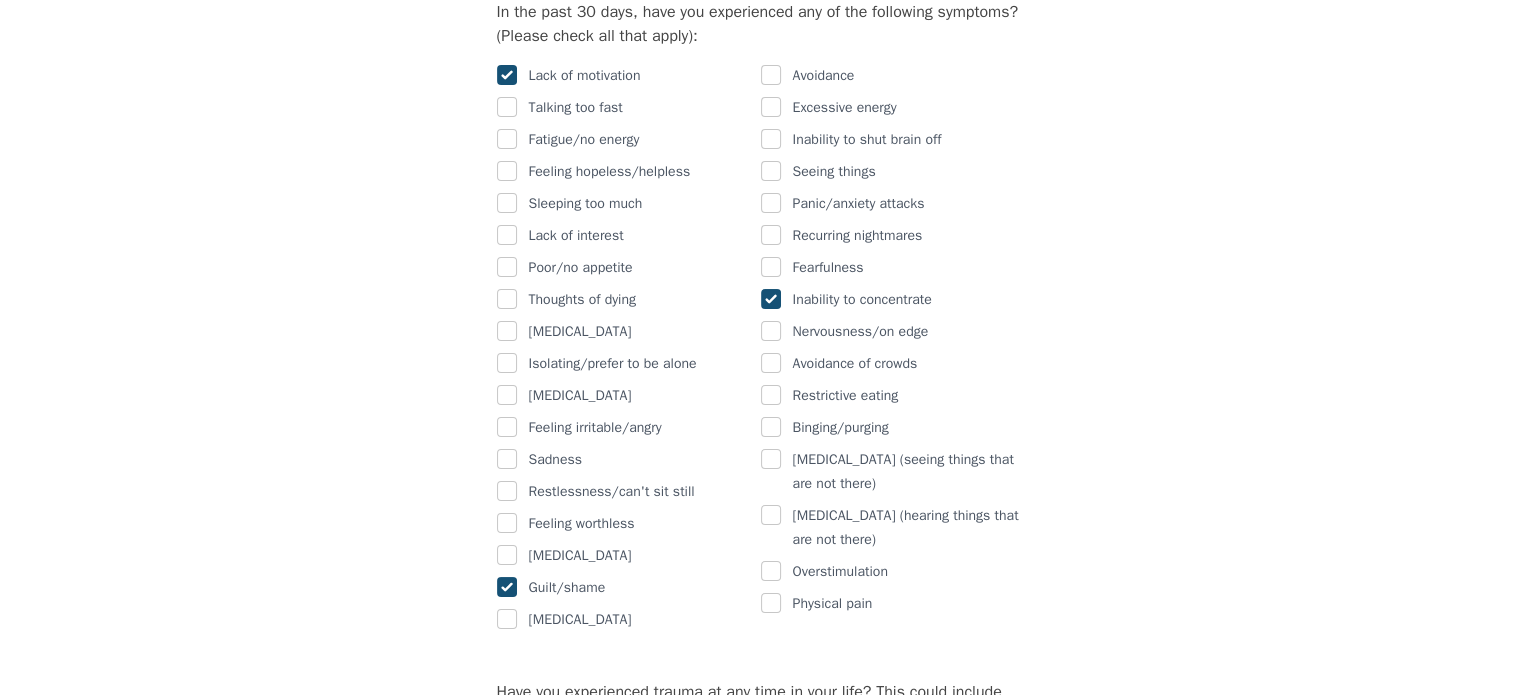 scroll, scrollTop: 1252, scrollLeft: 0, axis: vertical 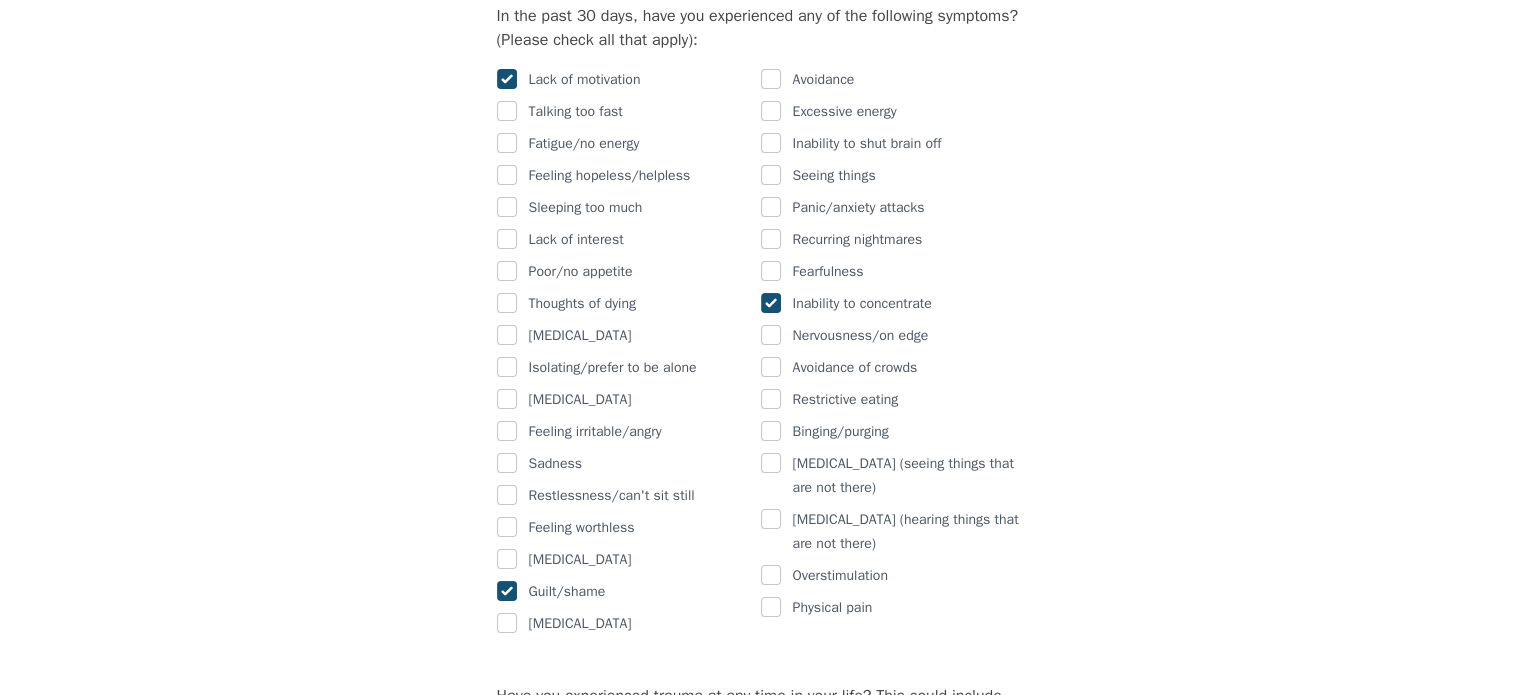 click at bounding box center [507, 79] 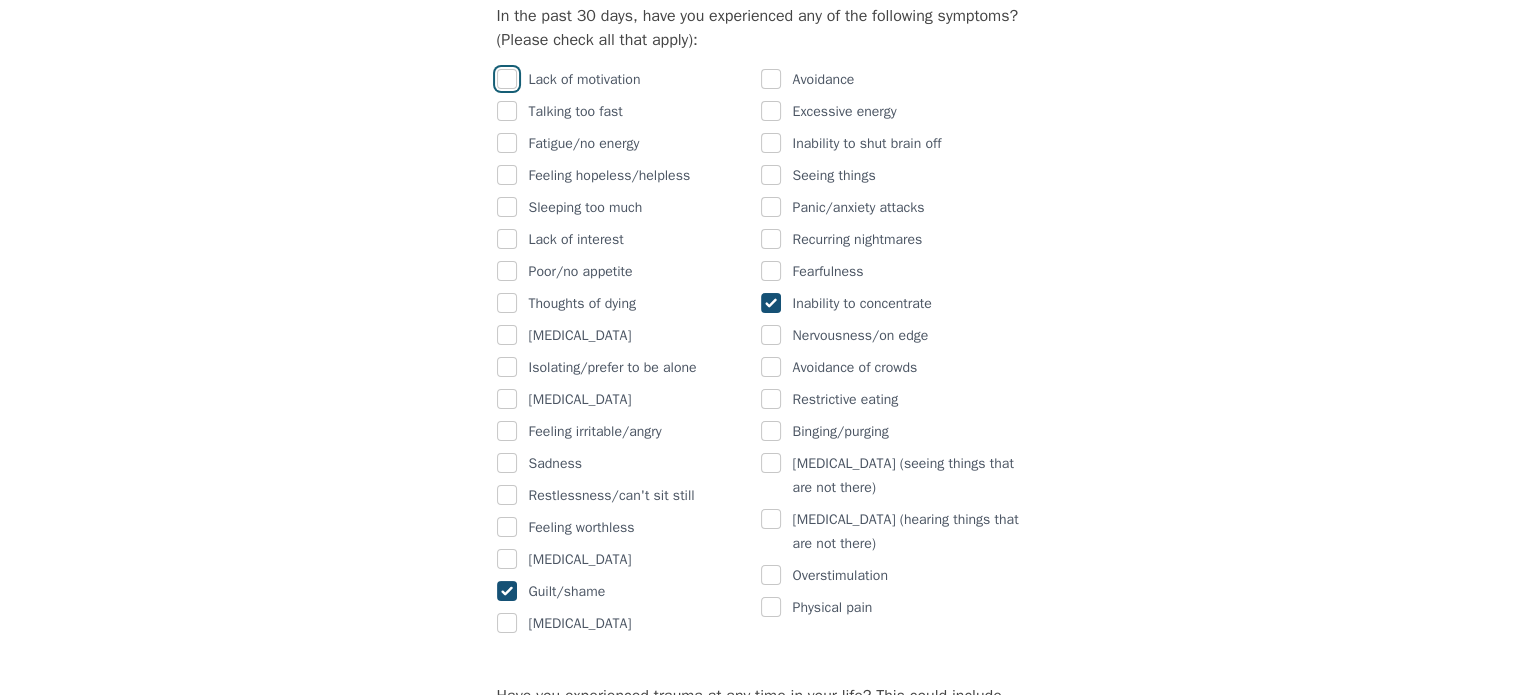 checkbox on "false" 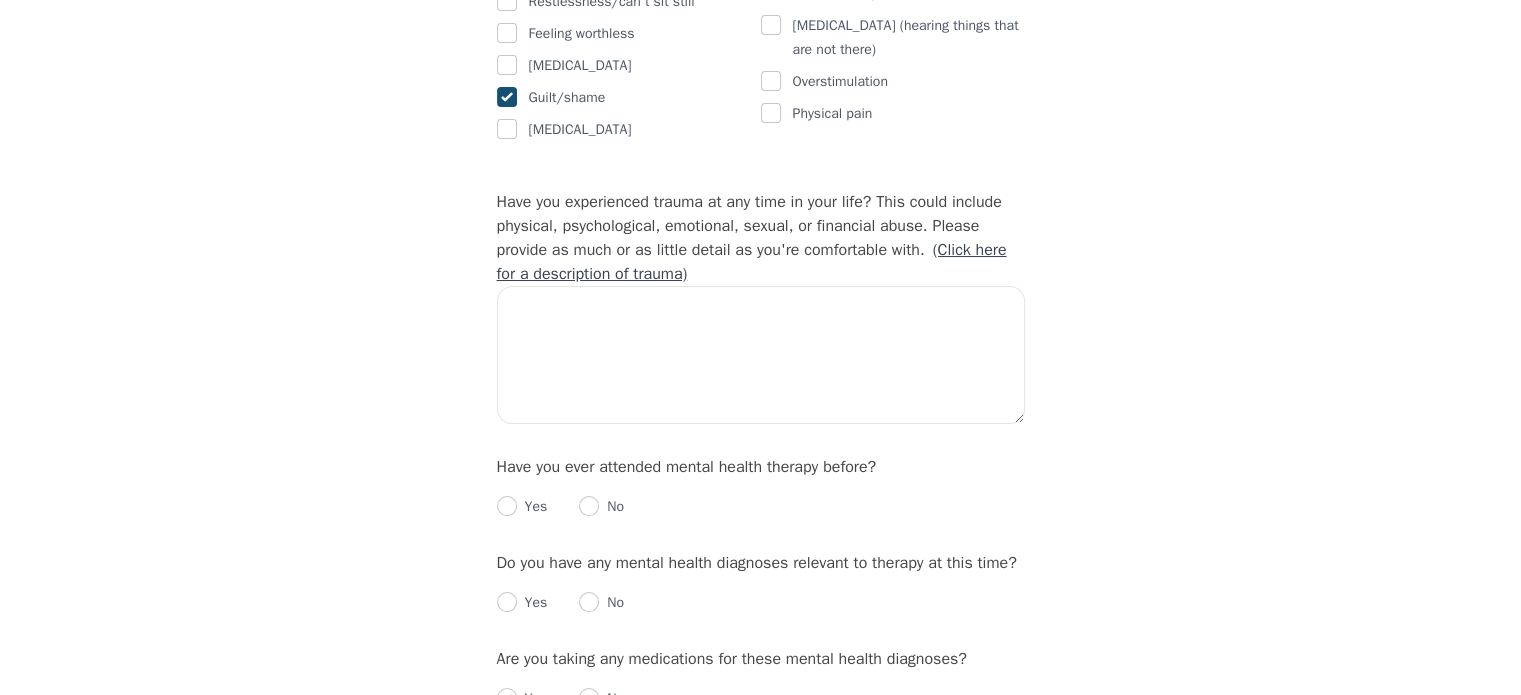 scroll, scrollTop: 1850, scrollLeft: 0, axis: vertical 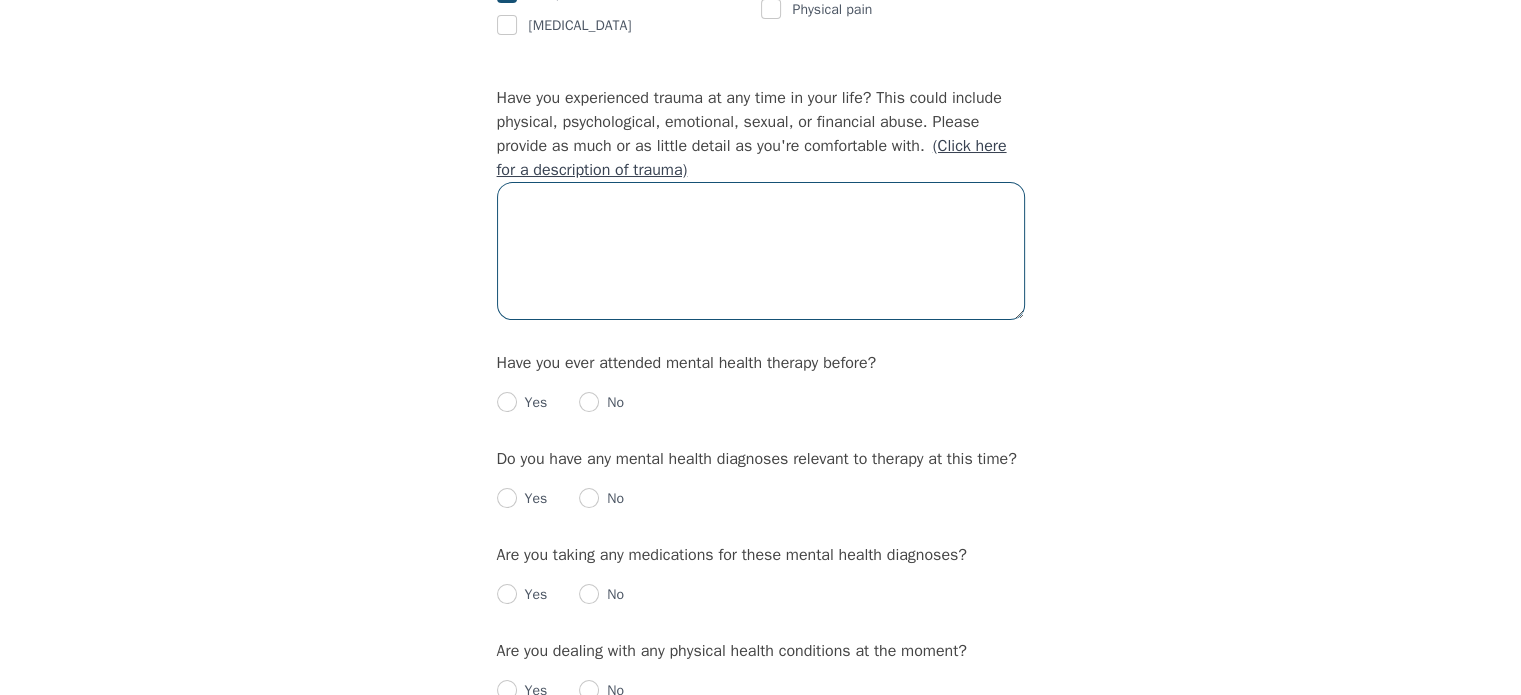 click at bounding box center (761, 251) 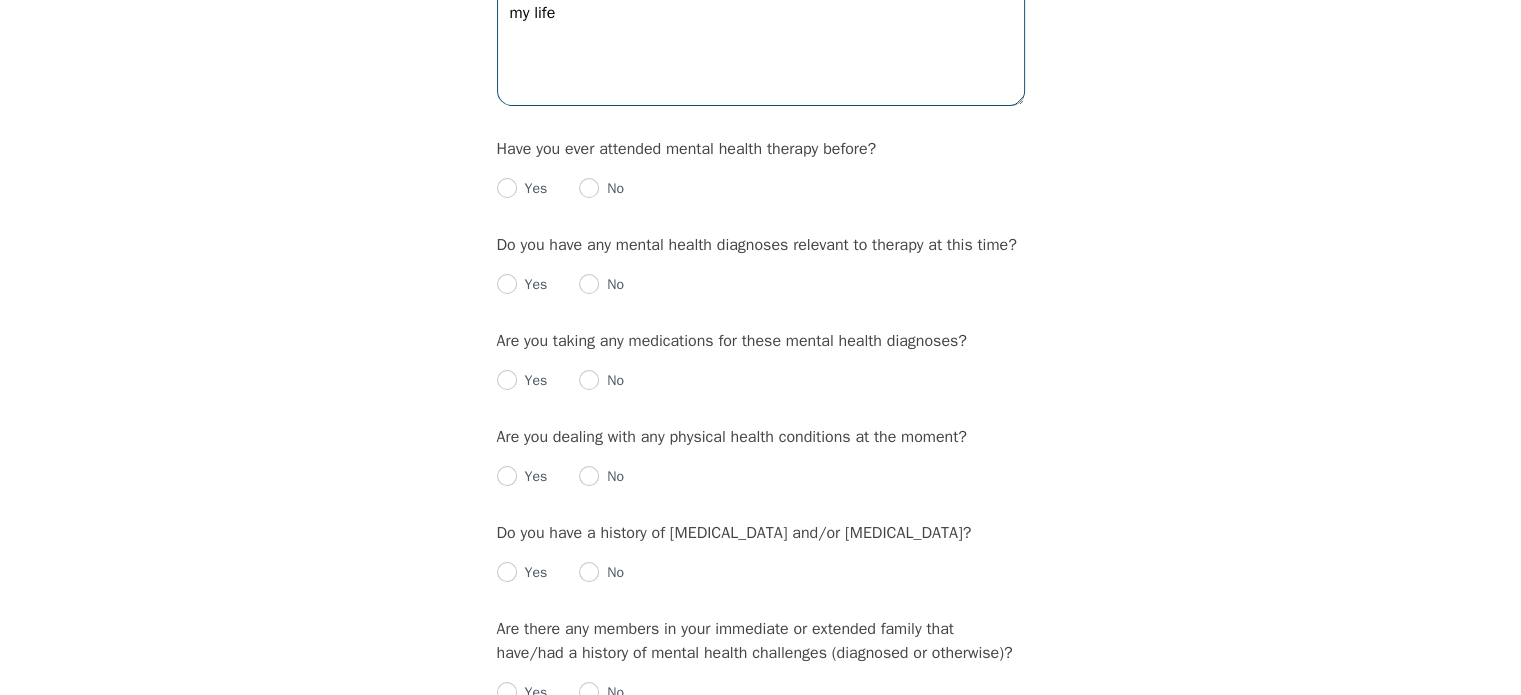 scroll, scrollTop: 2067, scrollLeft: 0, axis: vertical 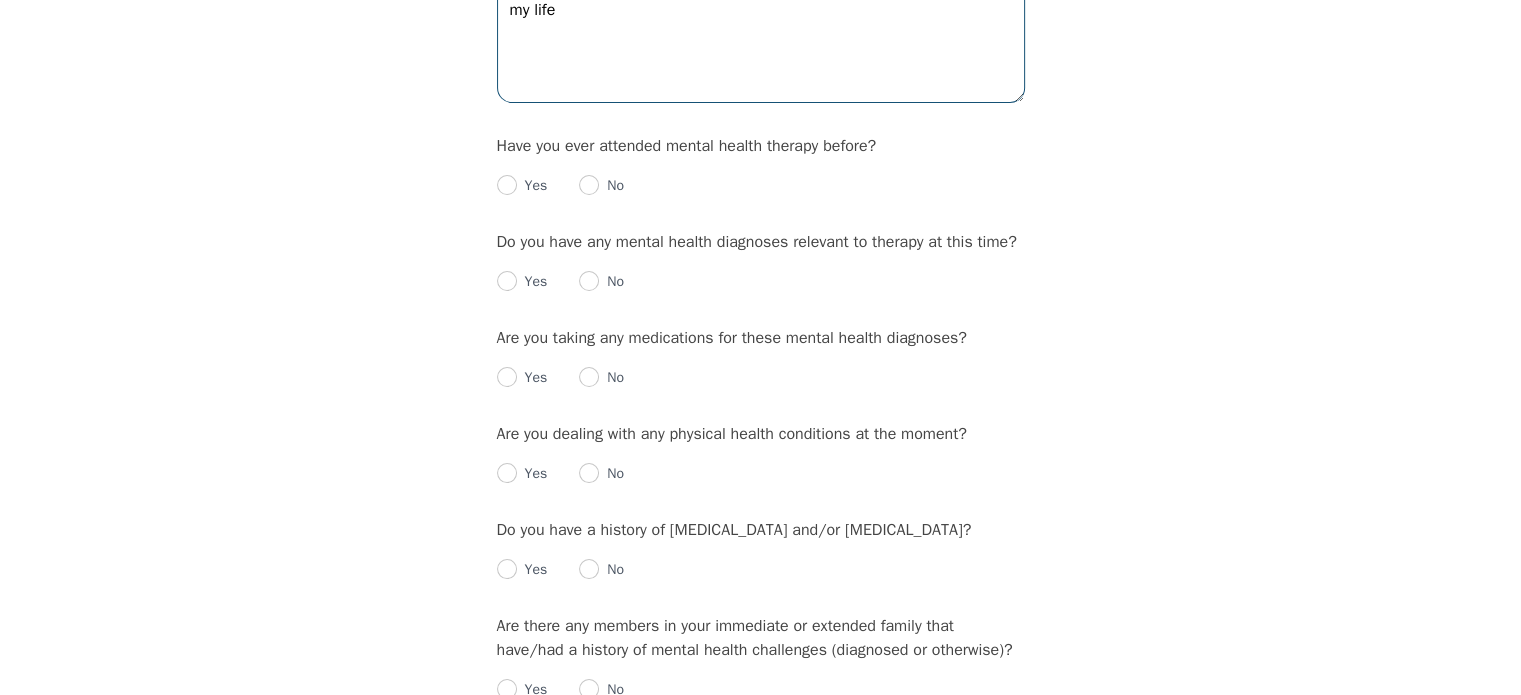 type on "No I would say this is the most traumatic thing that has happened in my life" 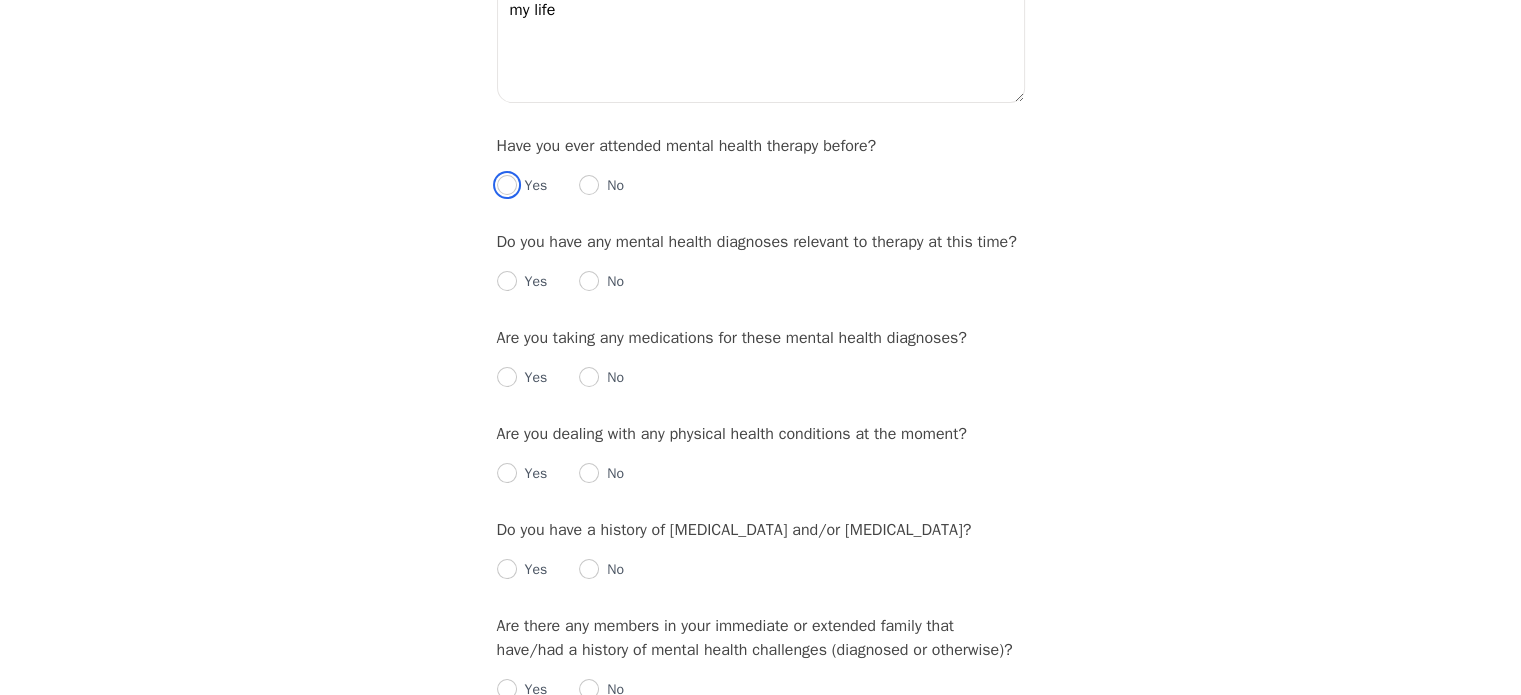 click at bounding box center [507, 185] 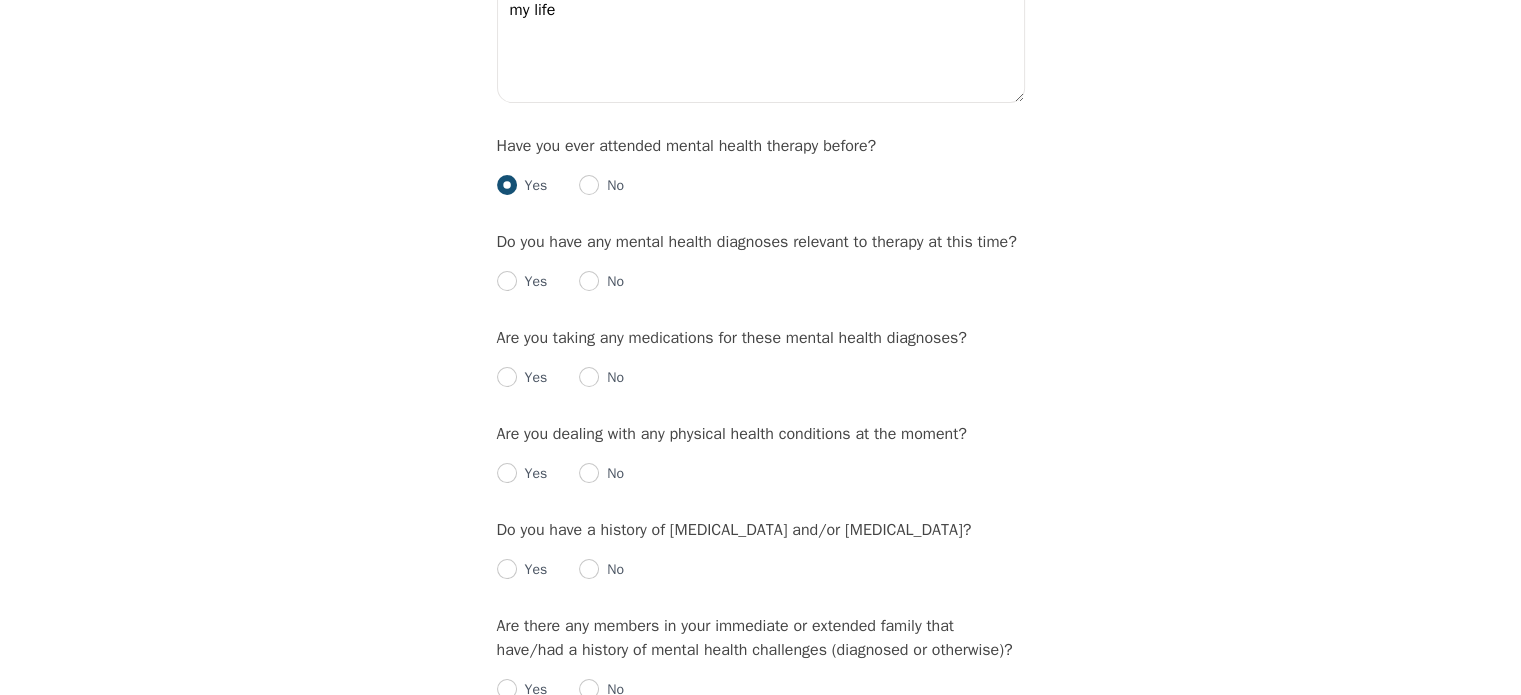 radio on "true" 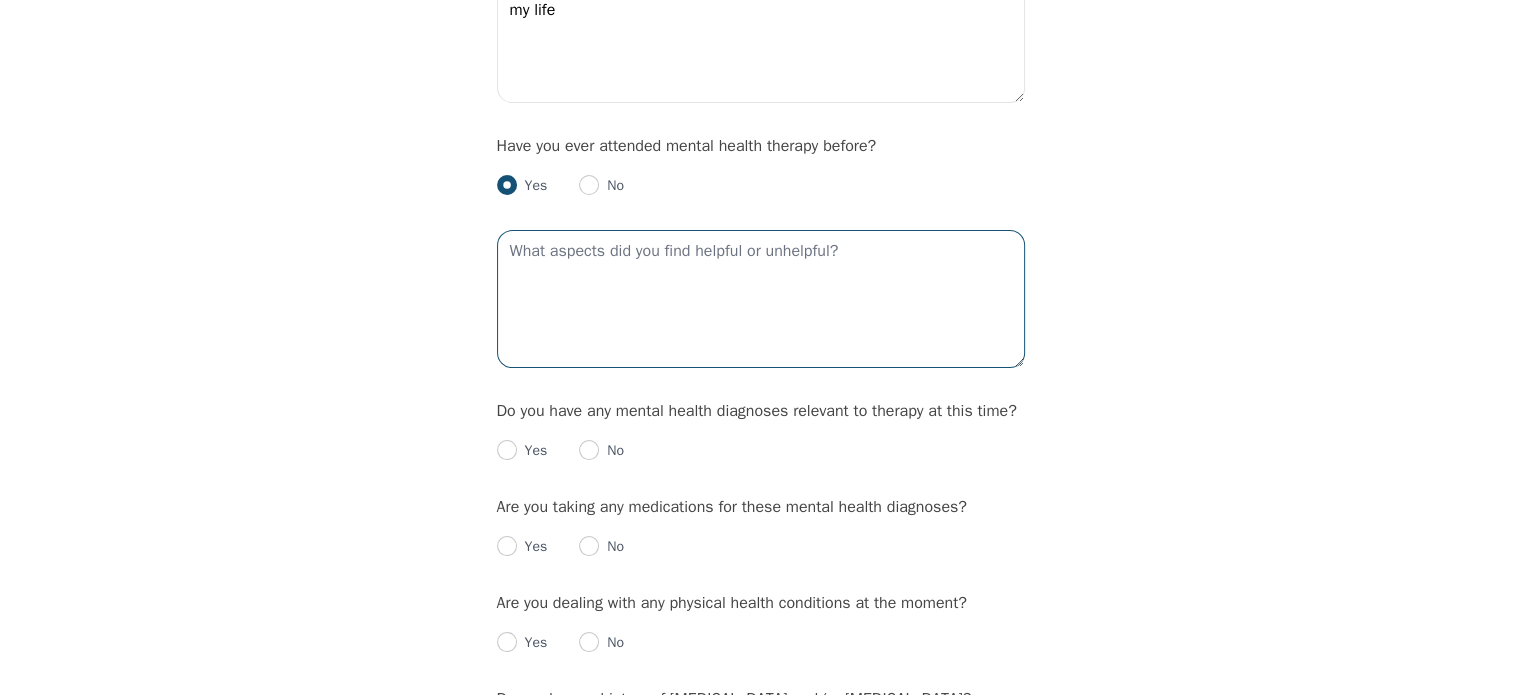 click at bounding box center [761, 299] 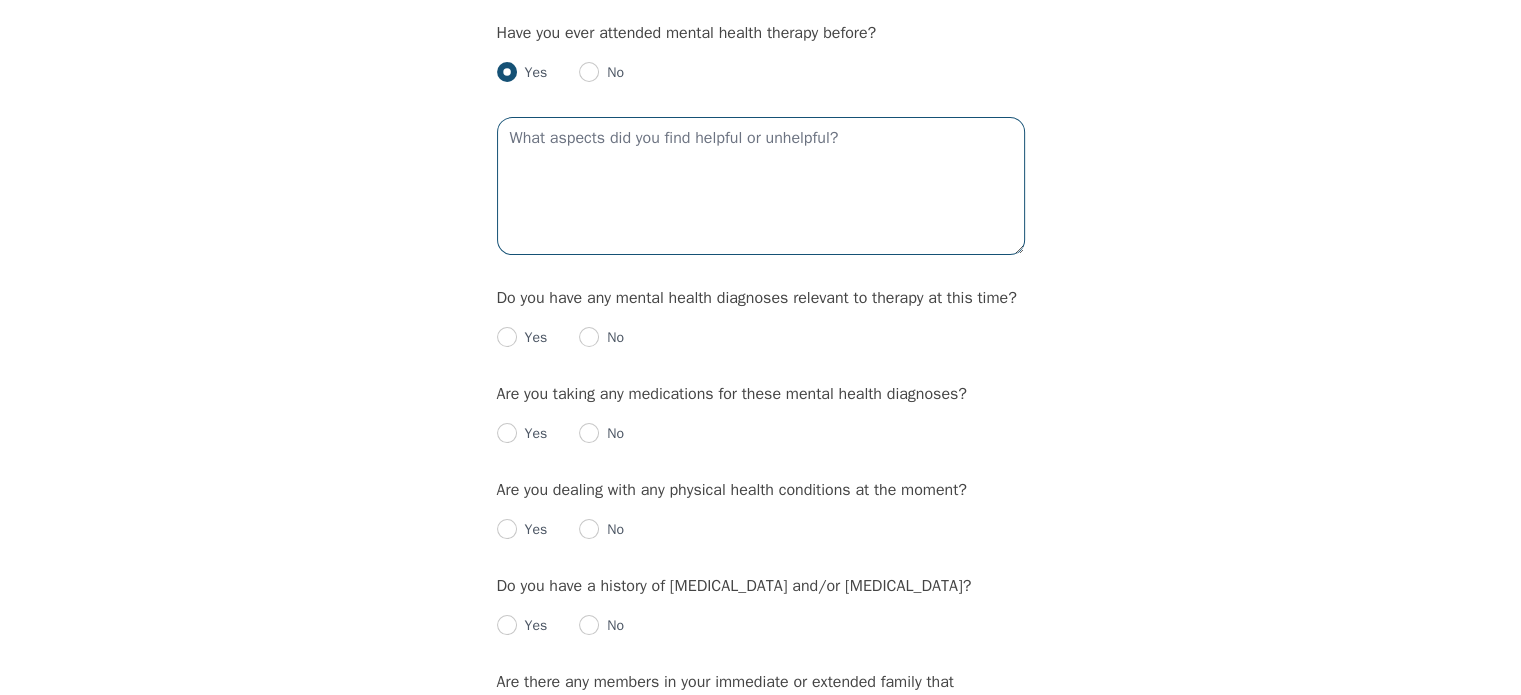 scroll, scrollTop: 2194, scrollLeft: 0, axis: vertical 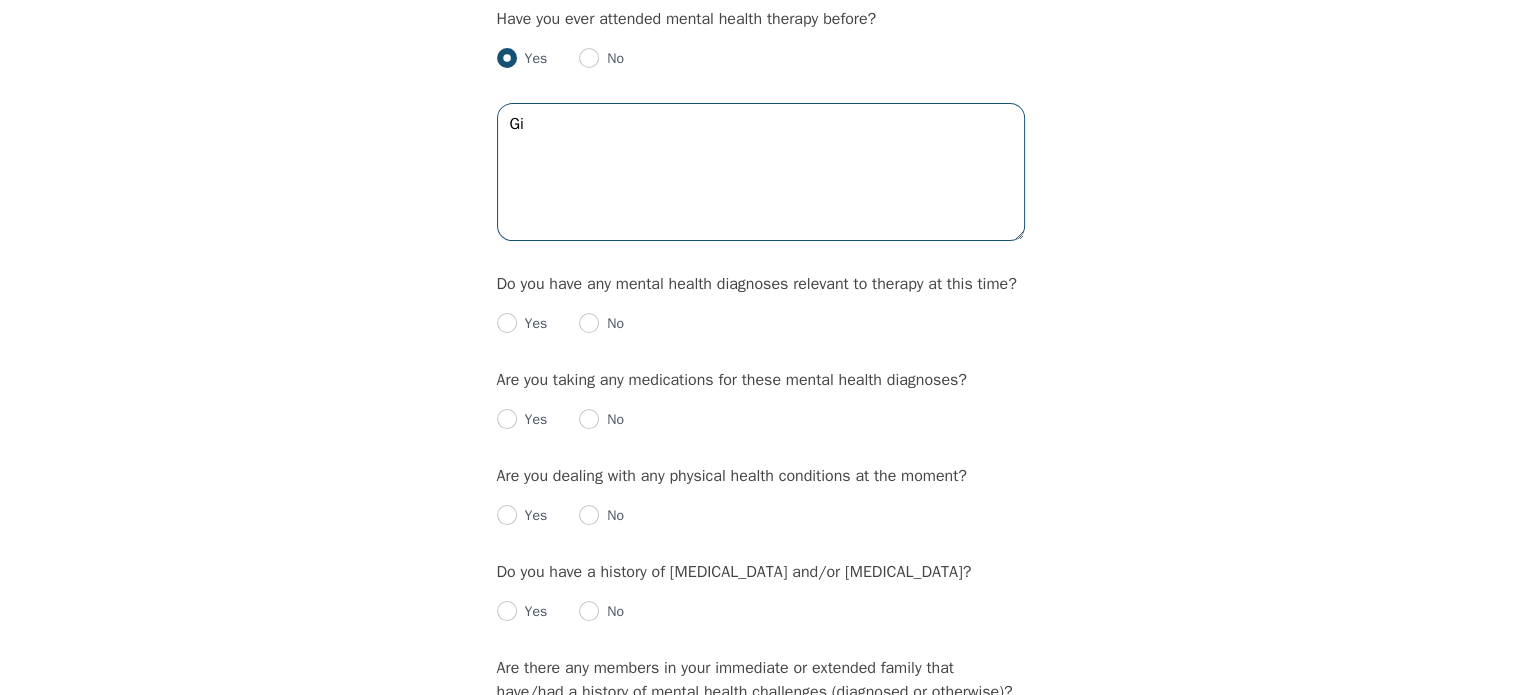 type on "G" 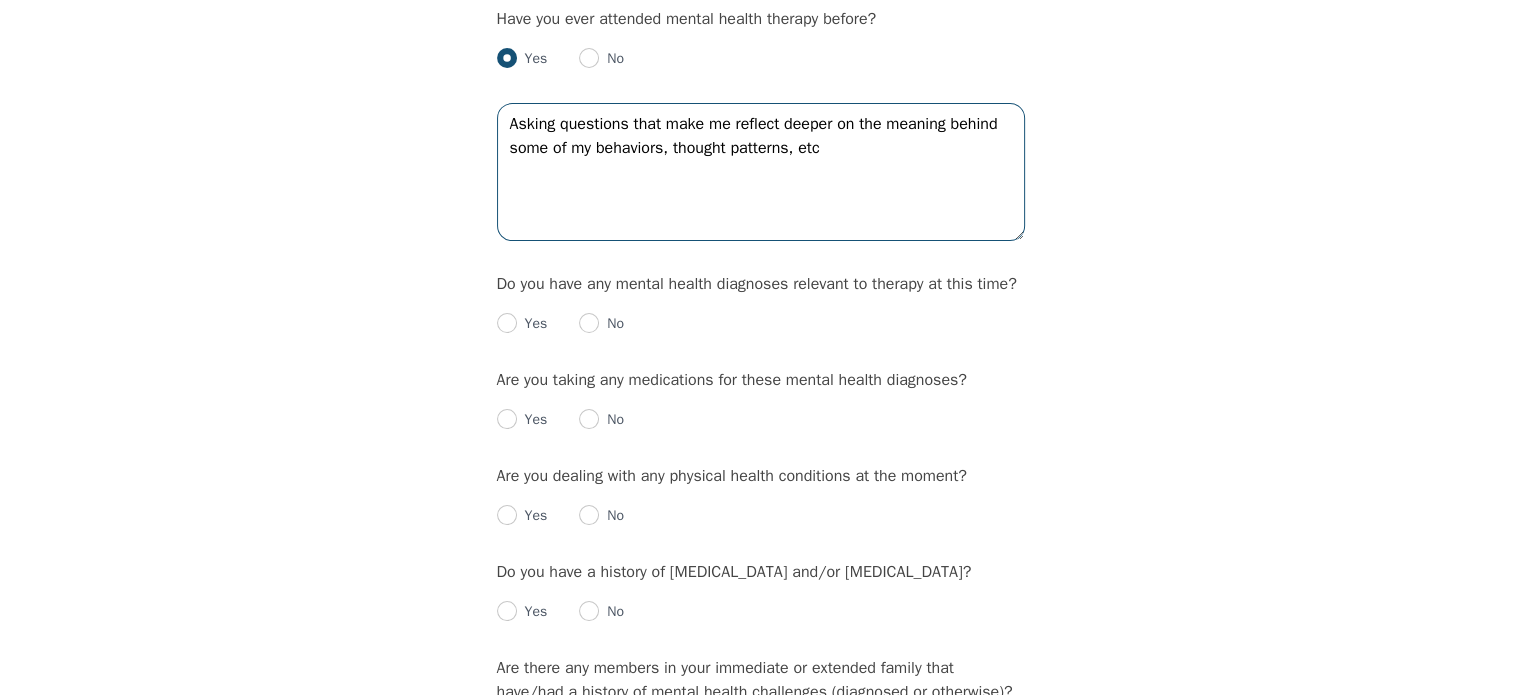 type on "Asking questions that make me reflect deeper on the meaning behind some of my behaviors, thought patterns, etc" 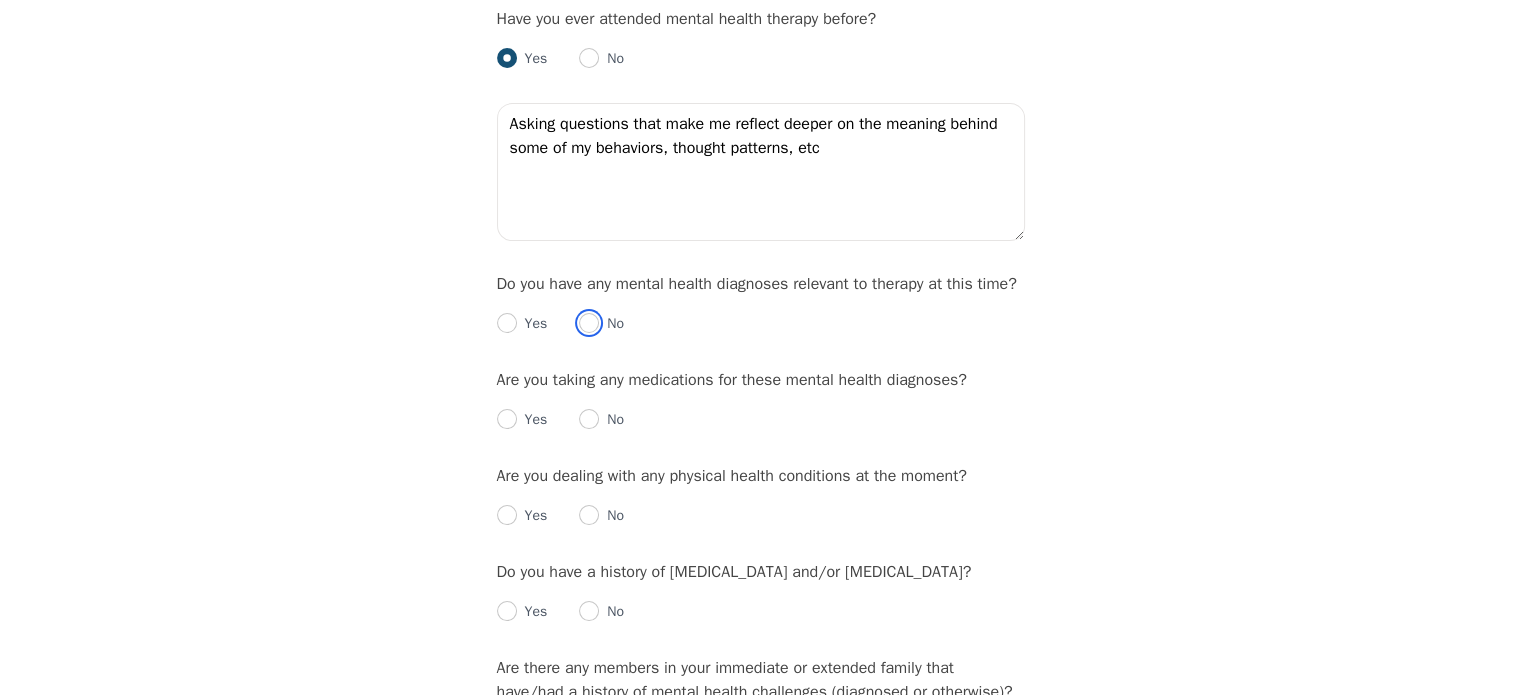 click at bounding box center (589, 323) 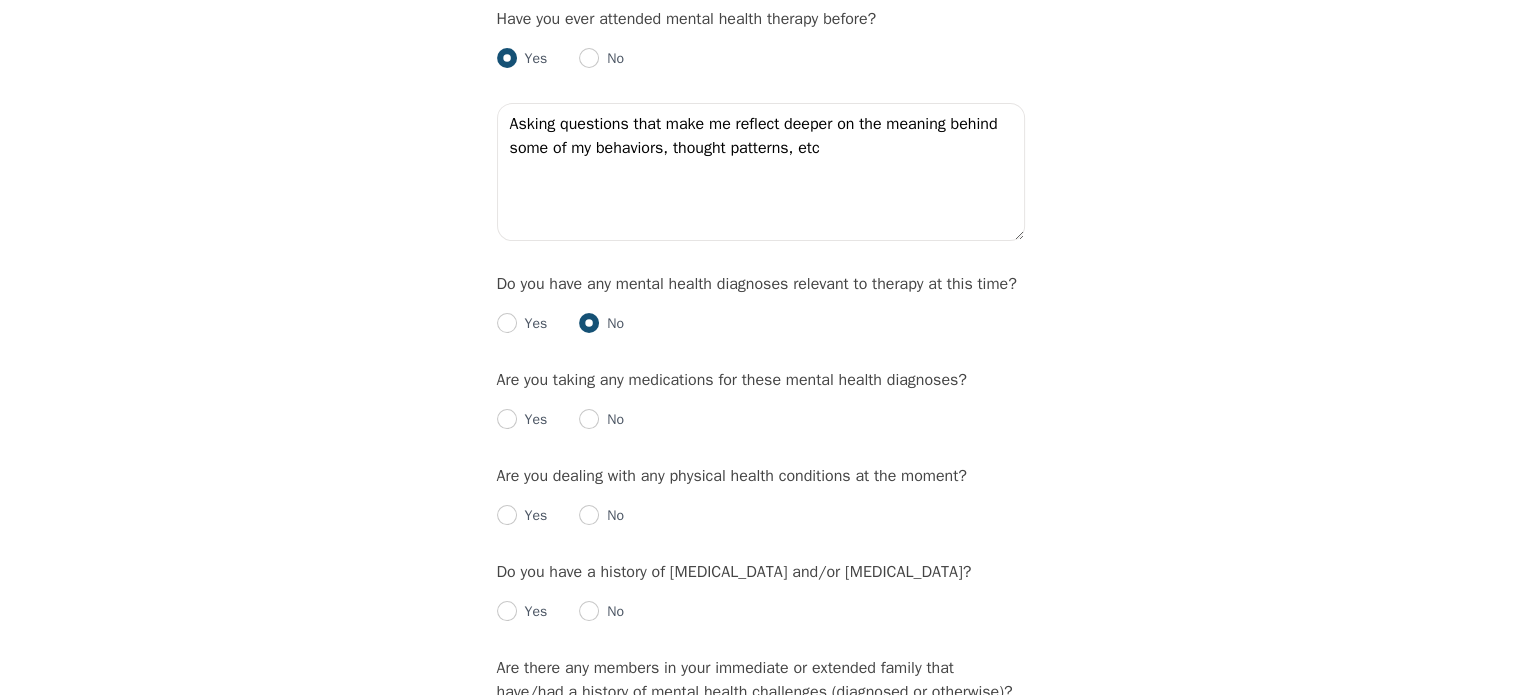 radio on "true" 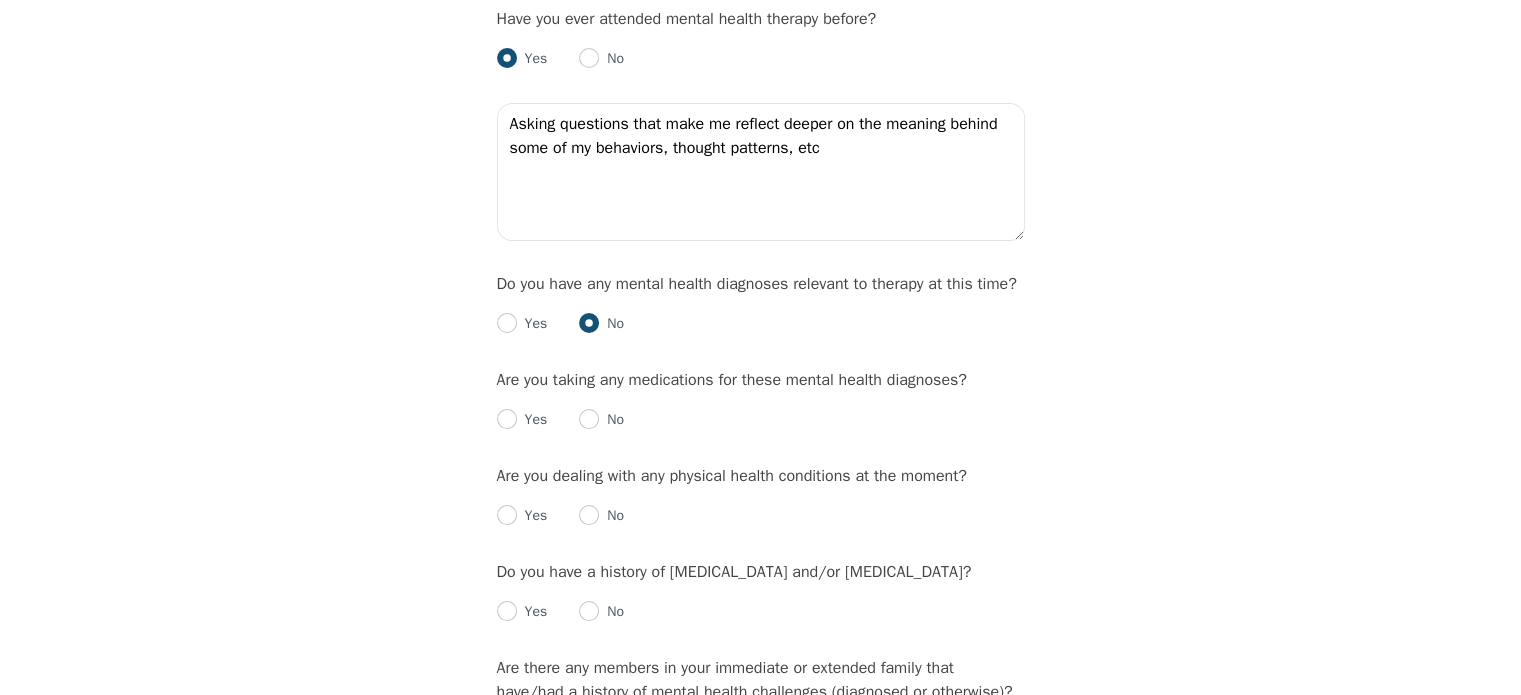click on "No" at bounding box center (611, 420) 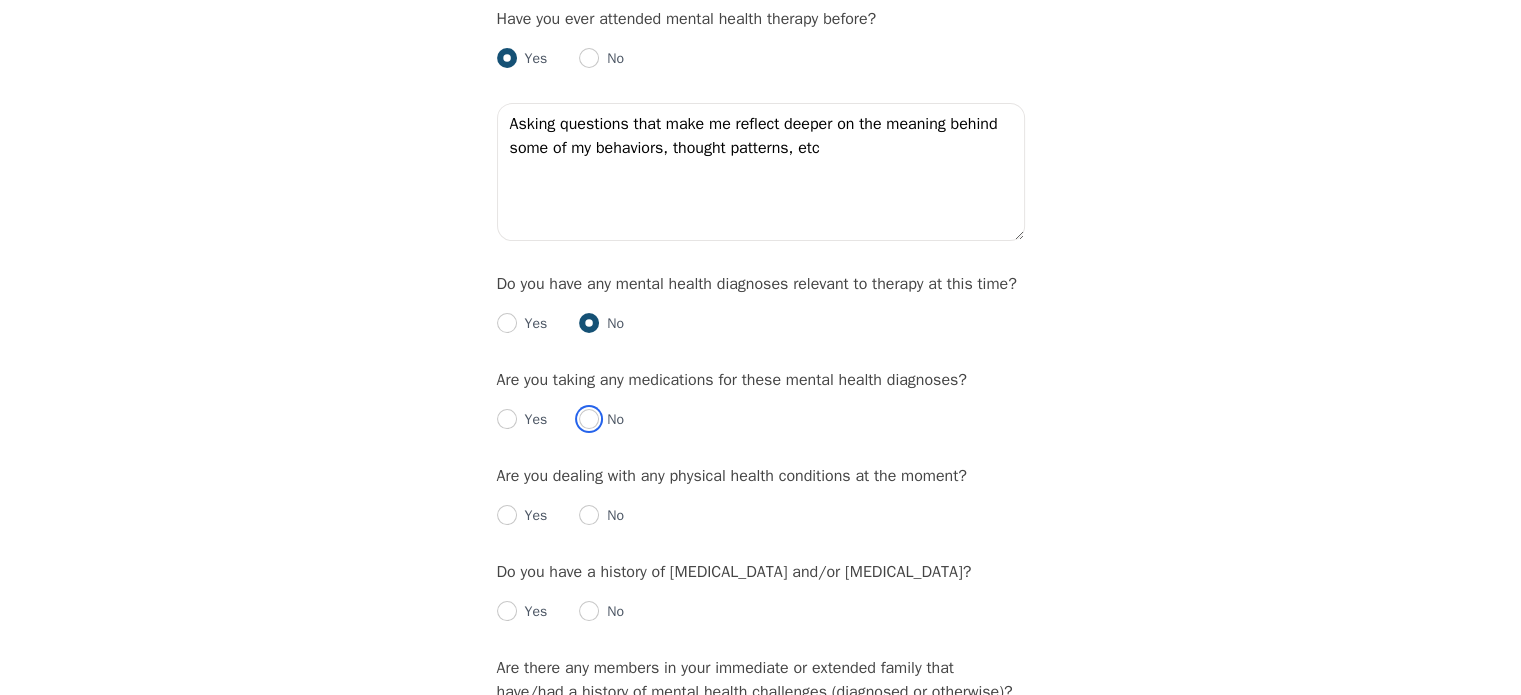 click at bounding box center [589, 419] 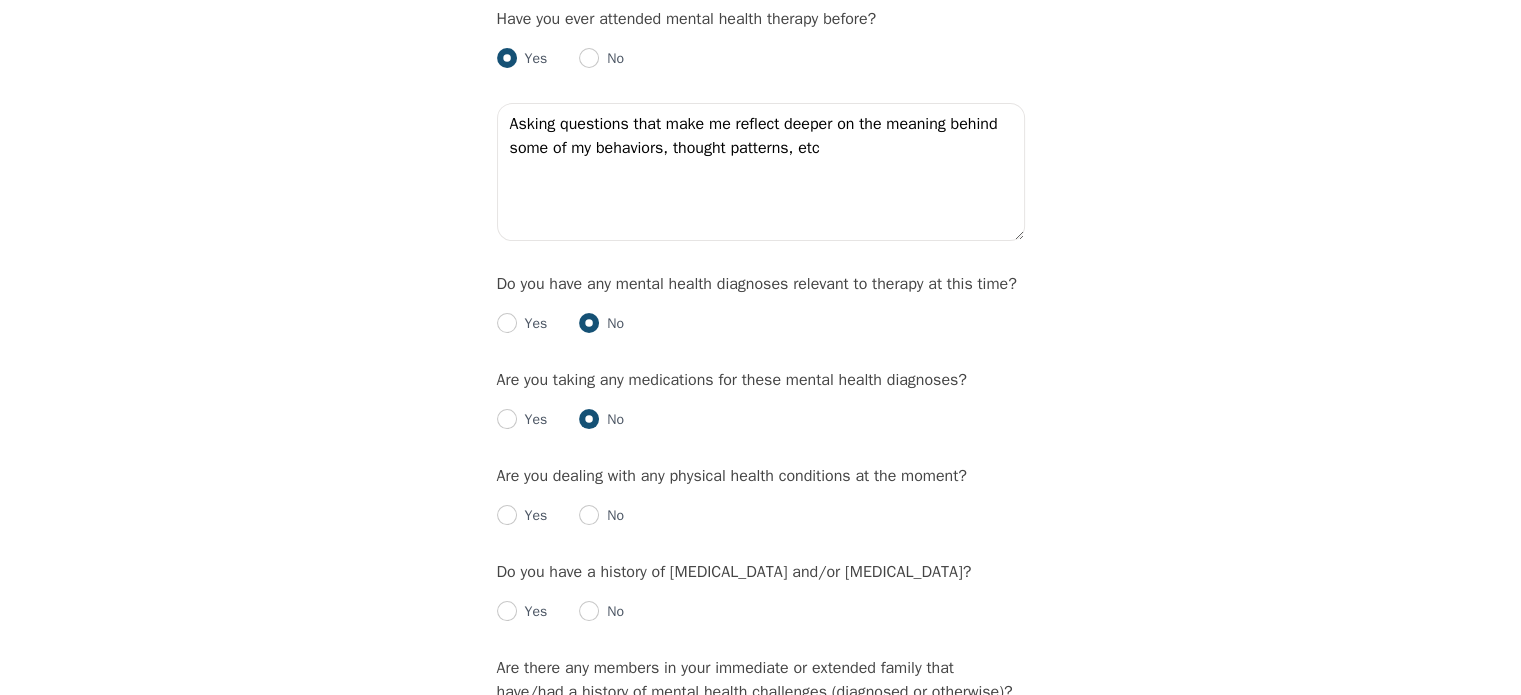 radio on "true" 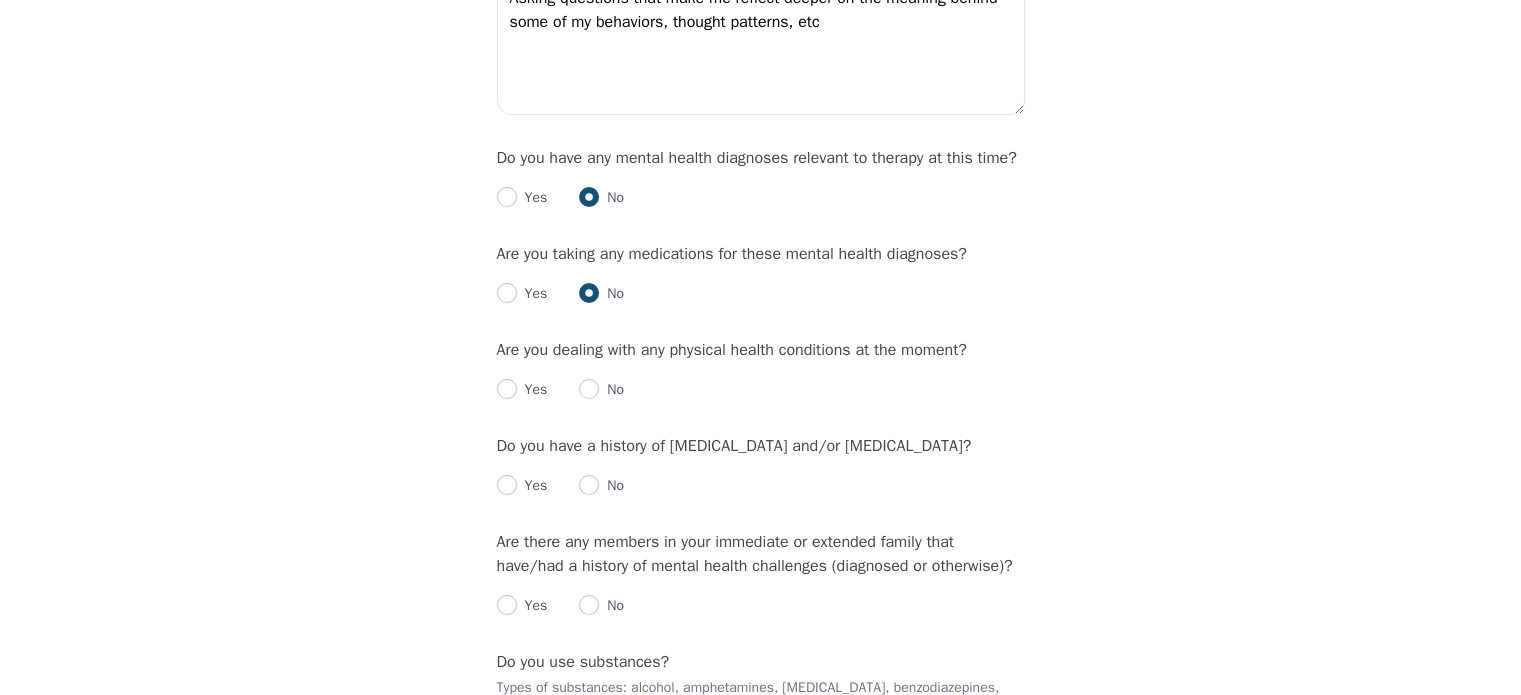 scroll, scrollTop: 2328, scrollLeft: 0, axis: vertical 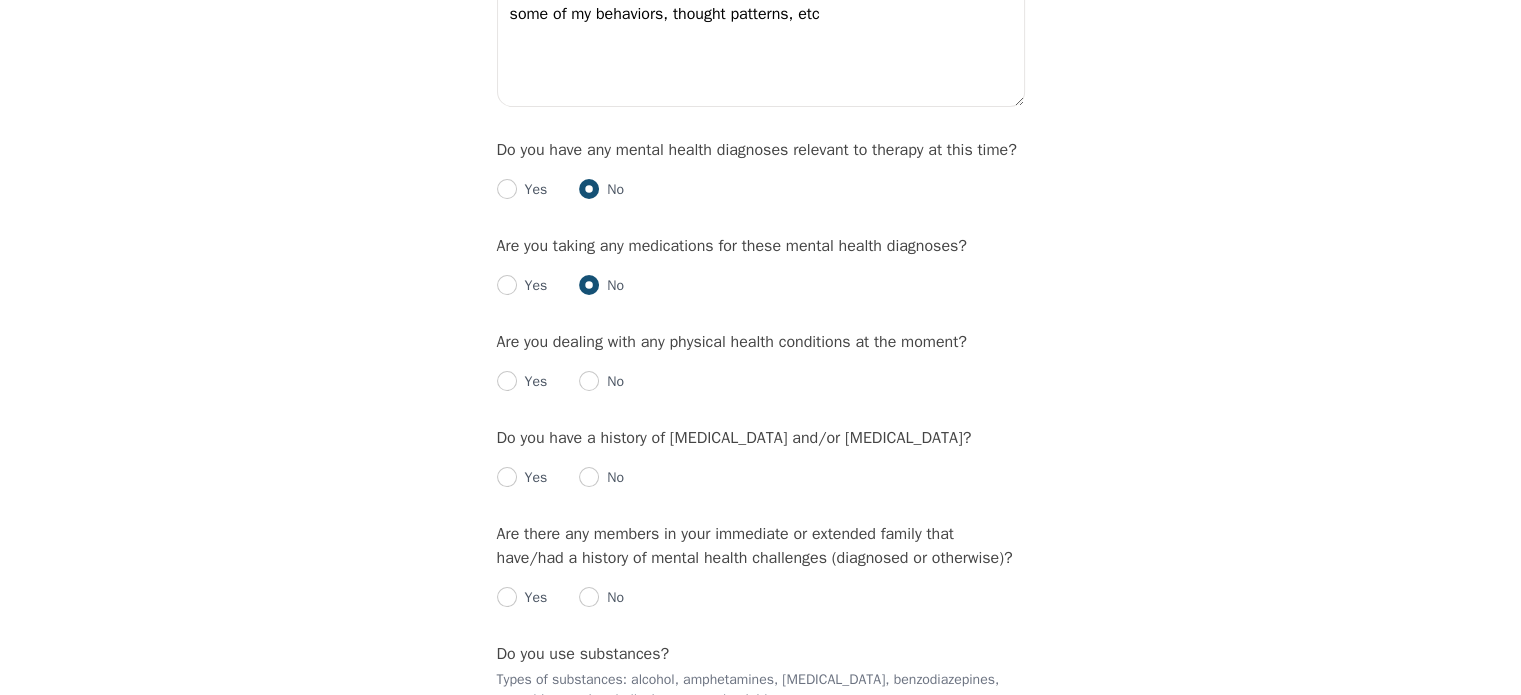 click on "No" at bounding box center [601, 382] 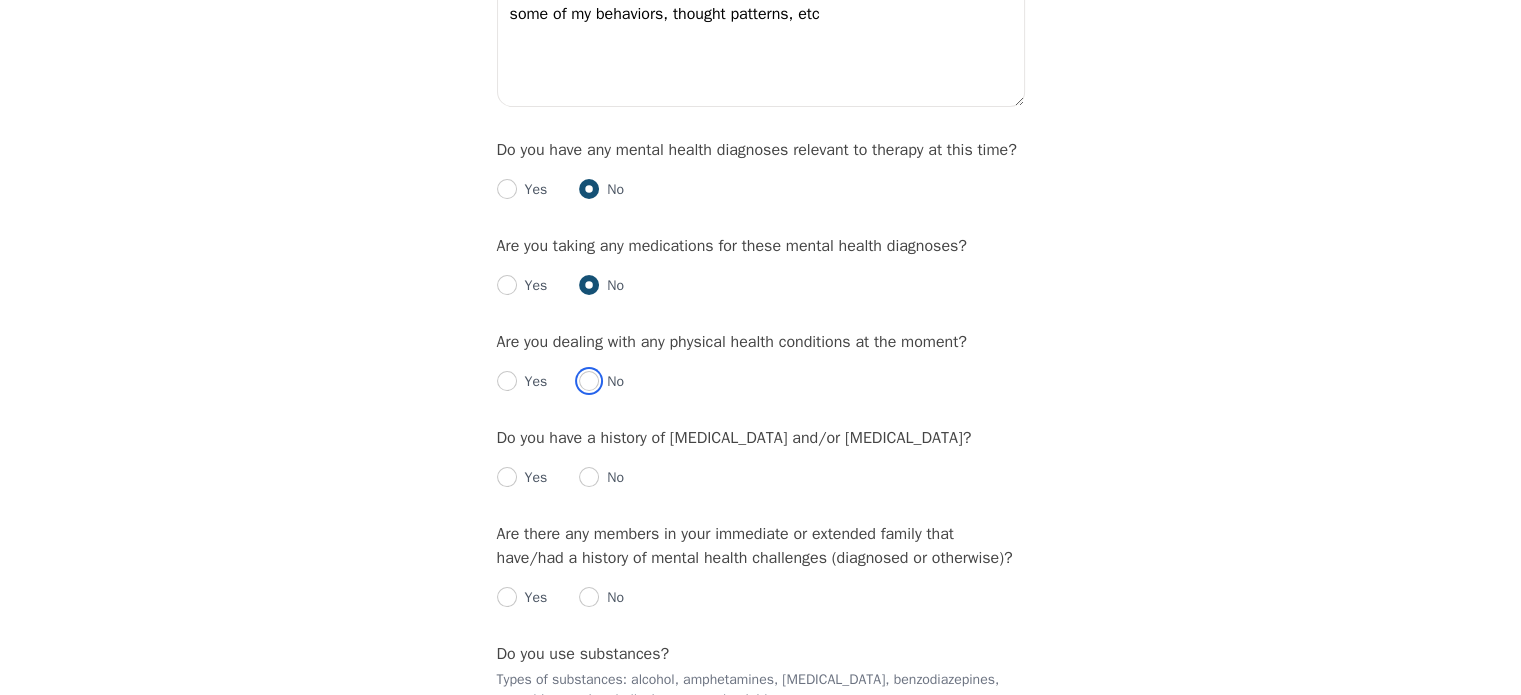 click at bounding box center (589, 381) 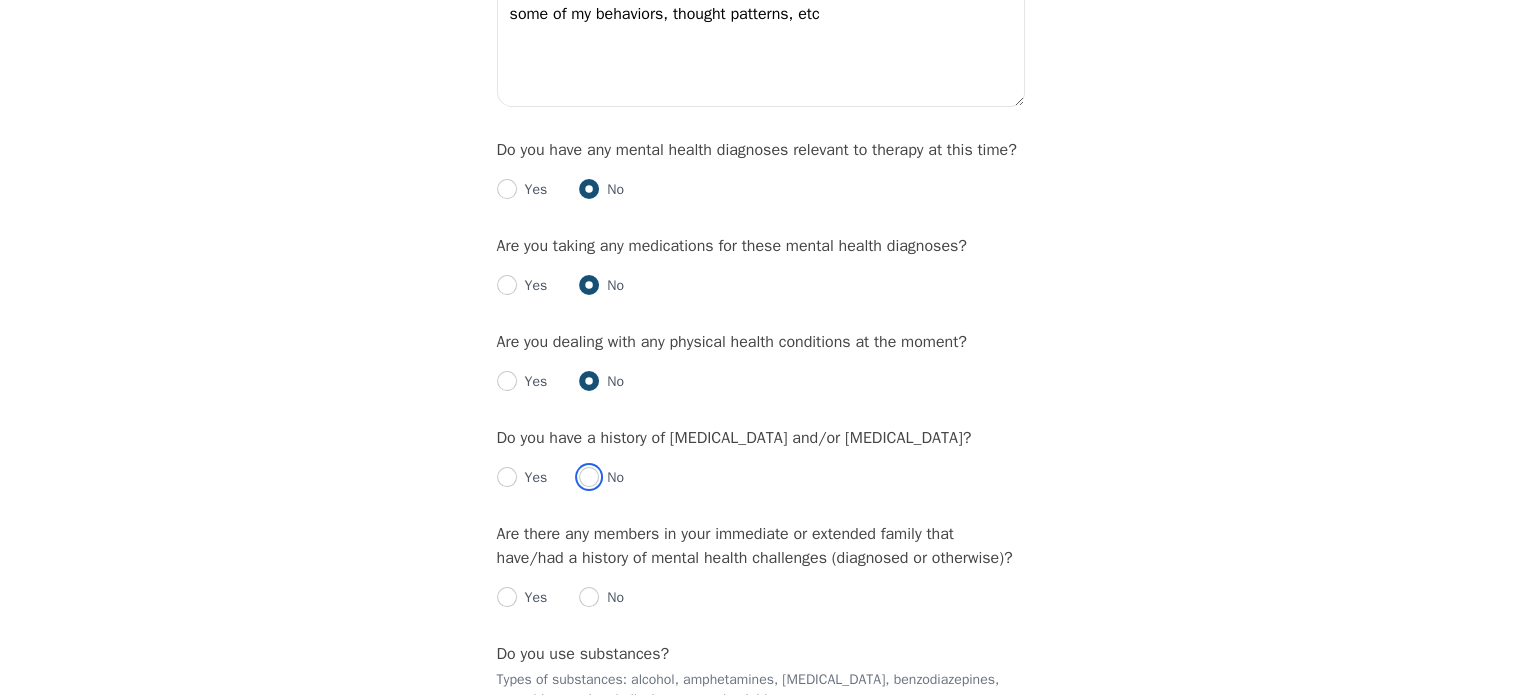 click at bounding box center [589, 477] 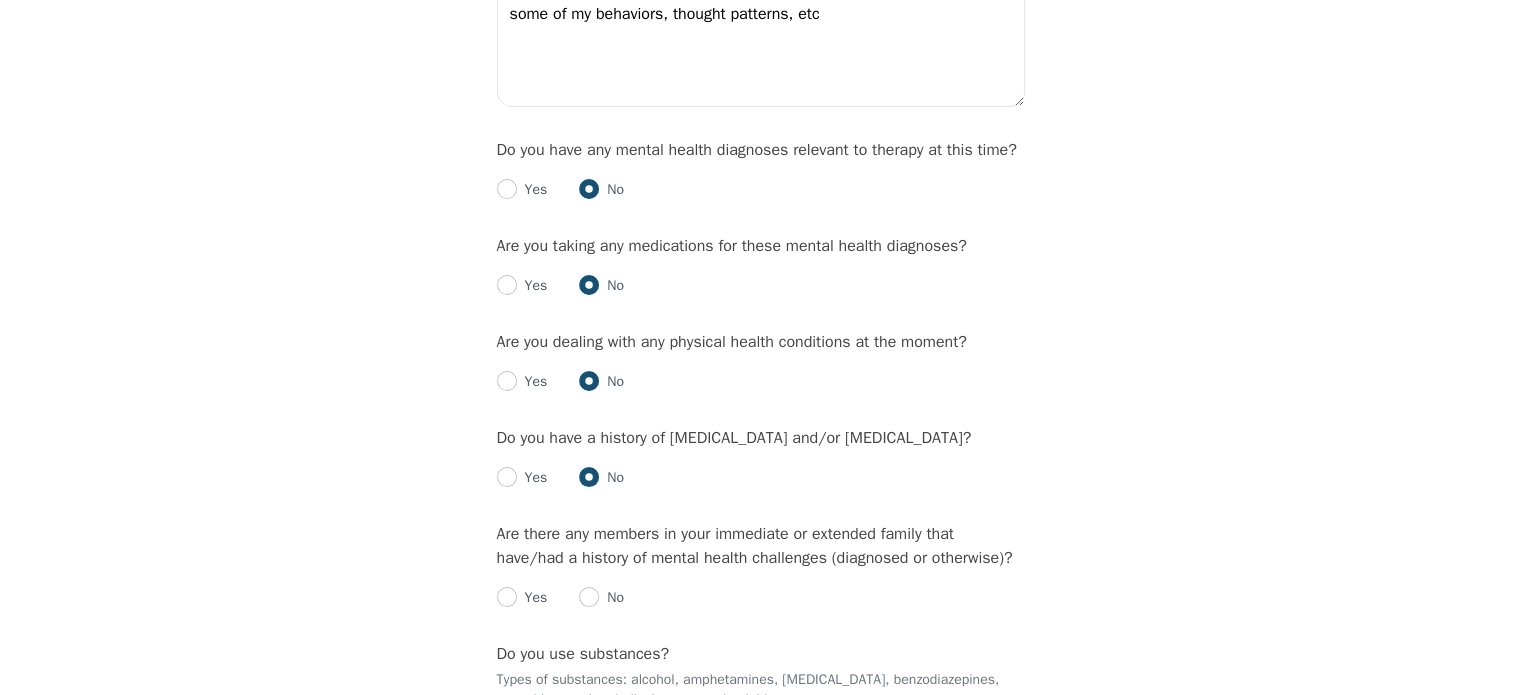 radio on "true" 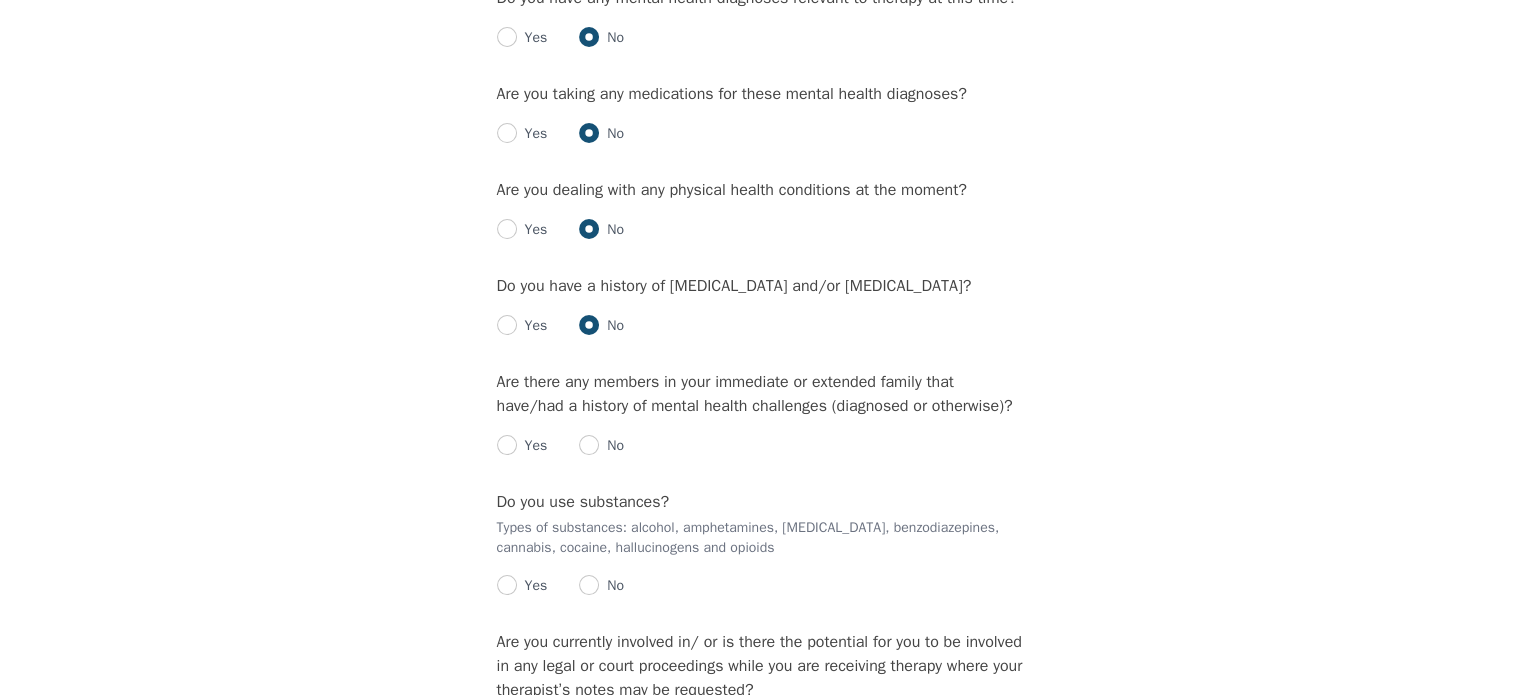scroll, scrollTop: 2520, scrollLeft: 0, axis: vertical 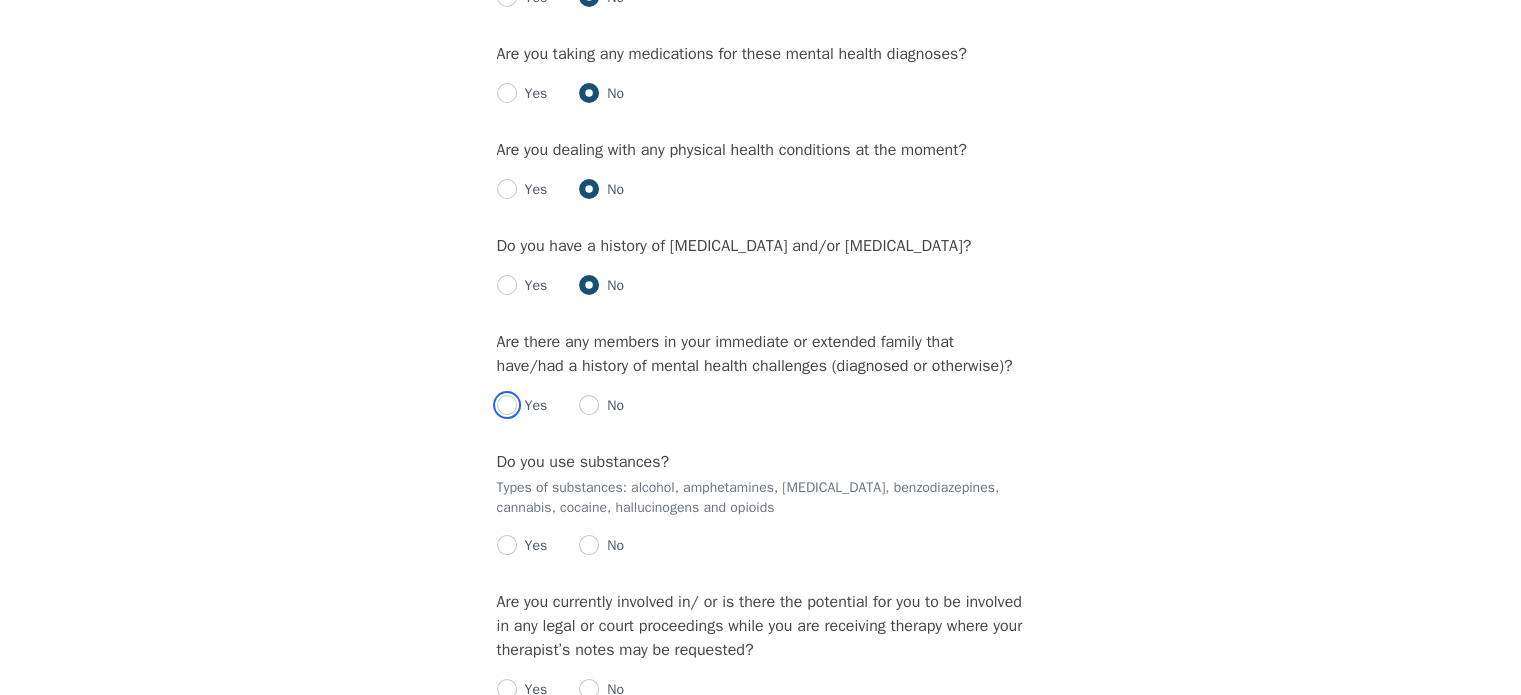 click at bounding box center (507, 405) 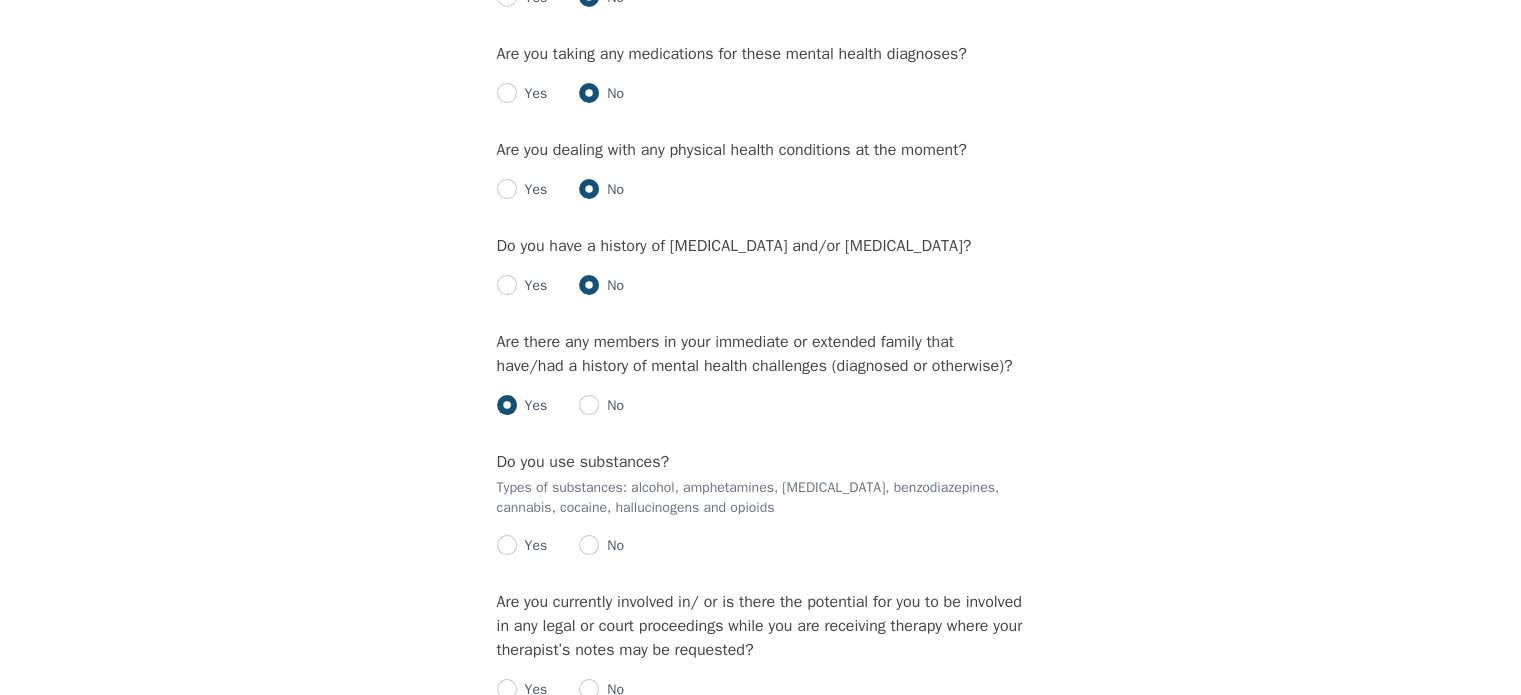 radio on "true" 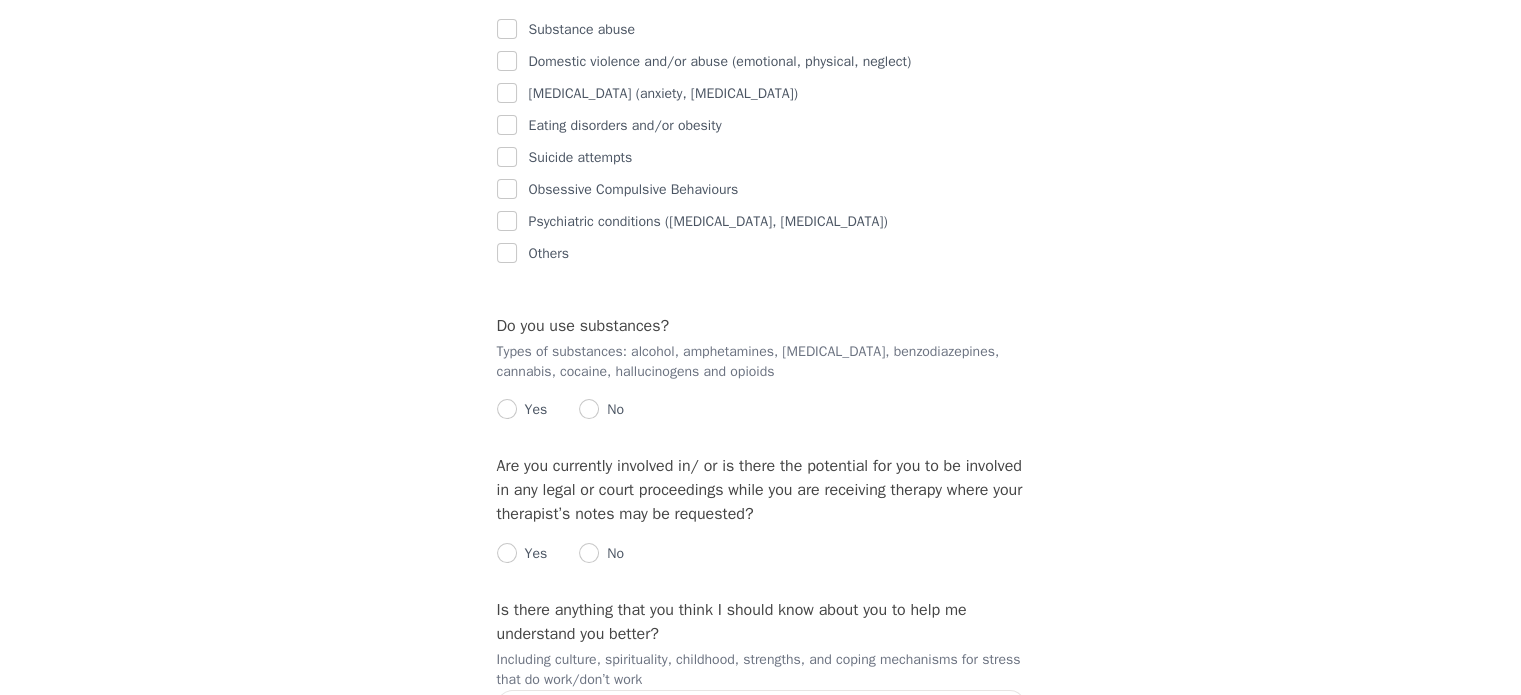 scroll, scrollTop: 2994, scrollLeft: 0, axis: vertical 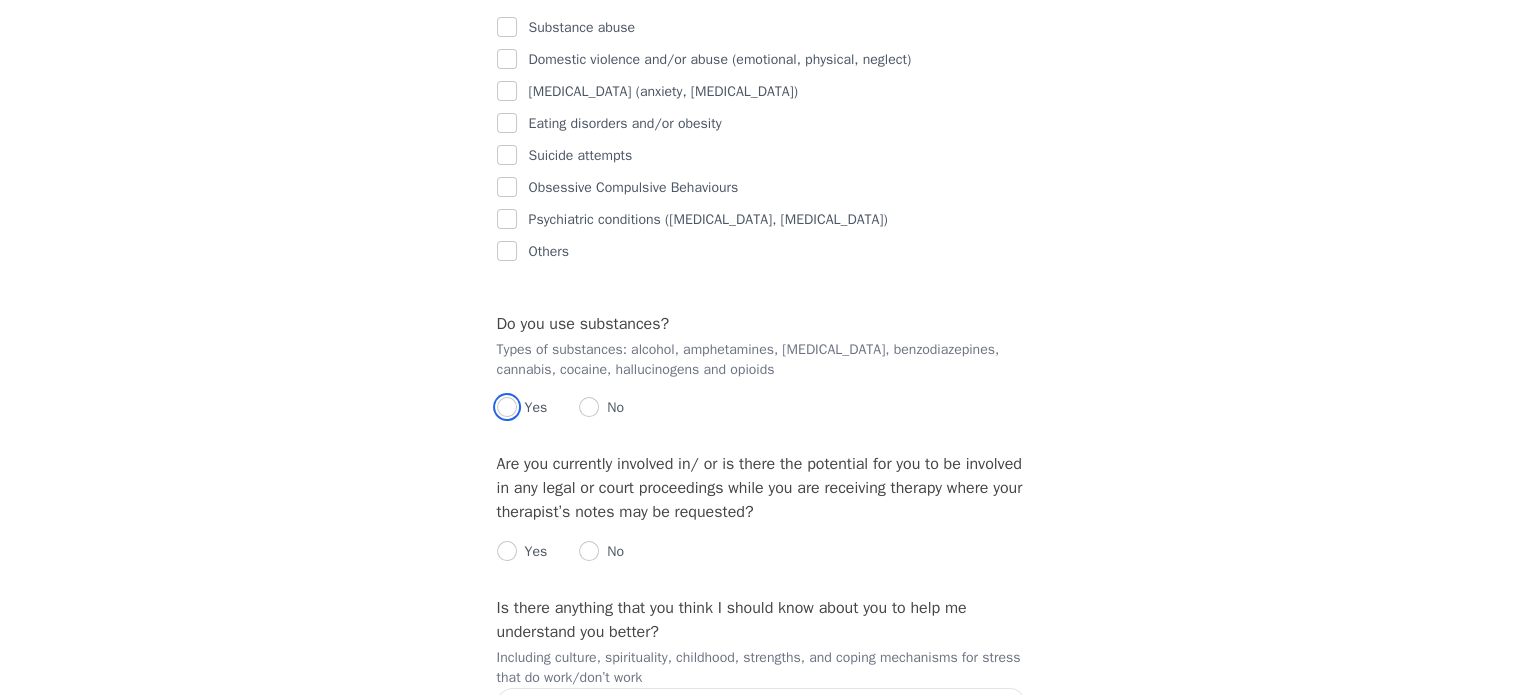 click at bounding box center [507, 407] 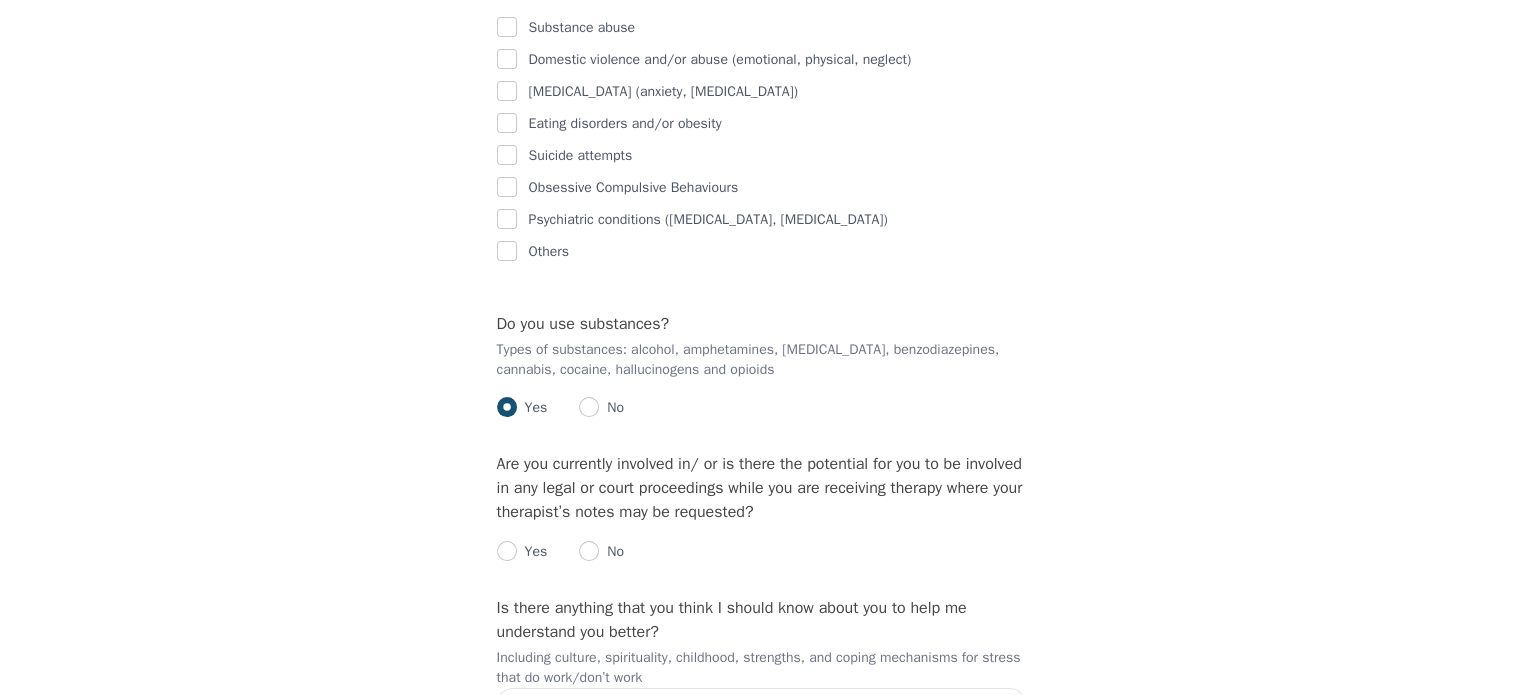 radio on "true" 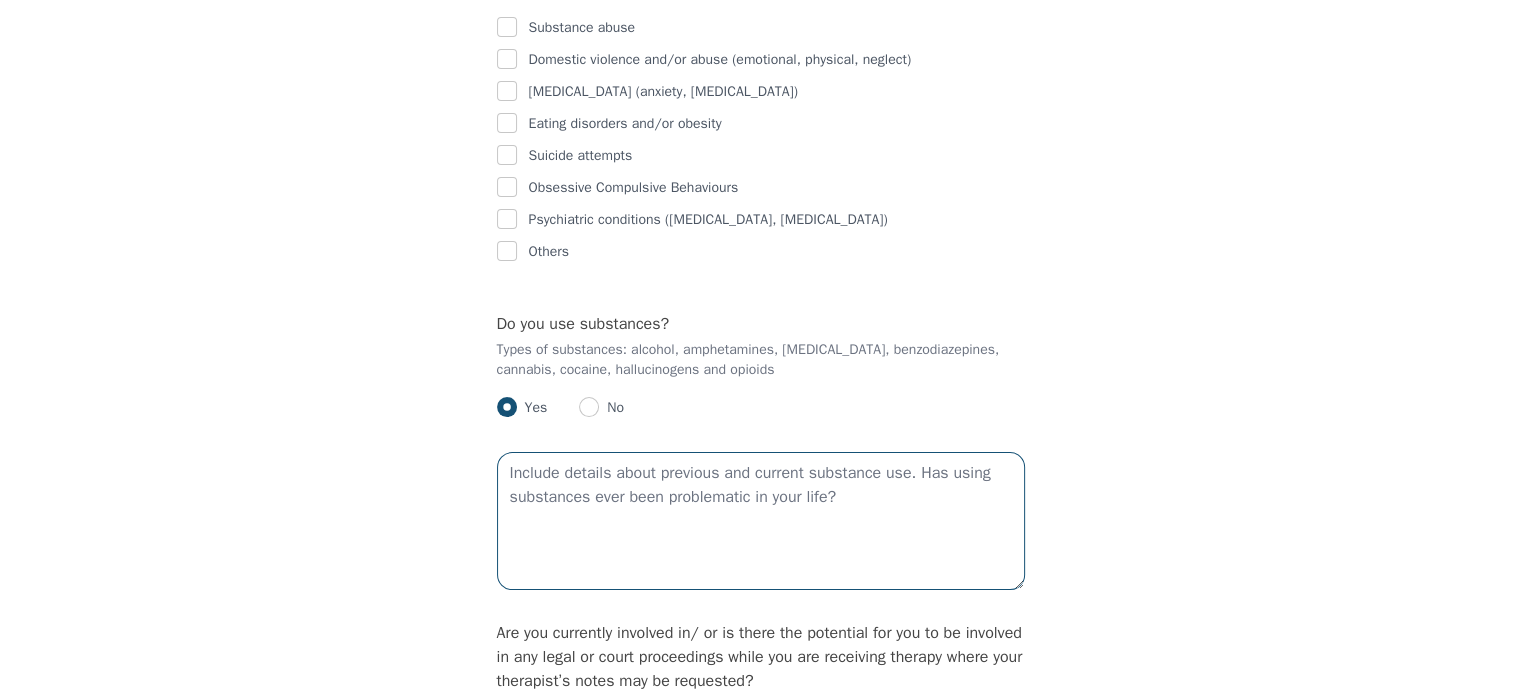 click at bounding box center [761, 521] 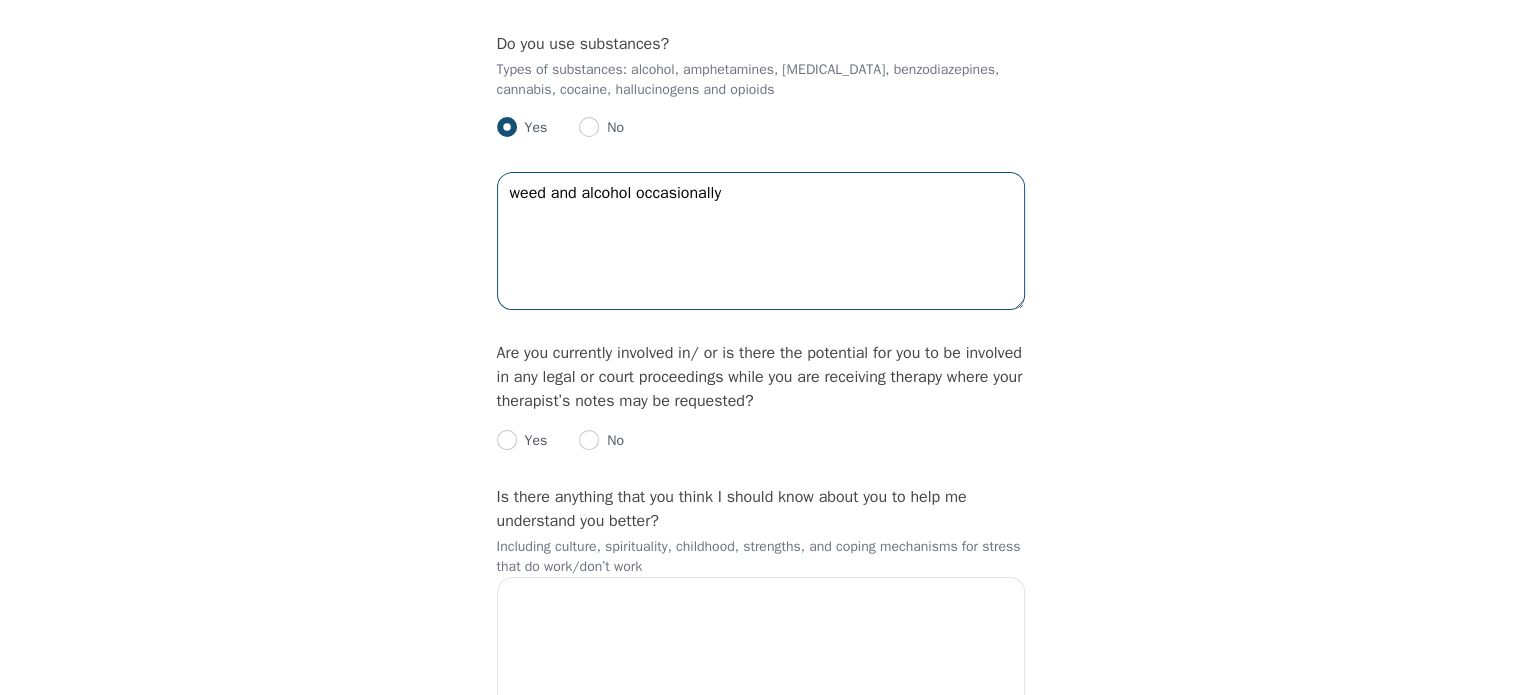 scroll, scrollTop: 3276, scrollLeft: 0, axis: vertical 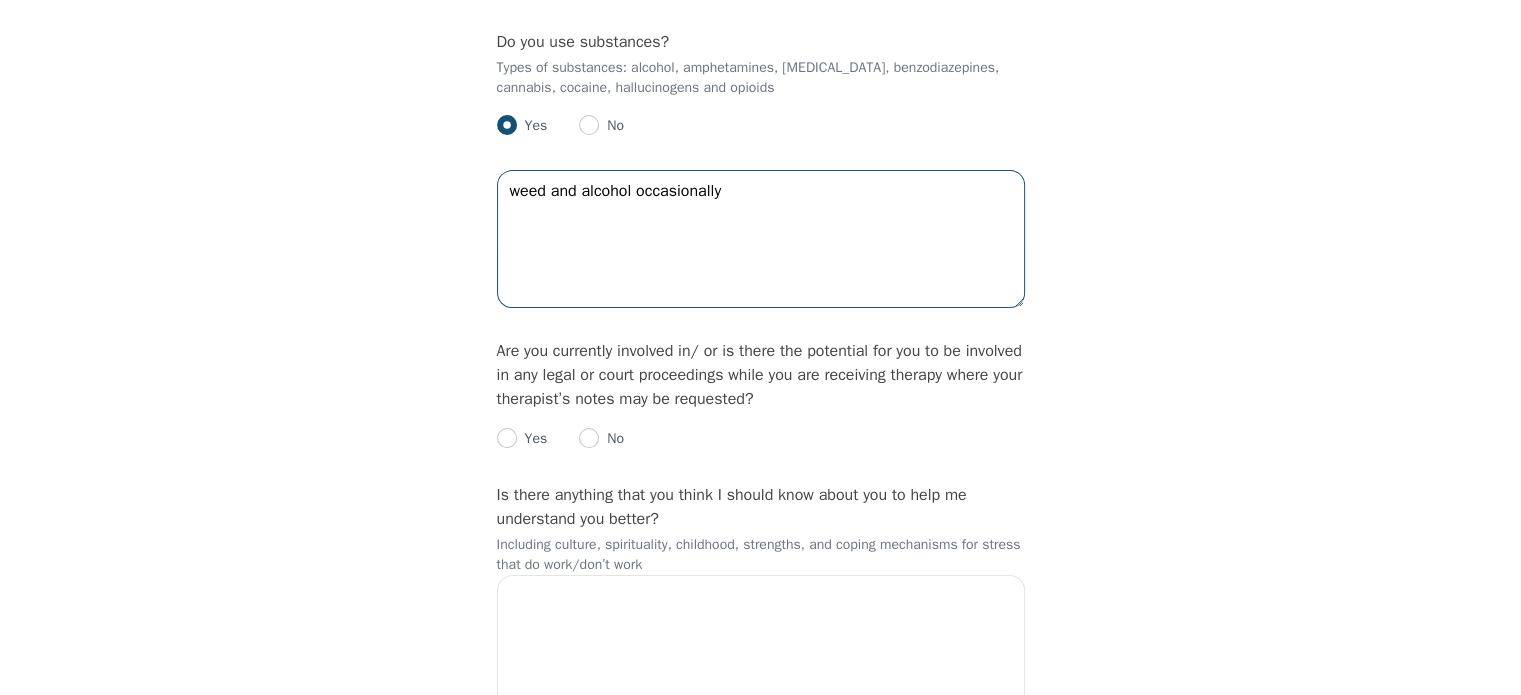 type on "weed and alcohol occasionally" 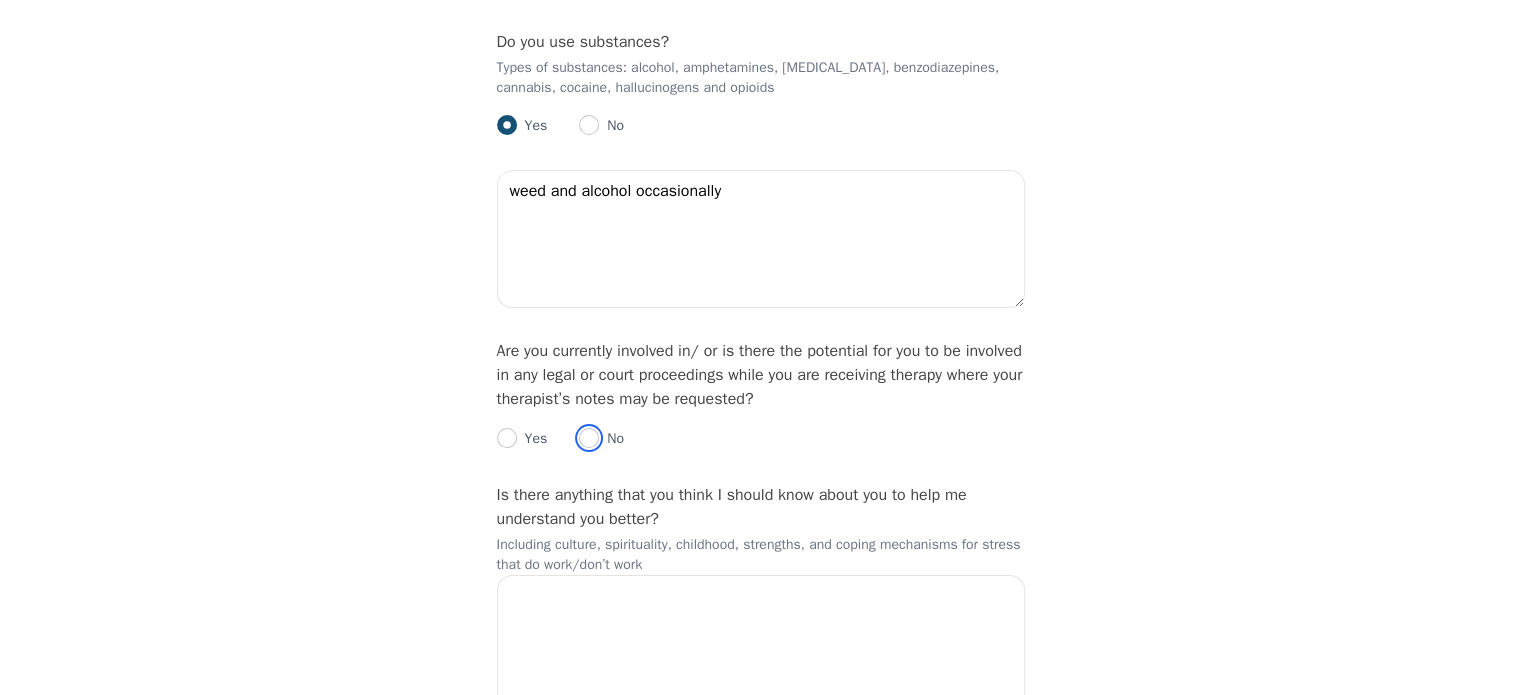 click at bounding box center [589, 438] 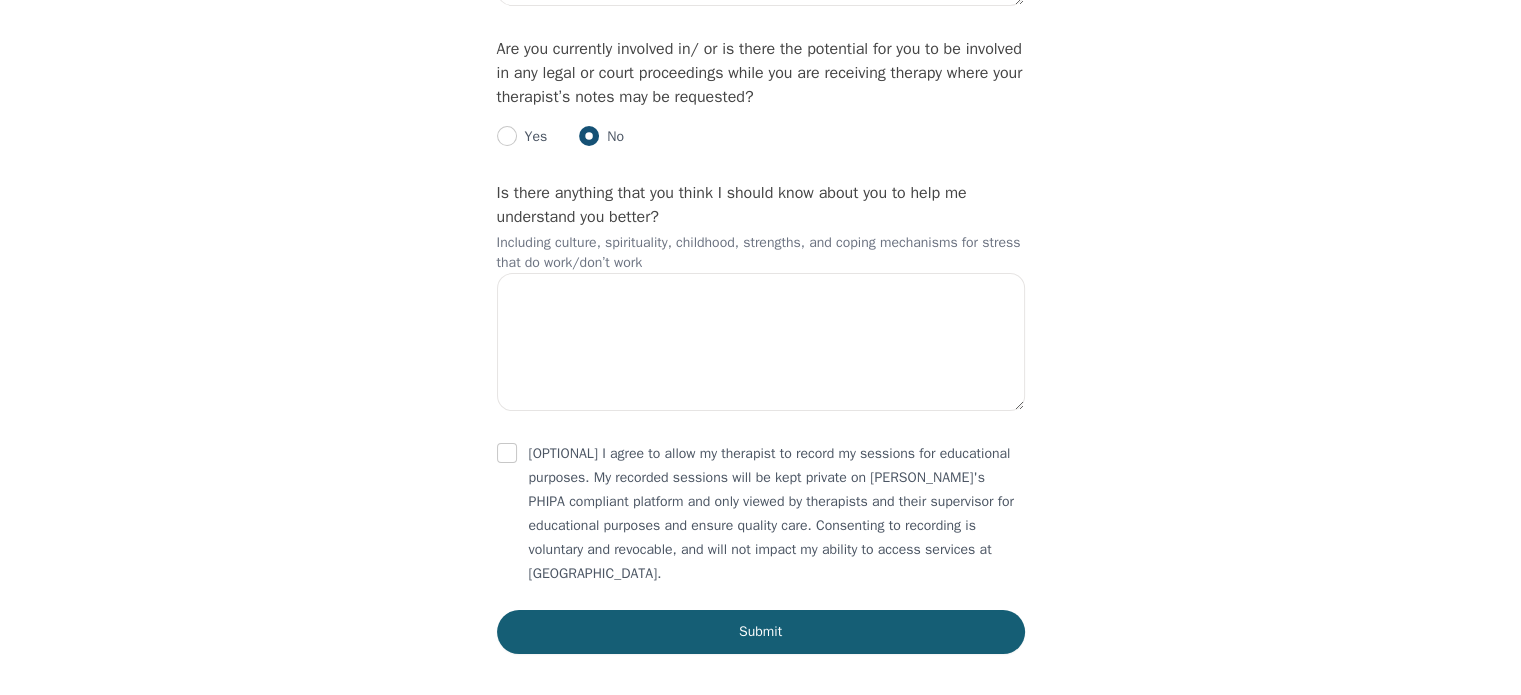 scroll, scrollTop: 3614, scrollLeft: 0, axis: vertical 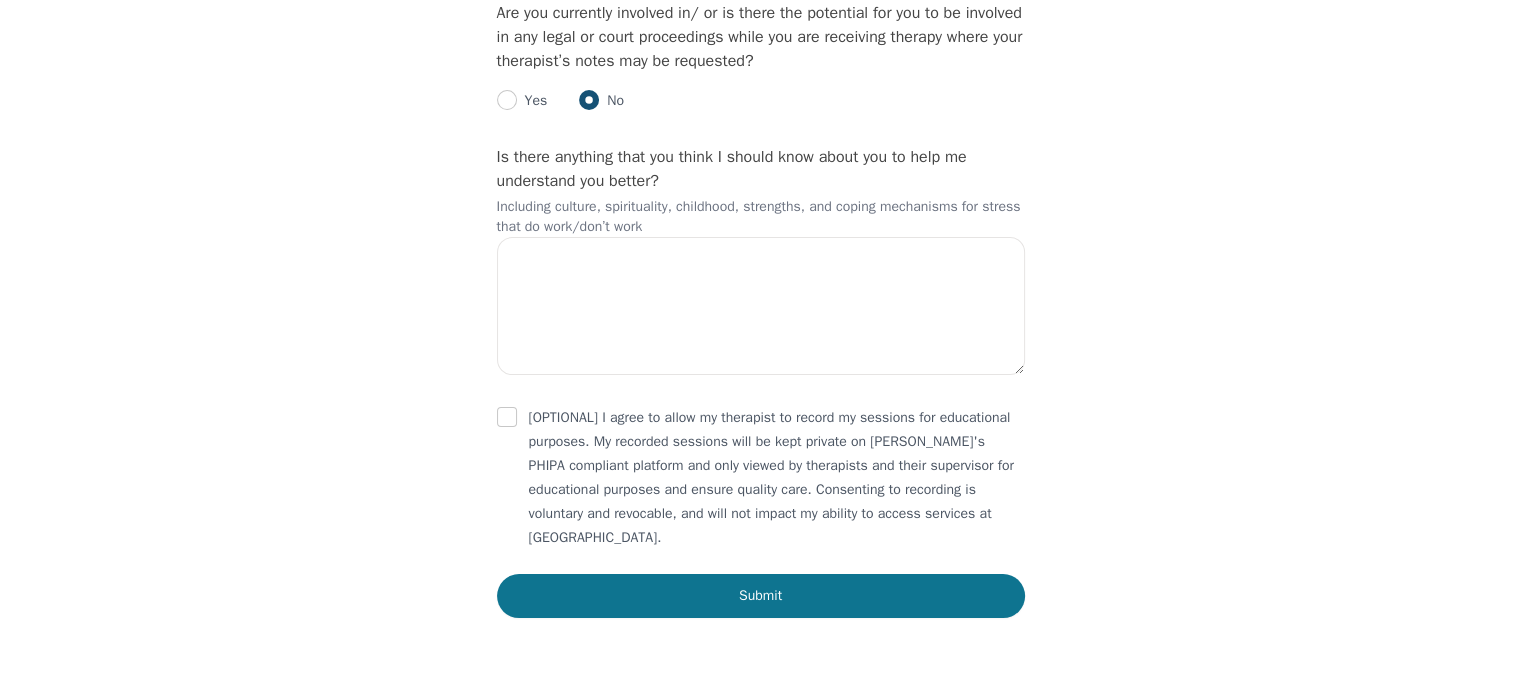 click on "Submit" at bounding box center [761, 596] 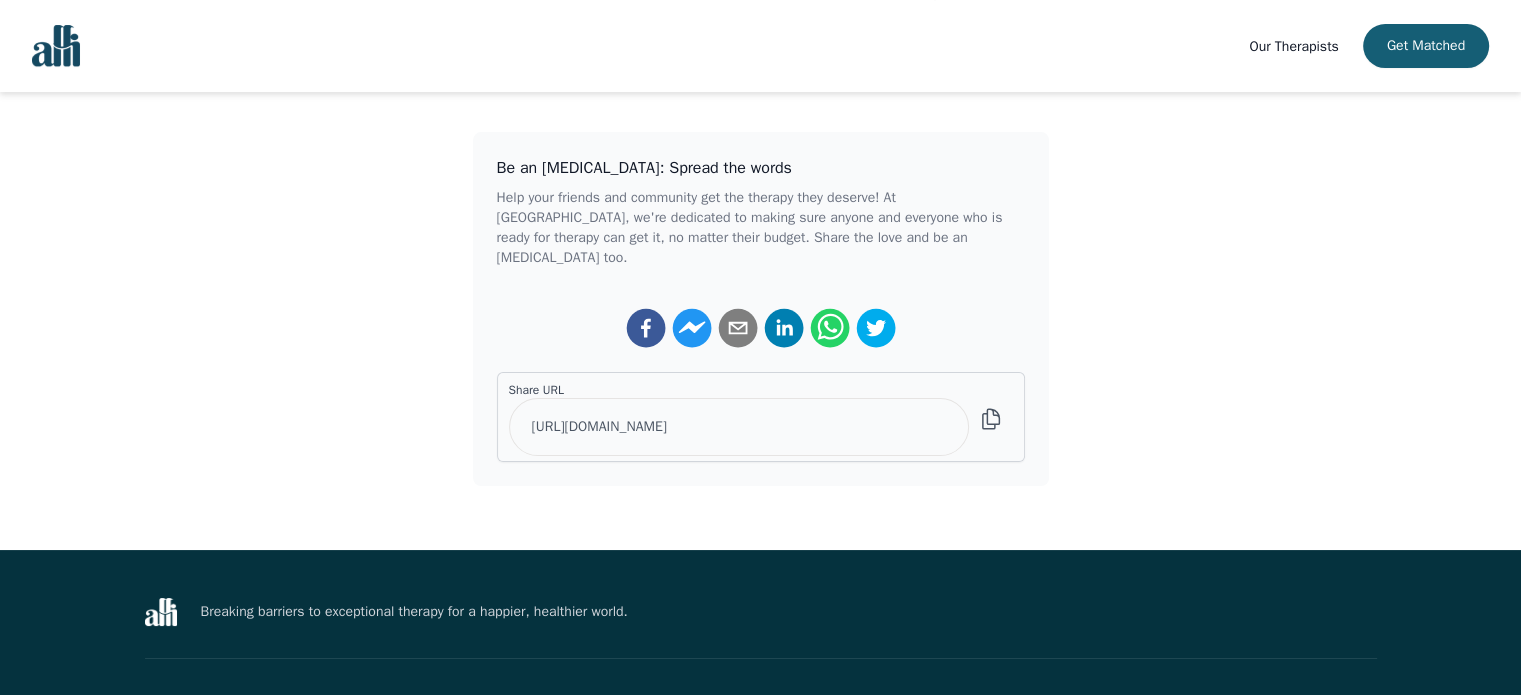 scroll, scrollTop: 452, scrollLeft: 0, axis: vertical 